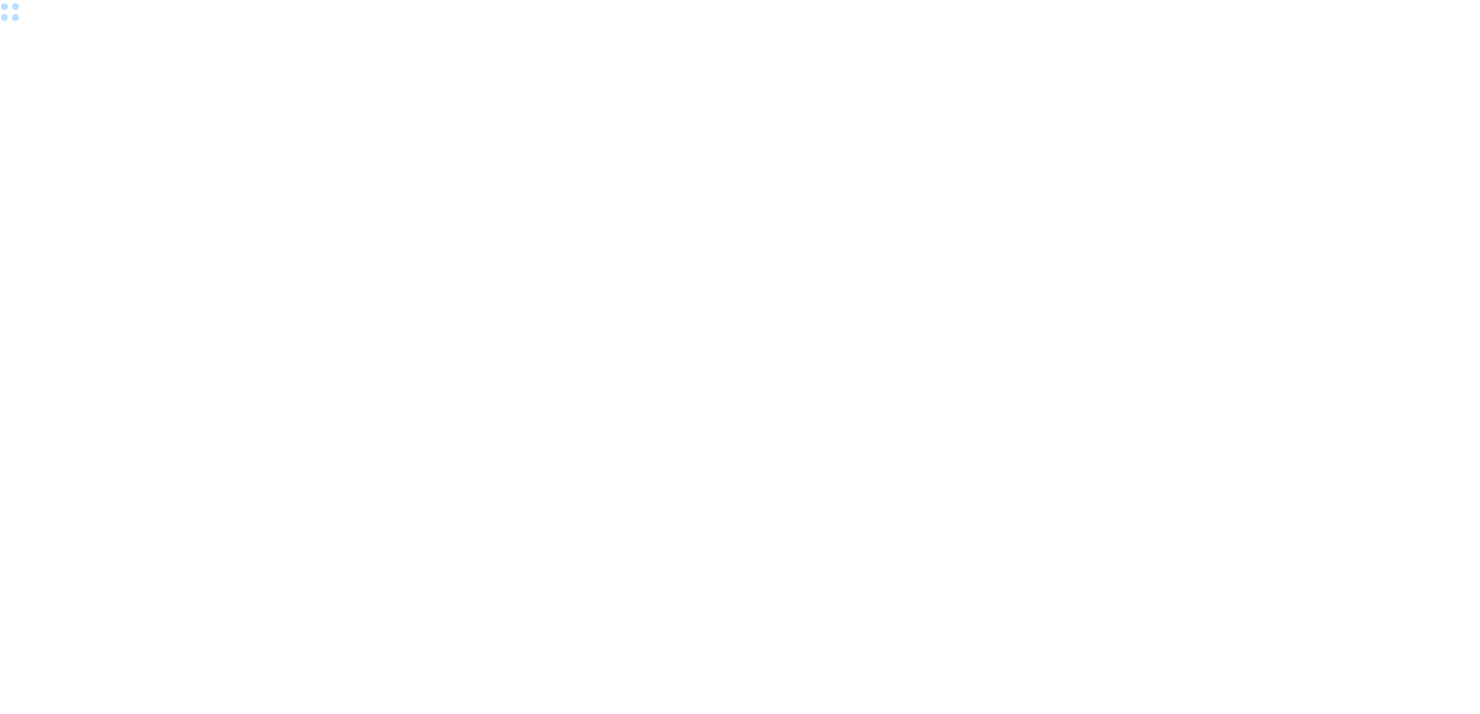 scroll, scrollTop: 0, scrollLeft: 0, axis: both 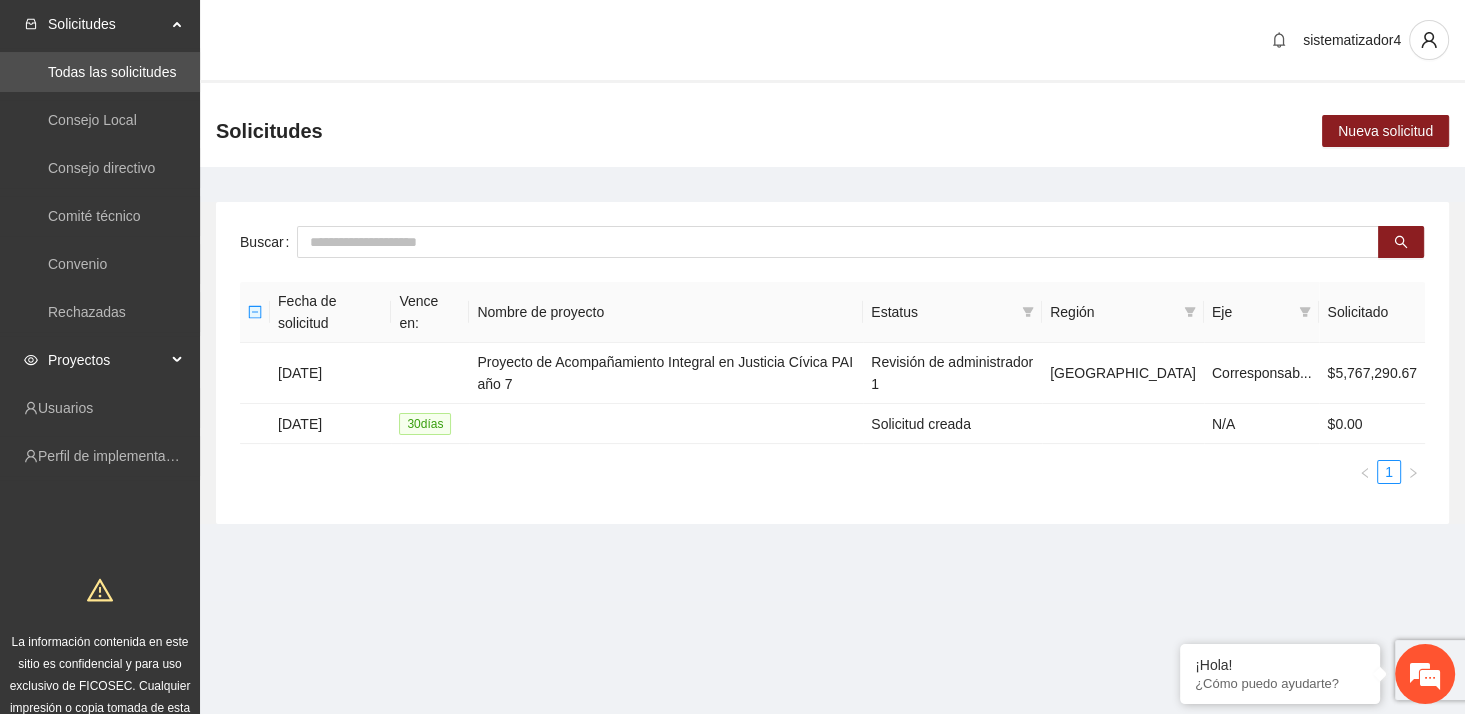 click on "Proyectos" at bounding box center (107, 360) 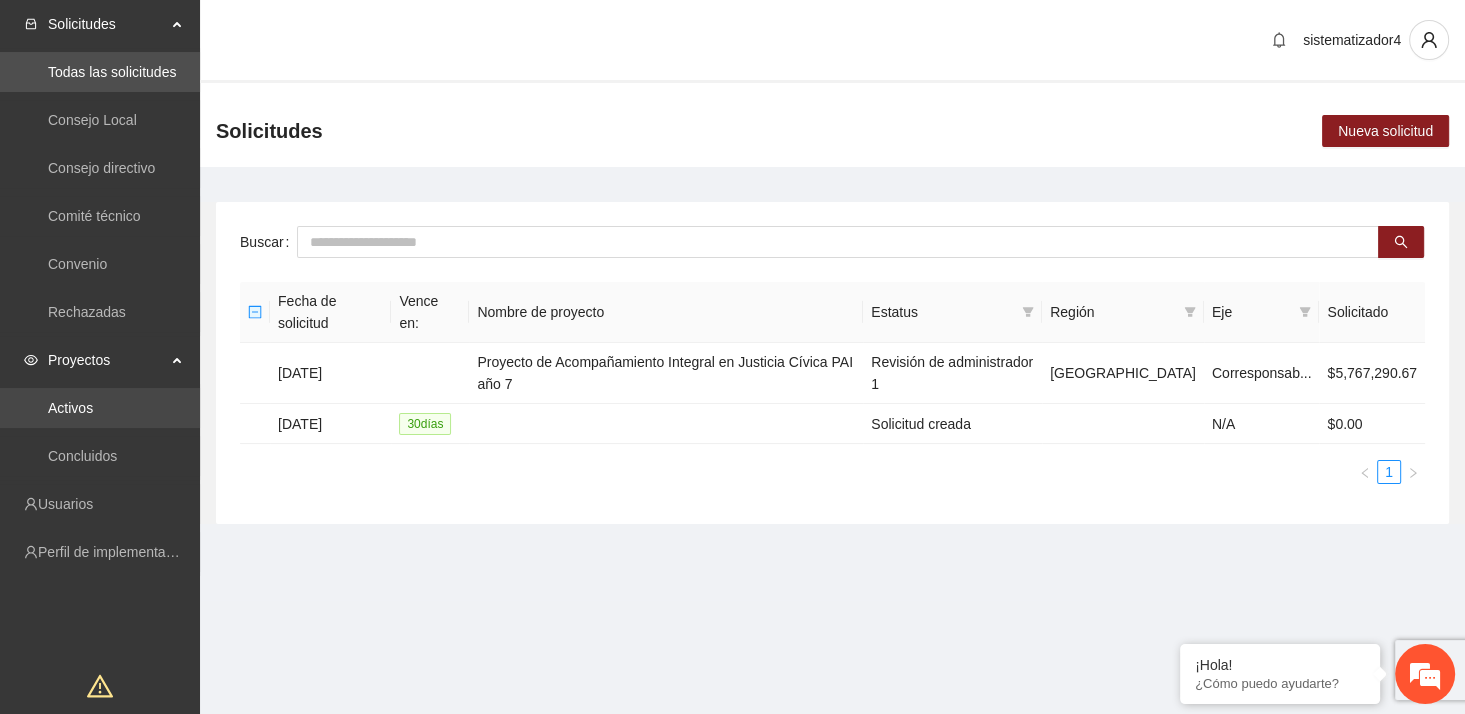 click on "Activos" at bounding box center [70, 408] 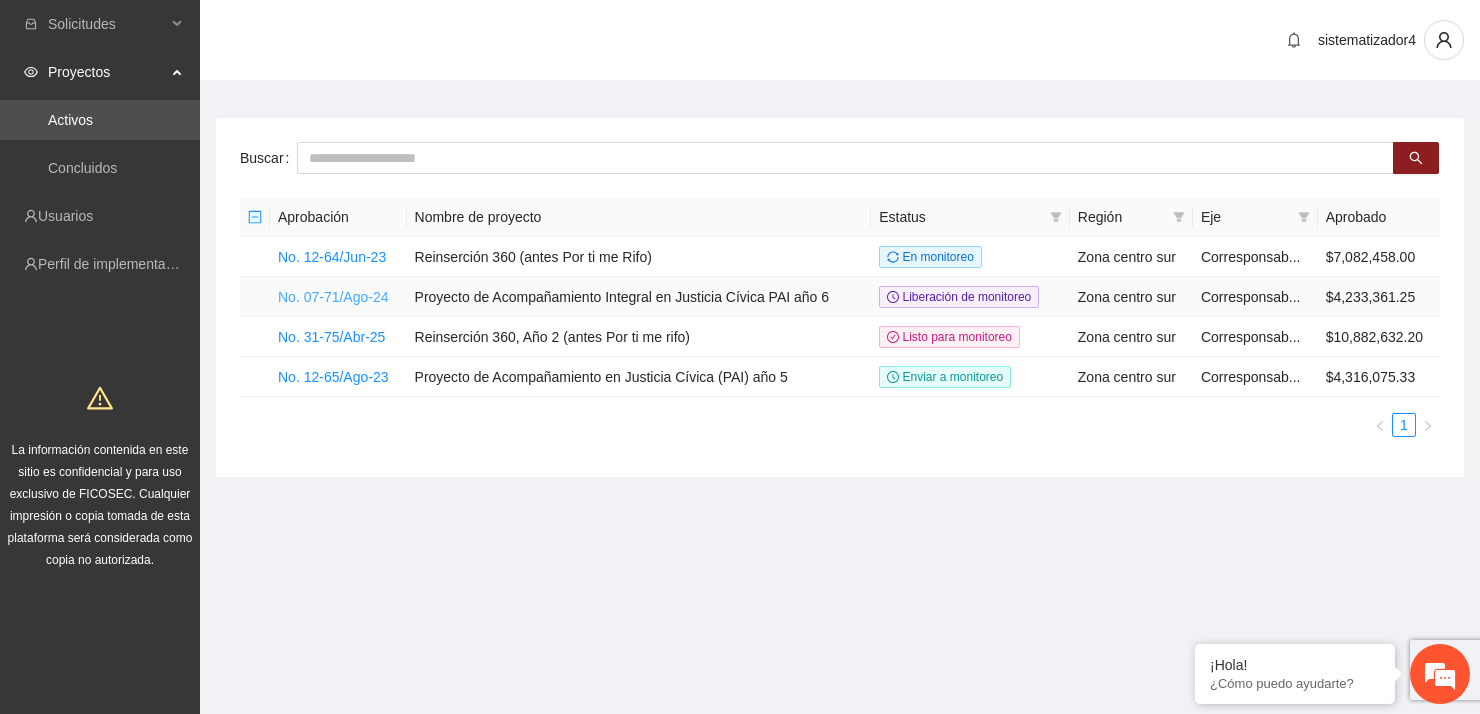 click on "No. 07-71/Ago-24" at bounding box center [333, 297] 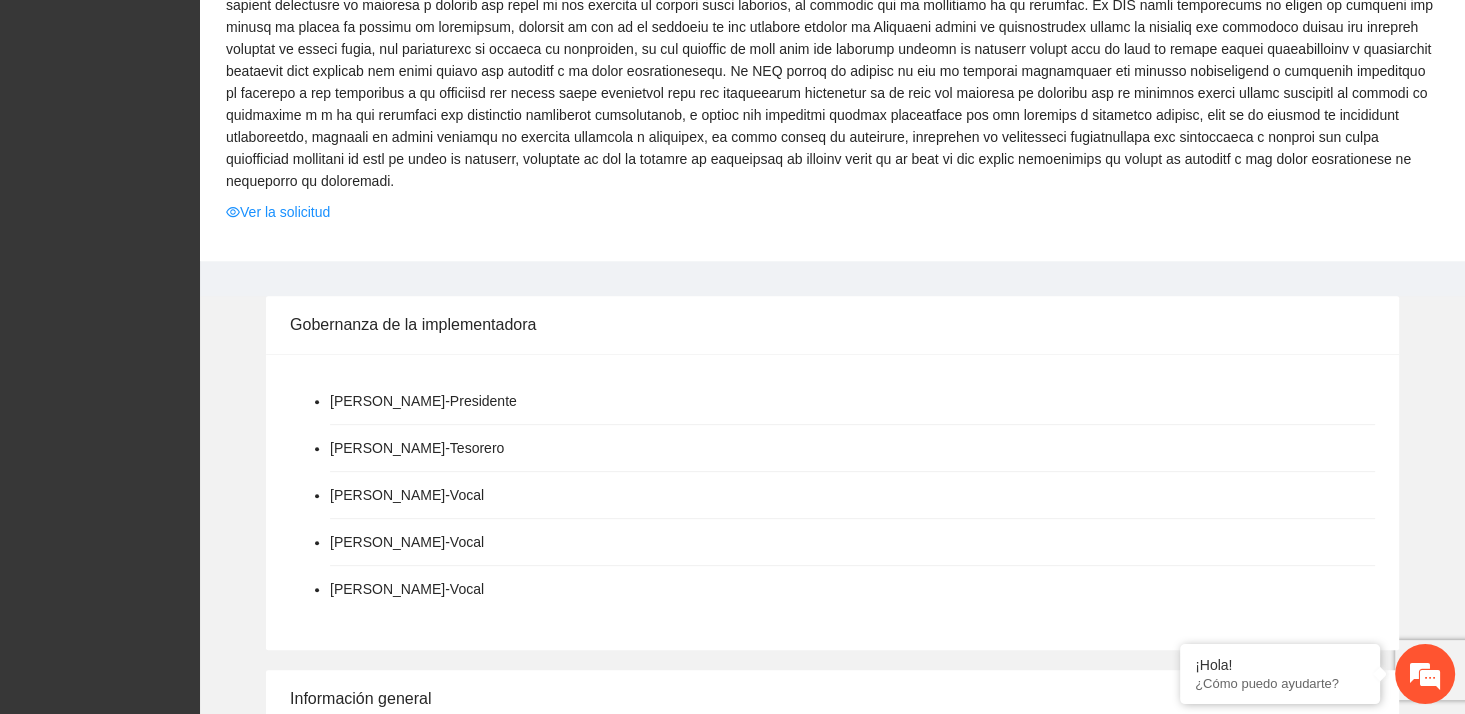 scroll, scrollTop: 400, scrollLeft: 0, axis: vertical 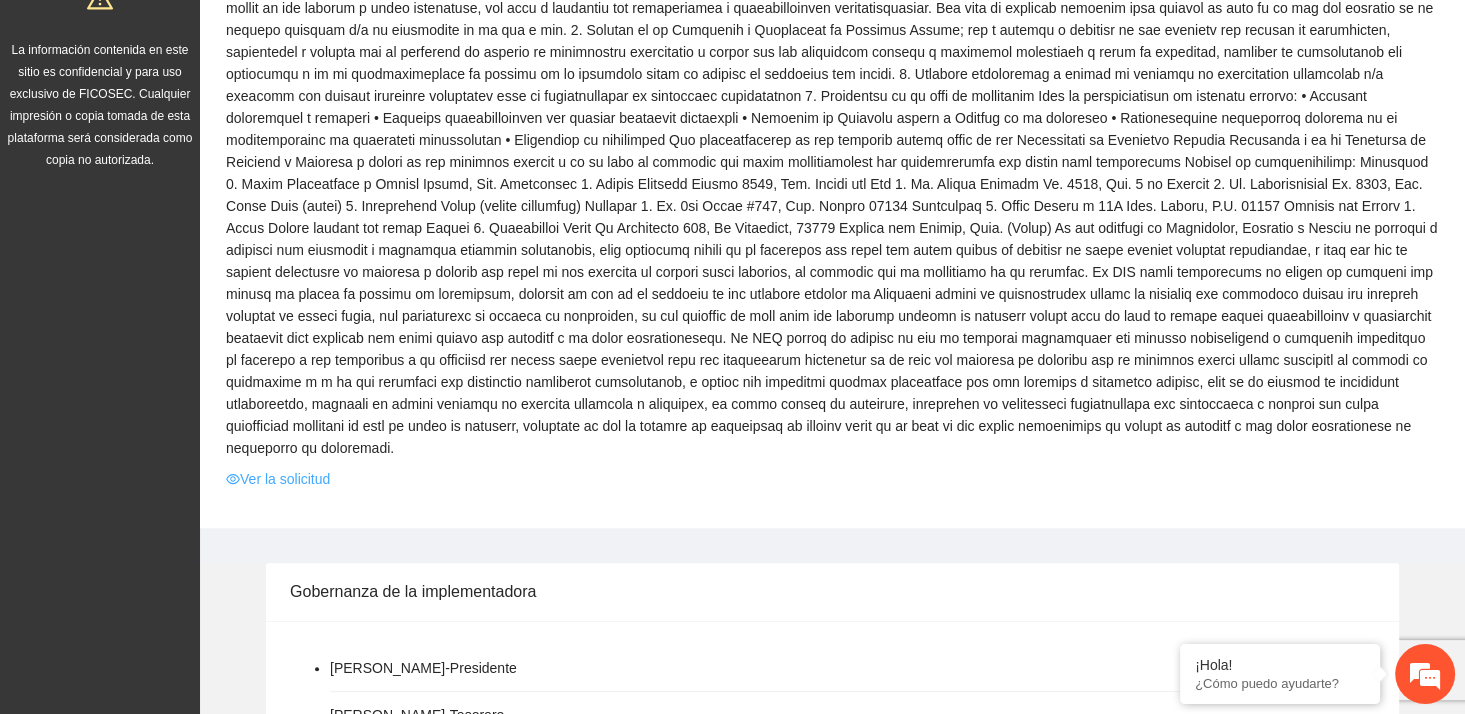 click on "Ver la solicitud" at bounding box center [278, 479] 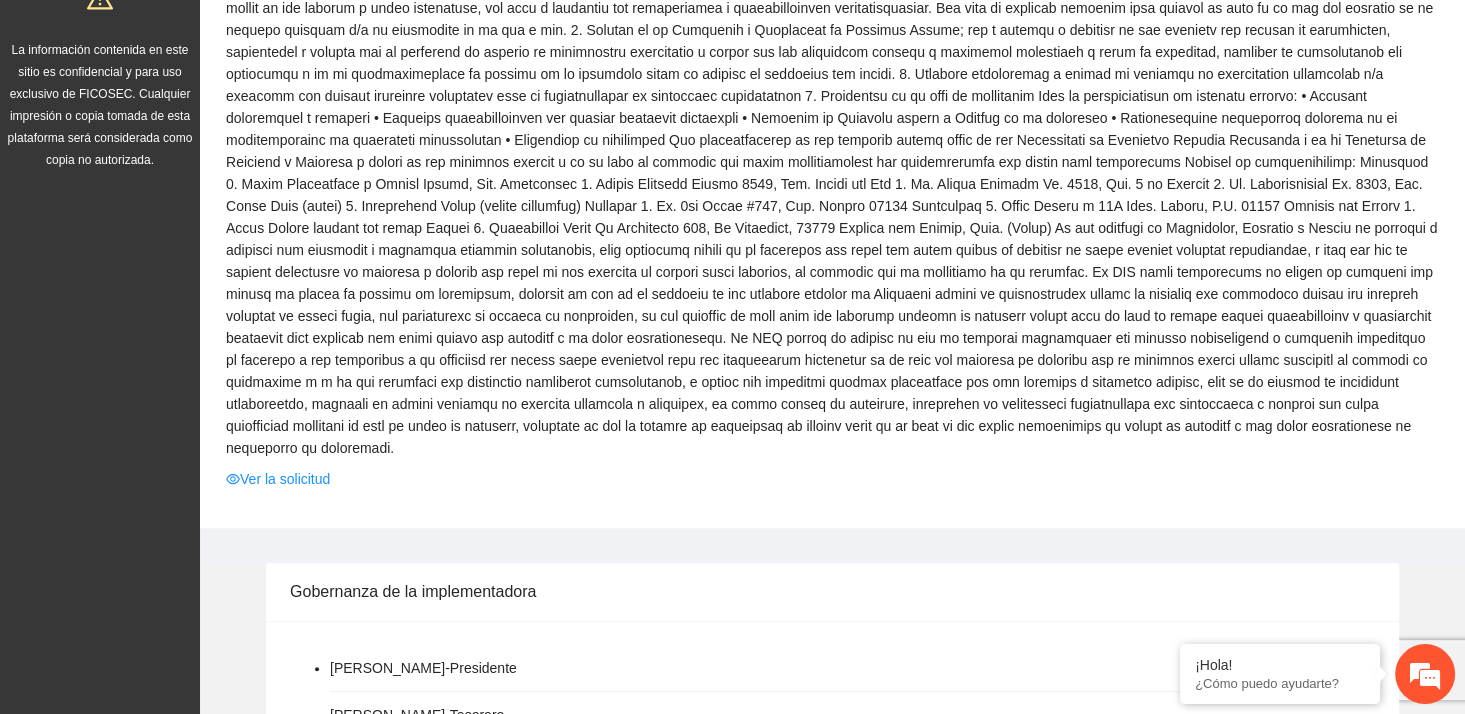 scroll, scrollTop: 0, scrollLeft: 0, axis: both 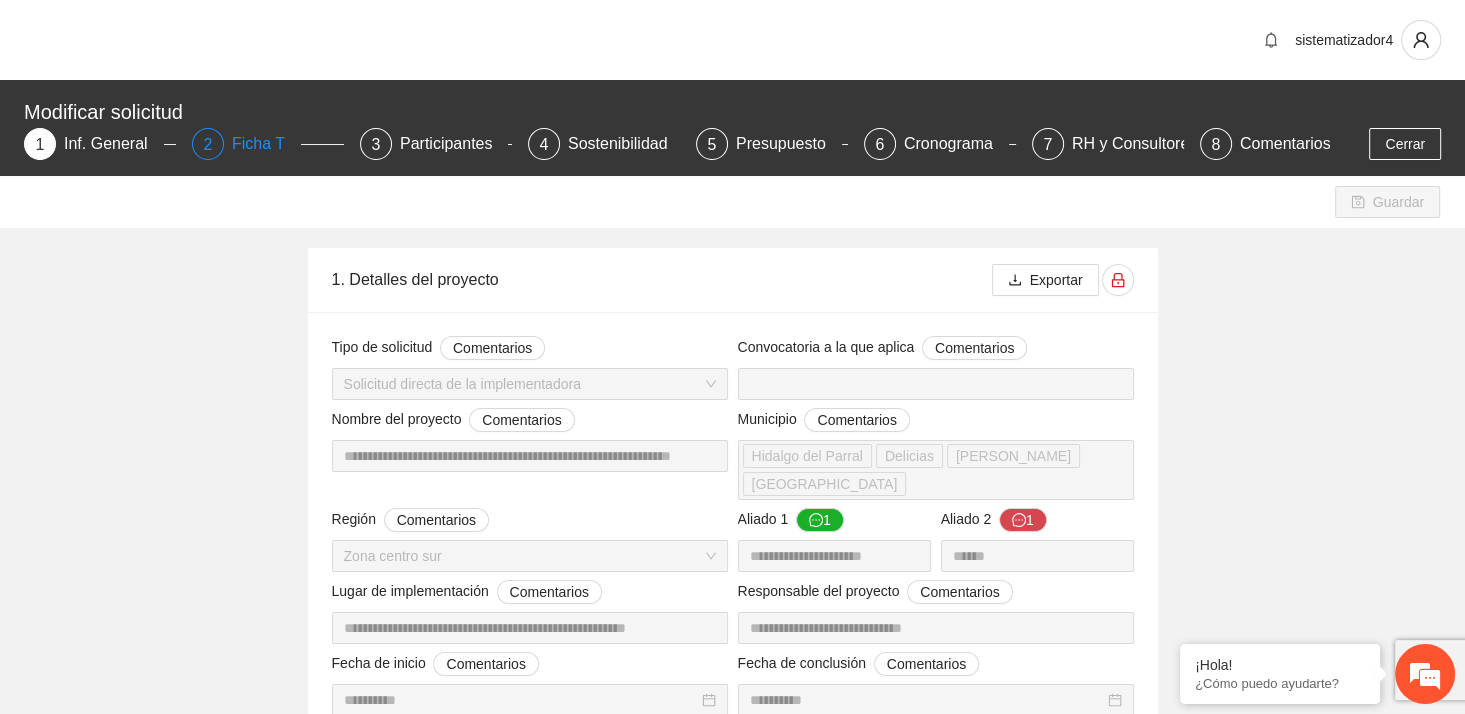 click on "Ficha T" at bounding box center (266, 144) 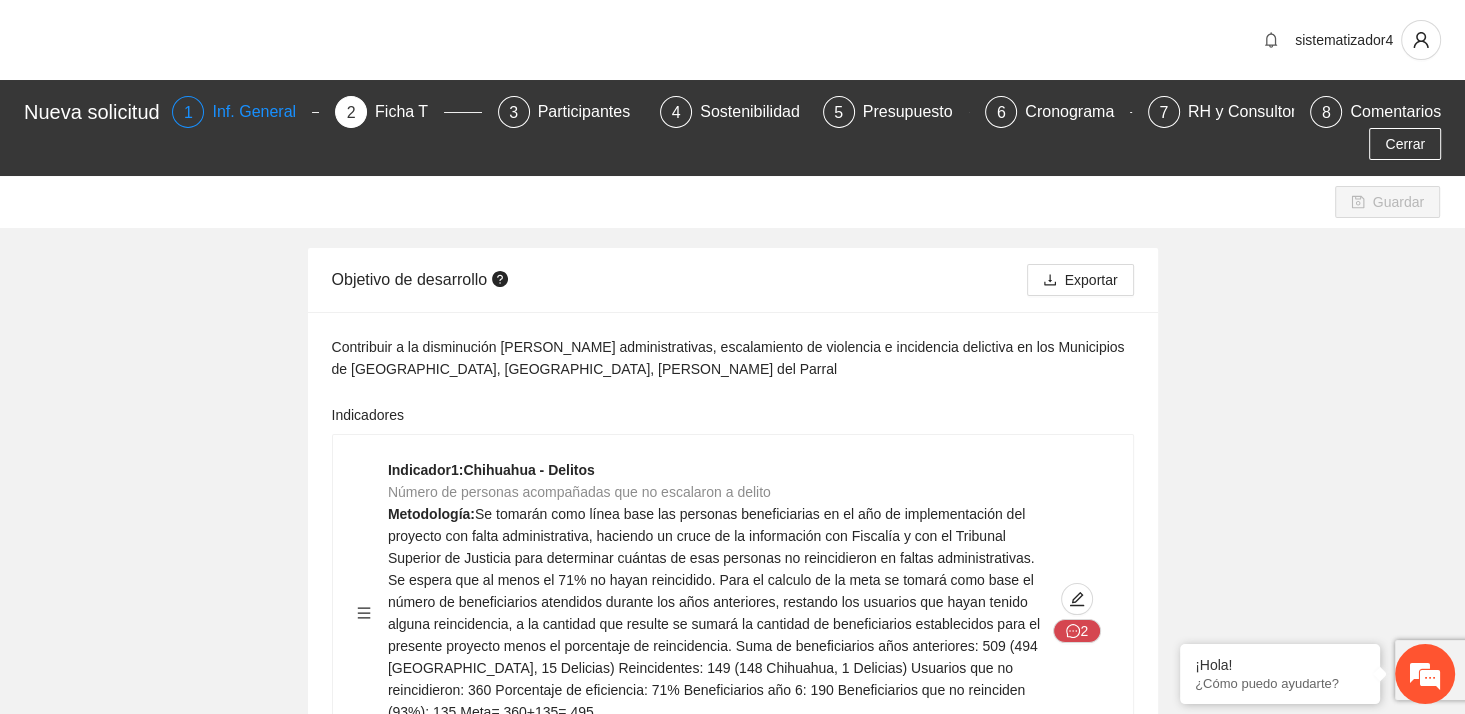 click on "Inf. General" at bounding box center [262, 112] 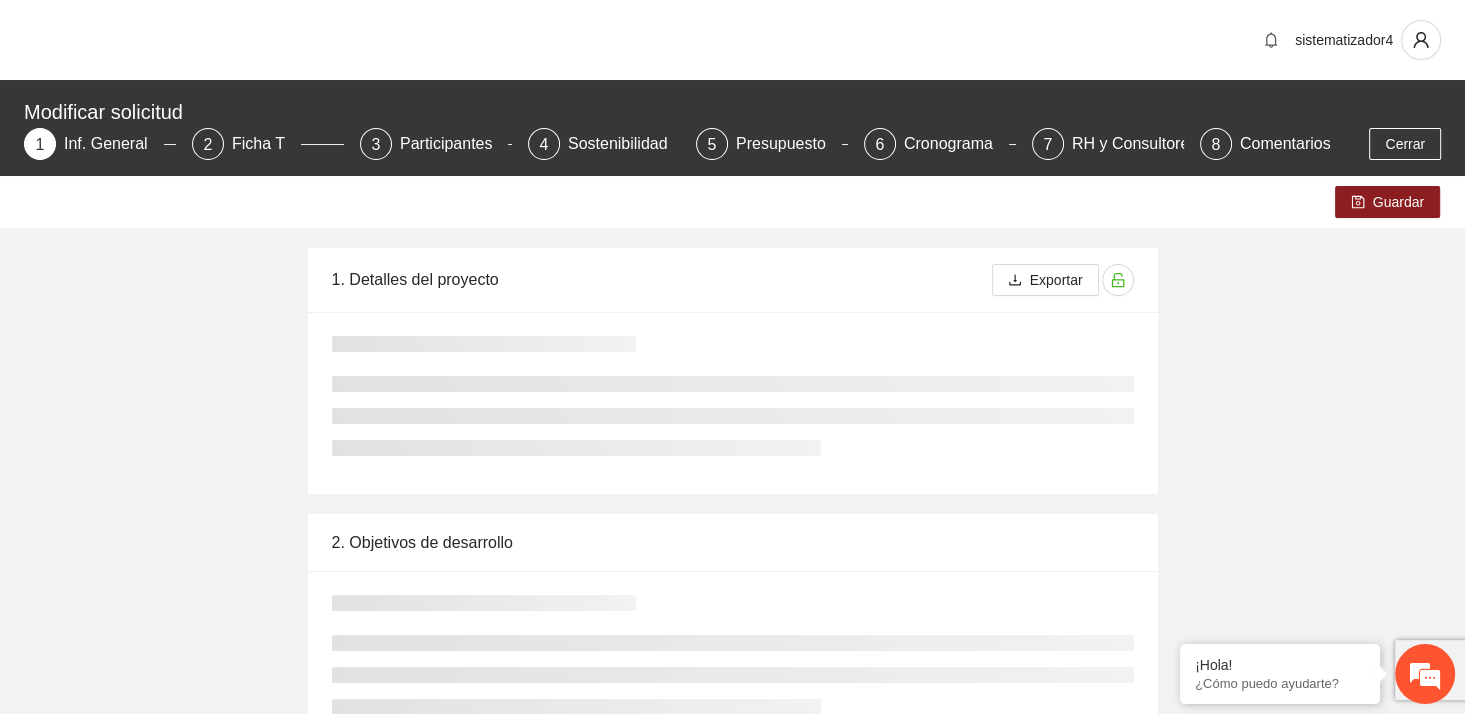 type 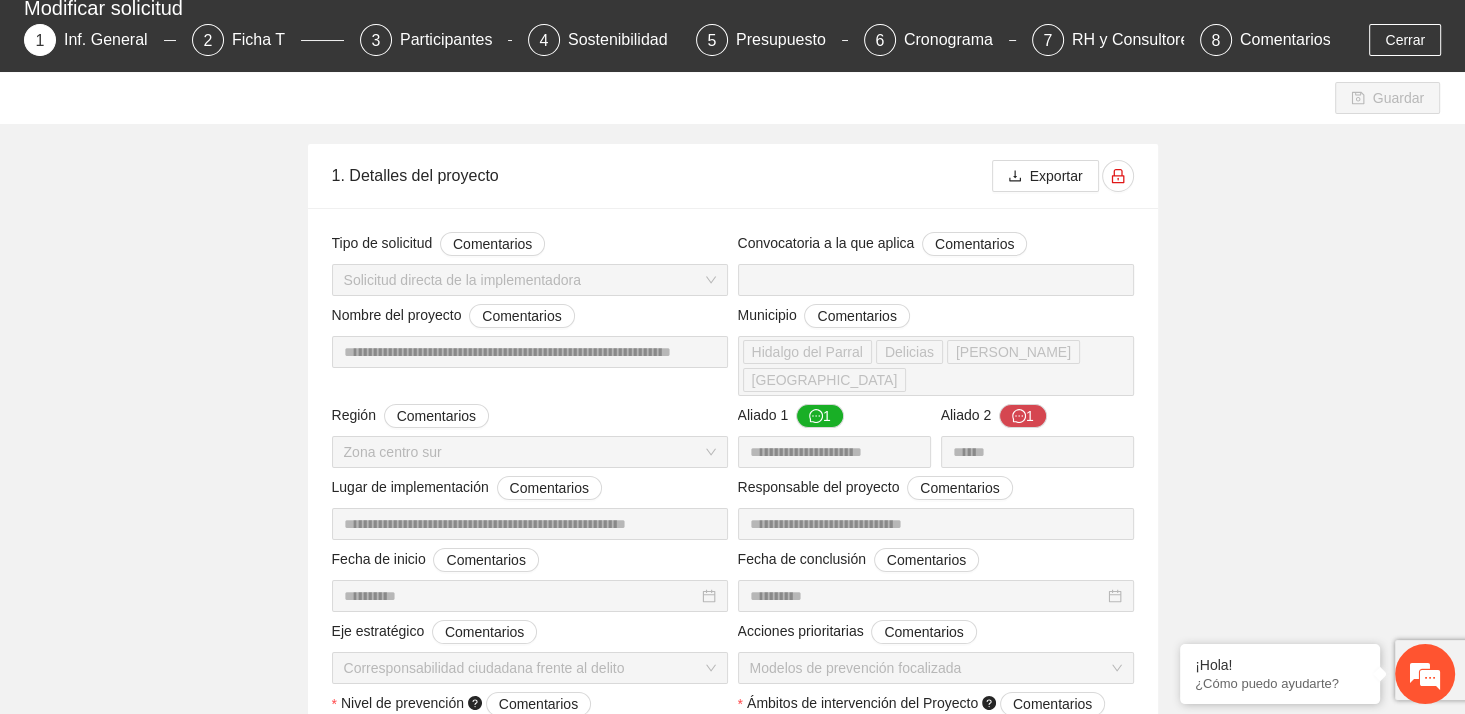 scroll, scrollTop: 200, scrollLeft: 0, axis: vertical 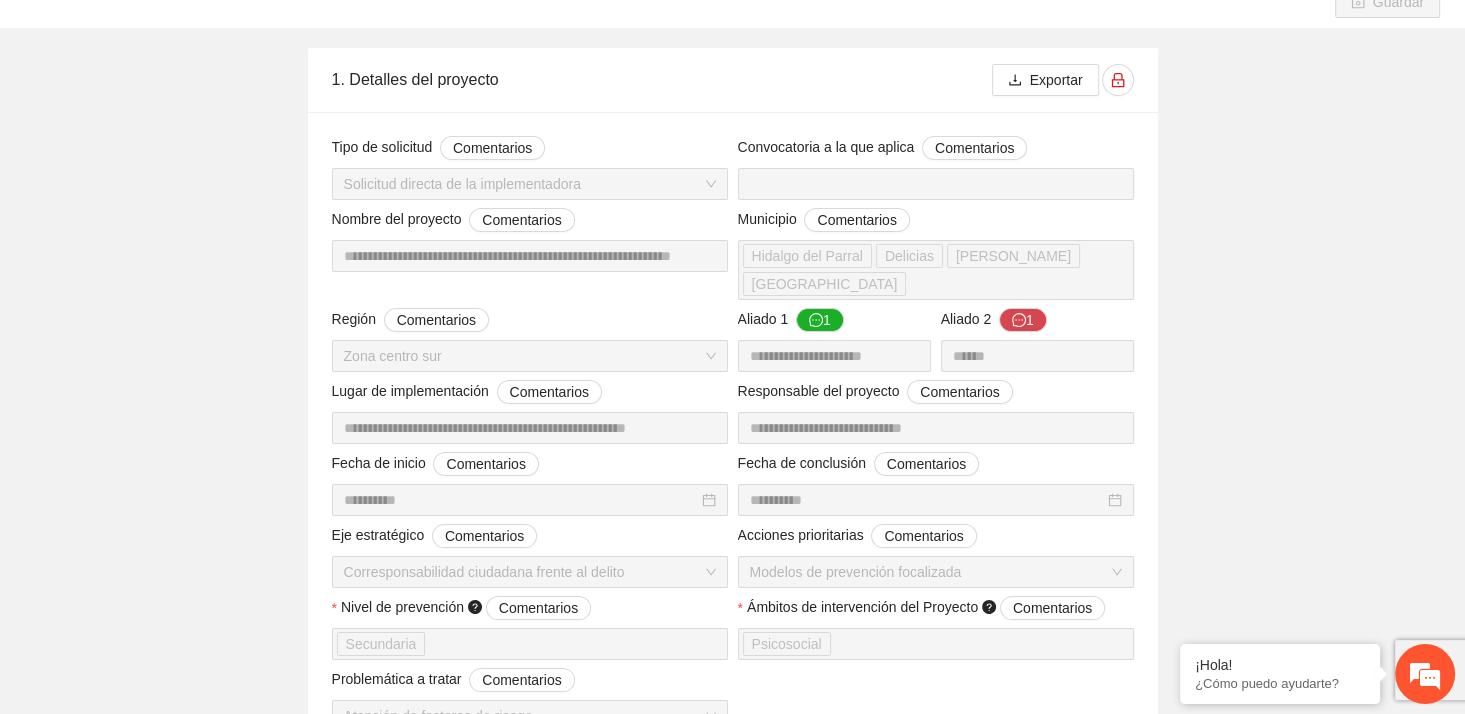 click on "**********" at bounding box center [530, 254] 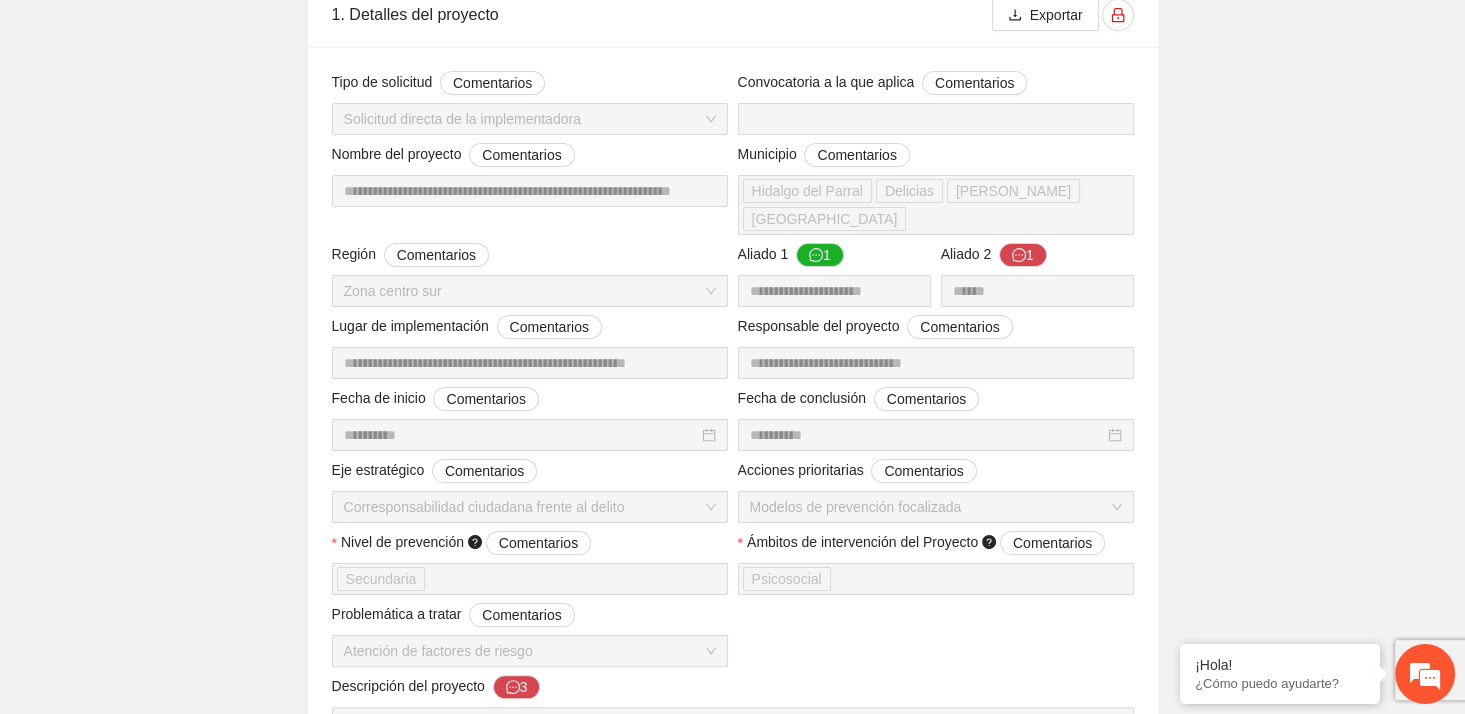 scroll, scrollTop: 300, scrollLeft: 0, axis: vertical 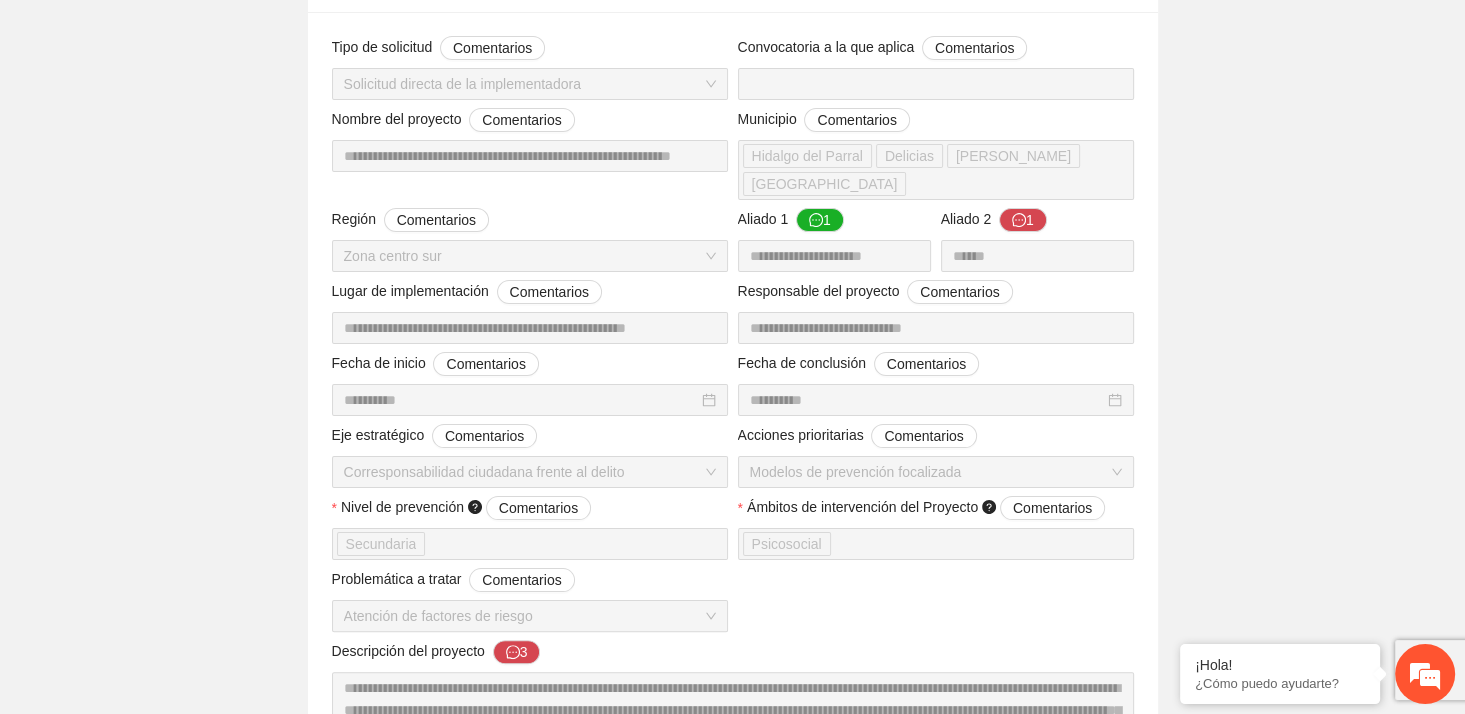 click on "**********" at bounding box center [530, 400] 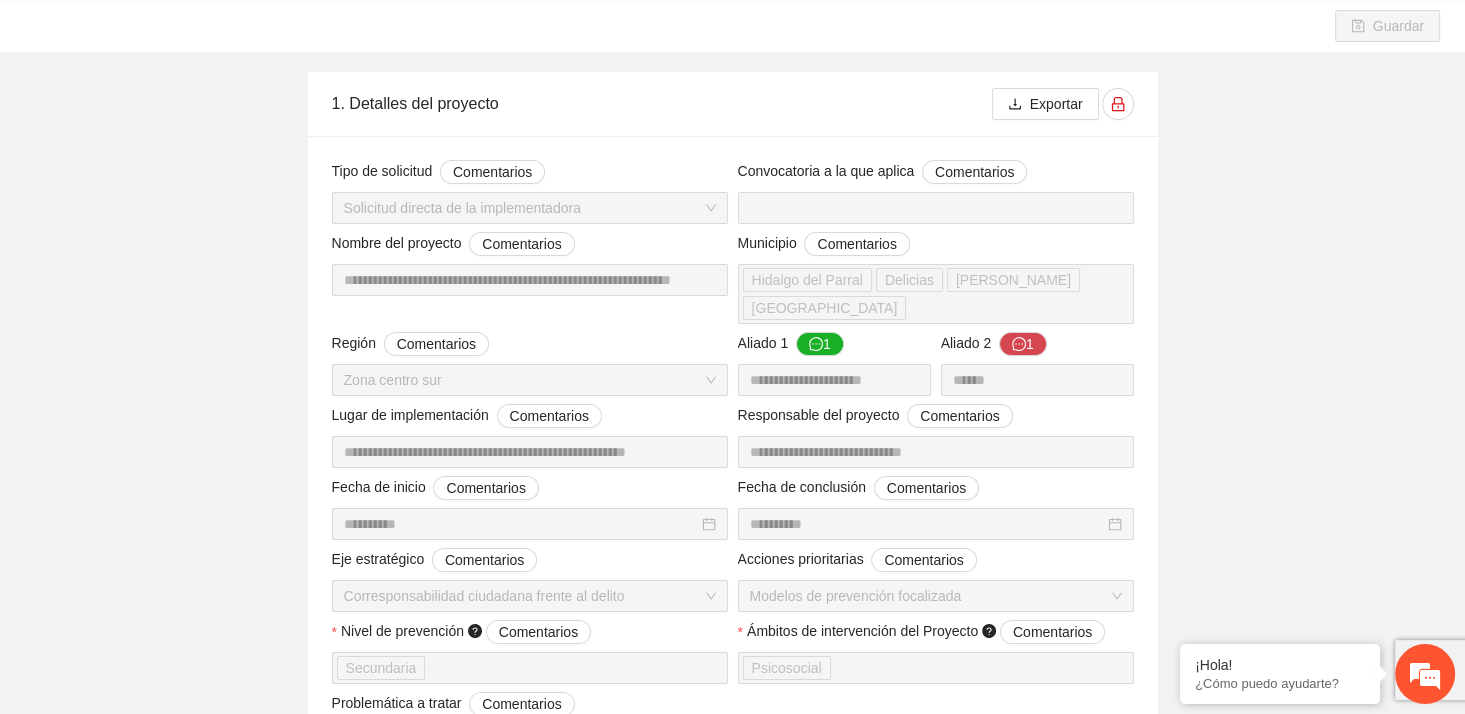 scroll, scrollTop: 0, scrollLeft: 0, axis: both 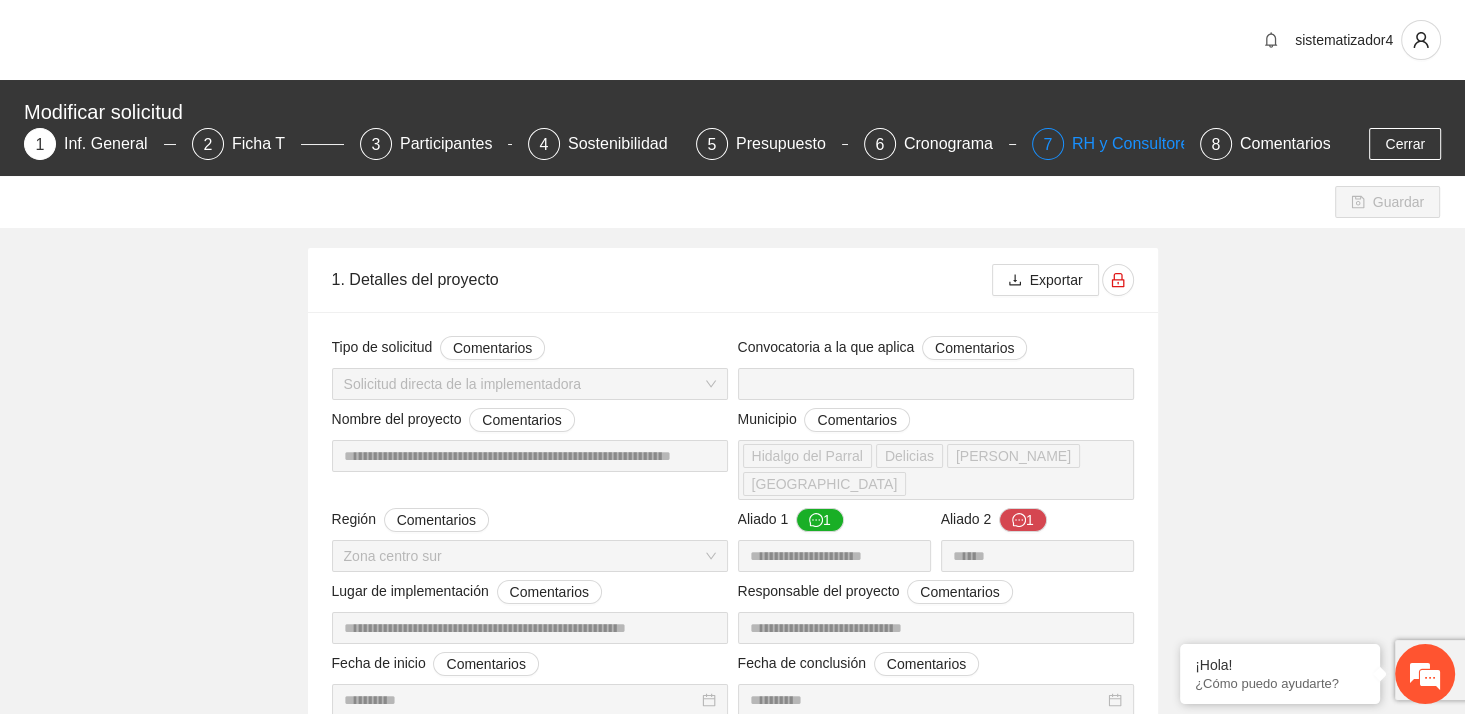 click on "RH y Consultores" at bounding box center (1142, 144) 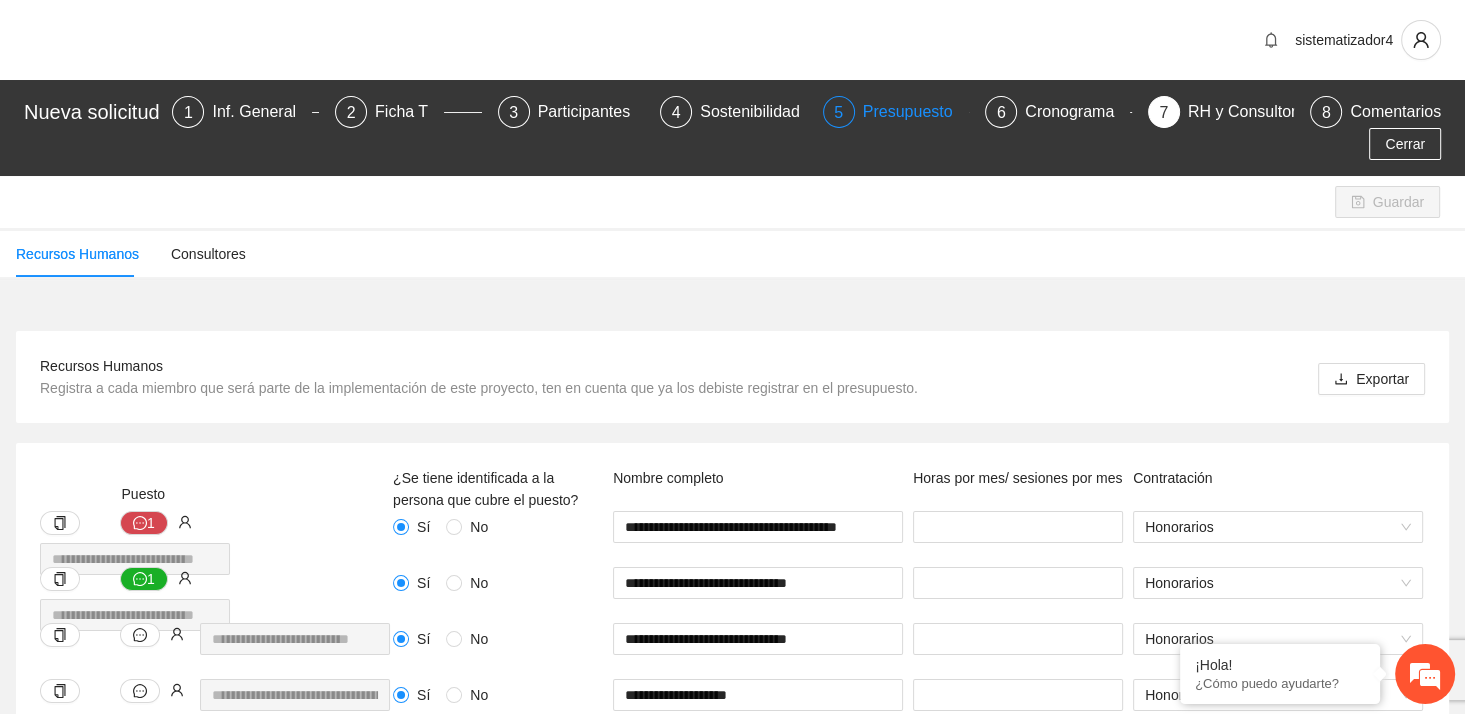 click on "Presupuesto" at bounding box center [916, 112] 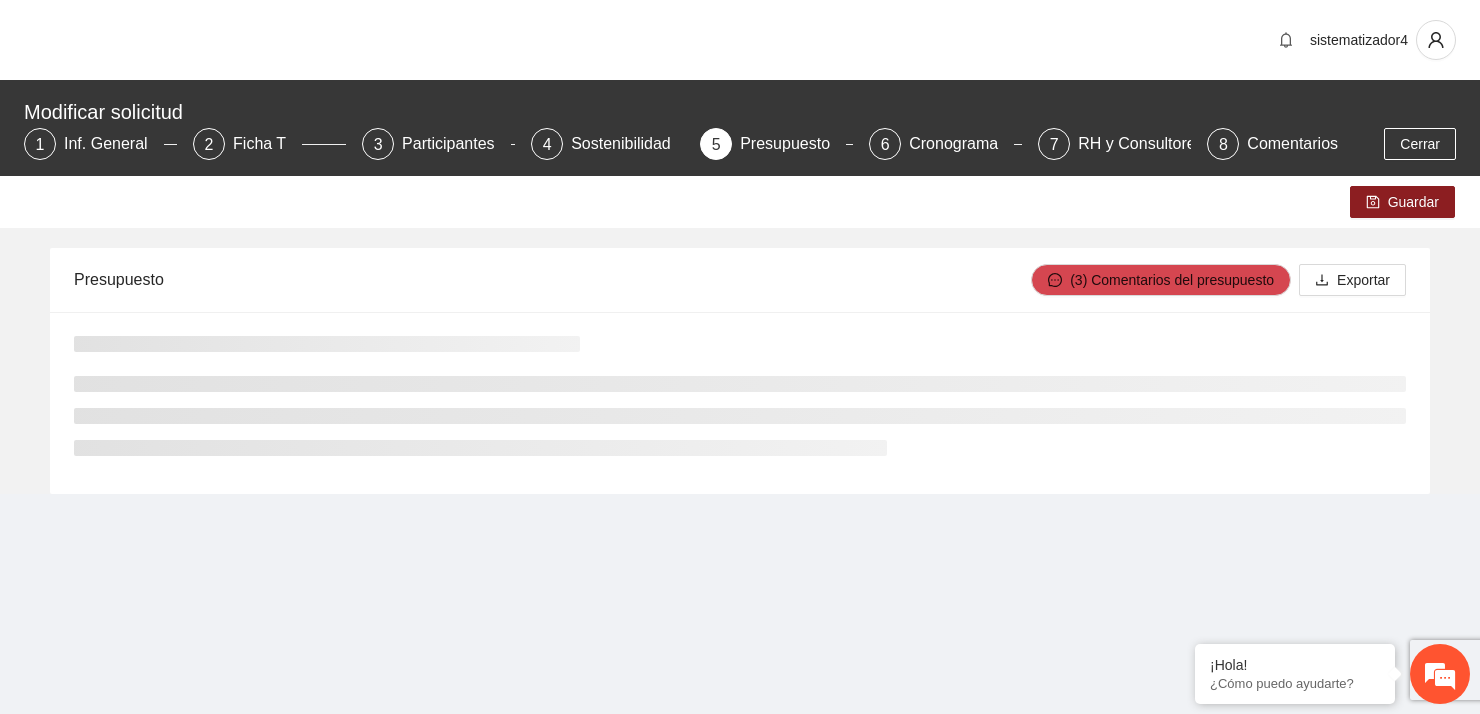 click on "Modificar solicitud" at bounding box center (734, 112) 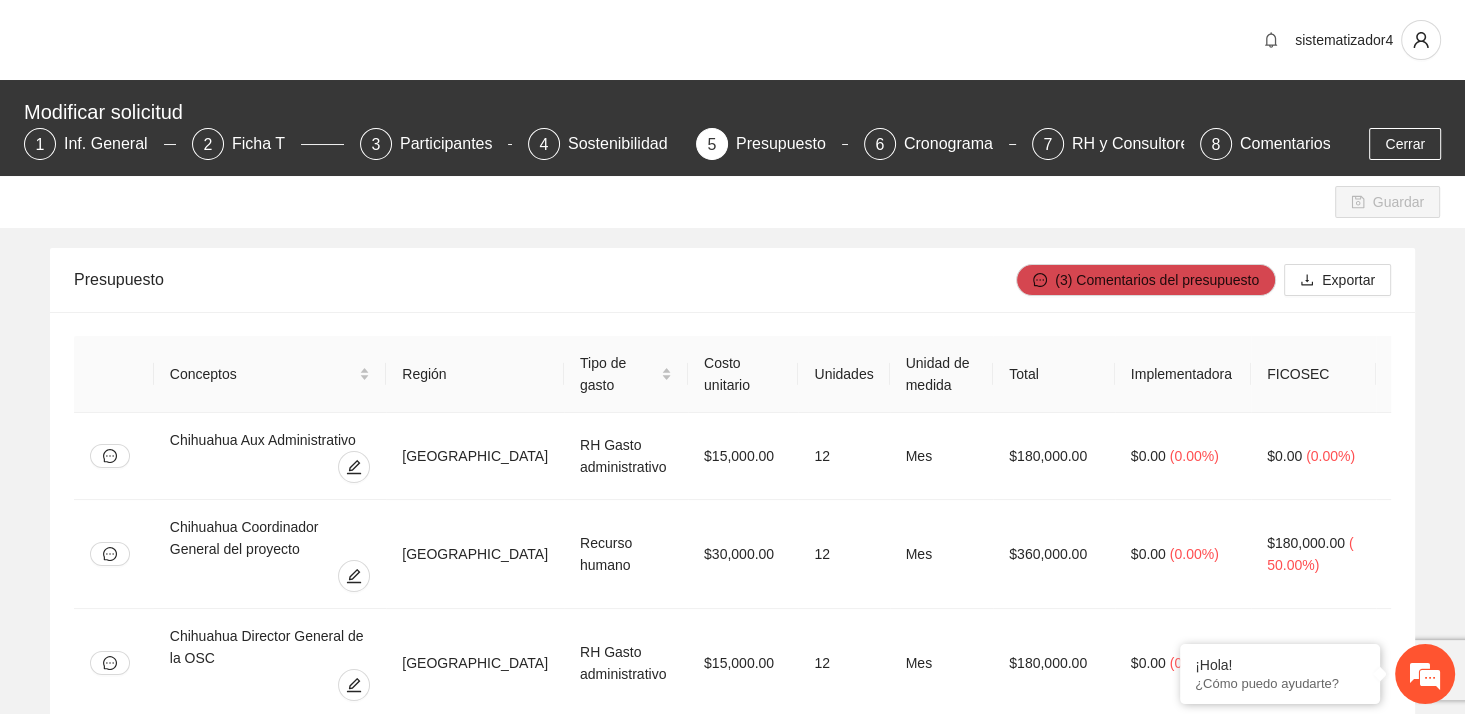 click on "sistematizador4" at bounding box center (732, 40) 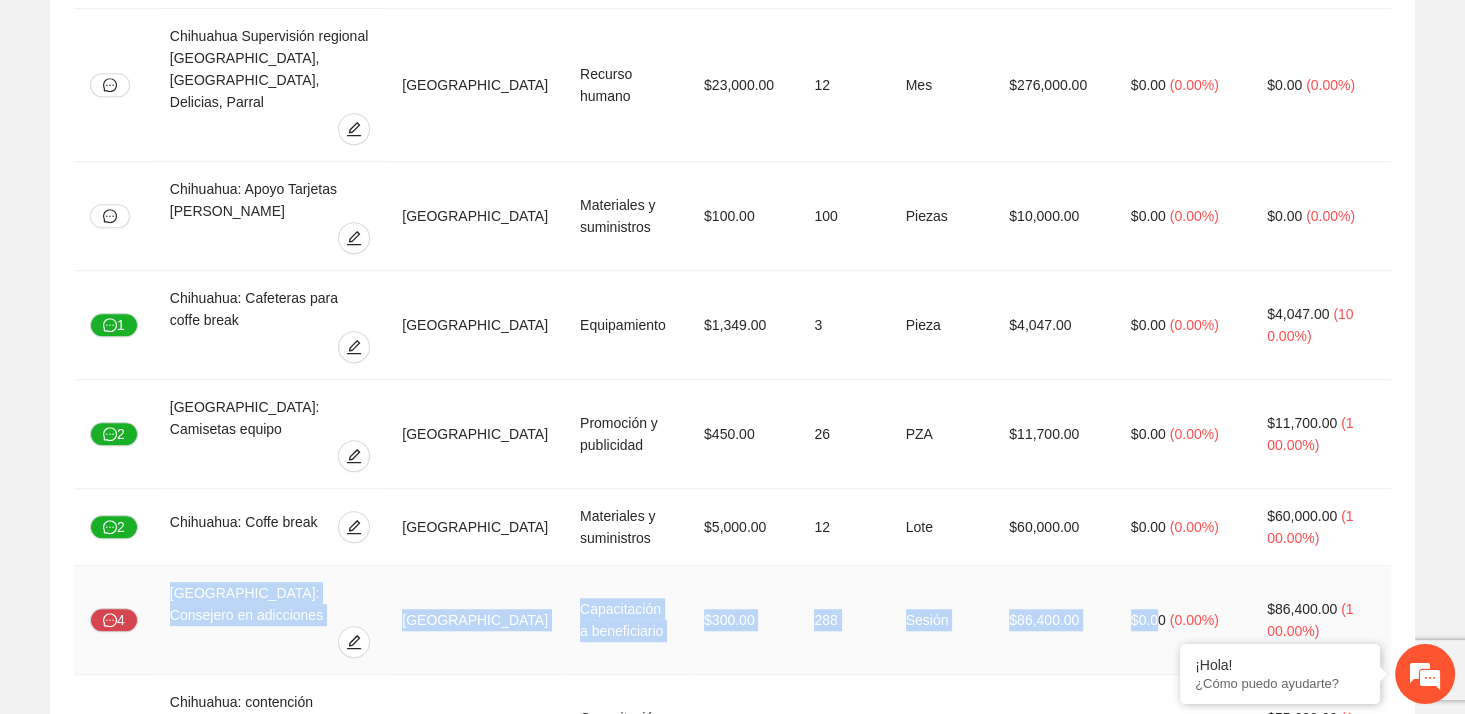 drag, startPoint x: 168, startPoint y: 357, endPoint x: 1176, endPoint y: 336, distance: 1008.21875 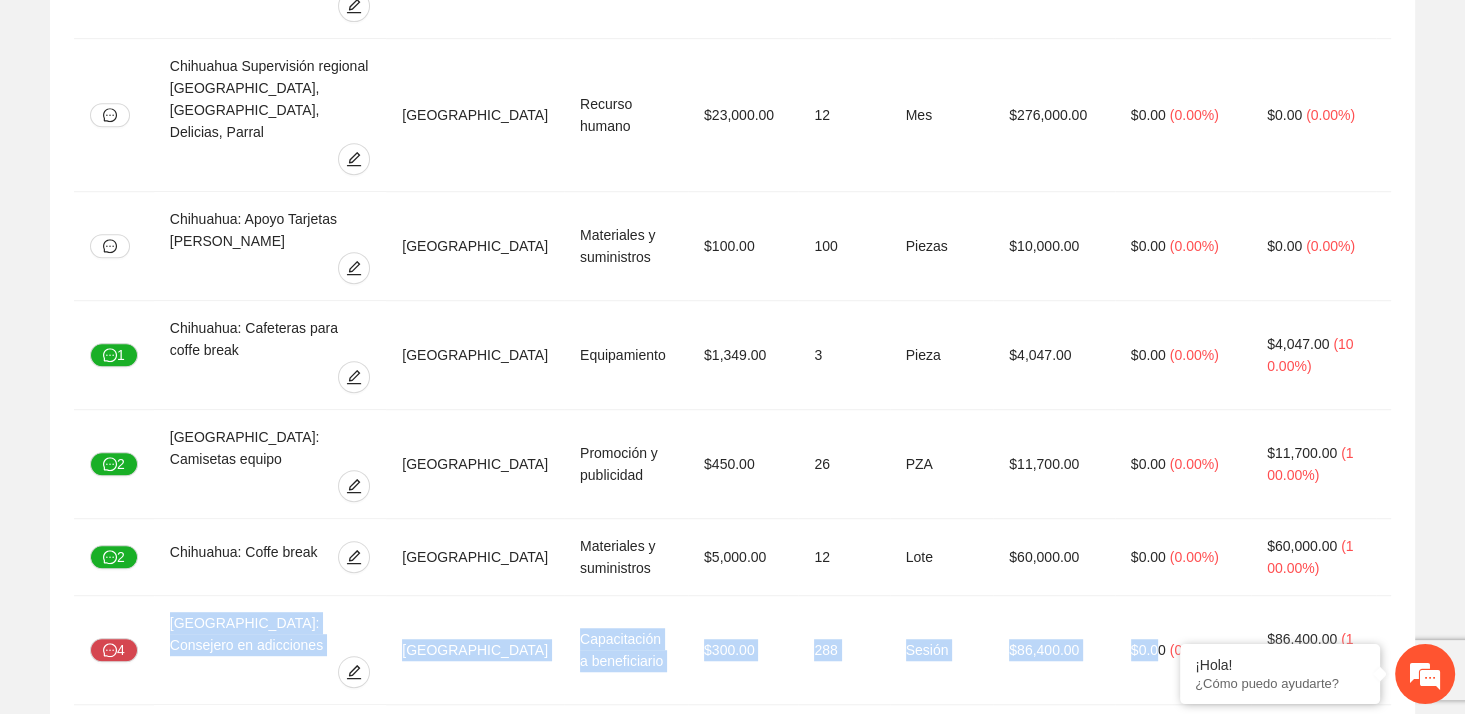 scroll, scrollTop: 1244, scrollLeft: 0, axis: vertical 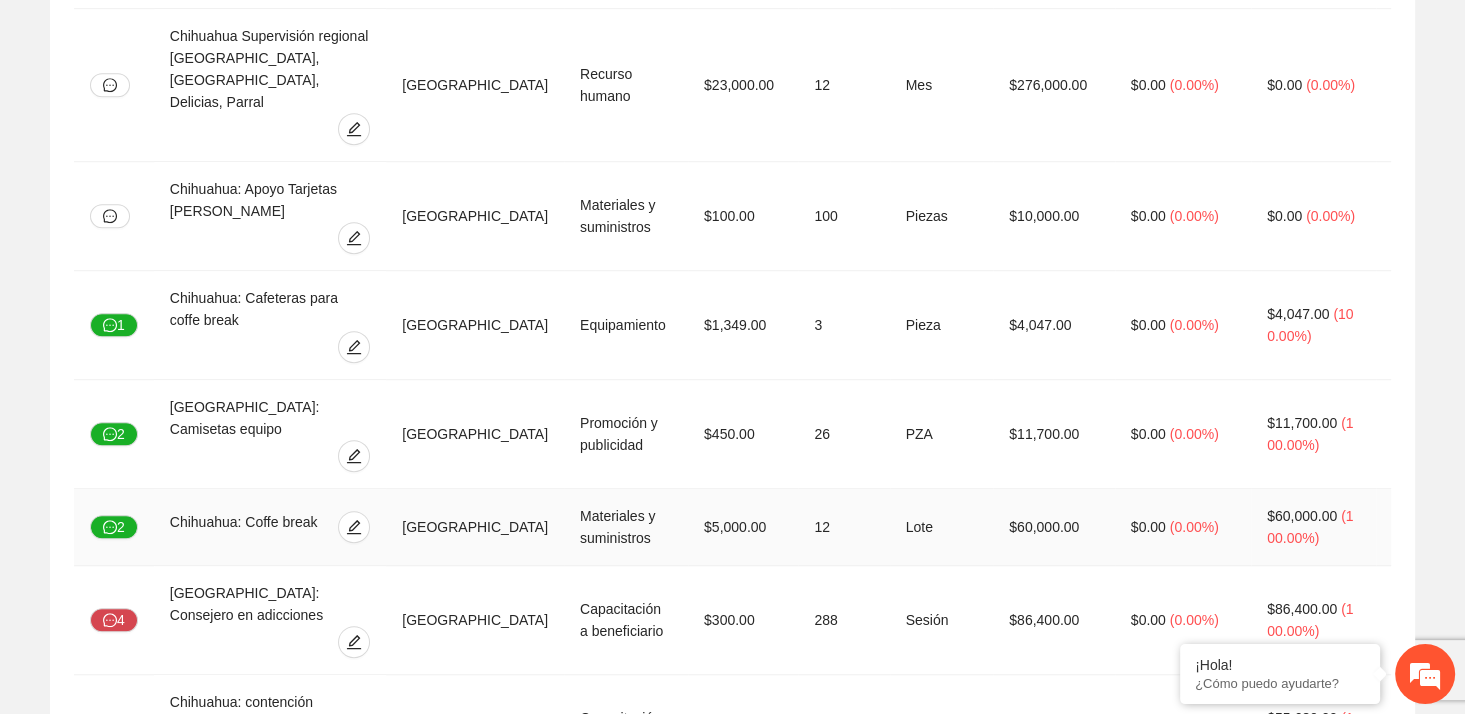 click on "Chihuahua: Coffe break" at bounding box center [249, 527] 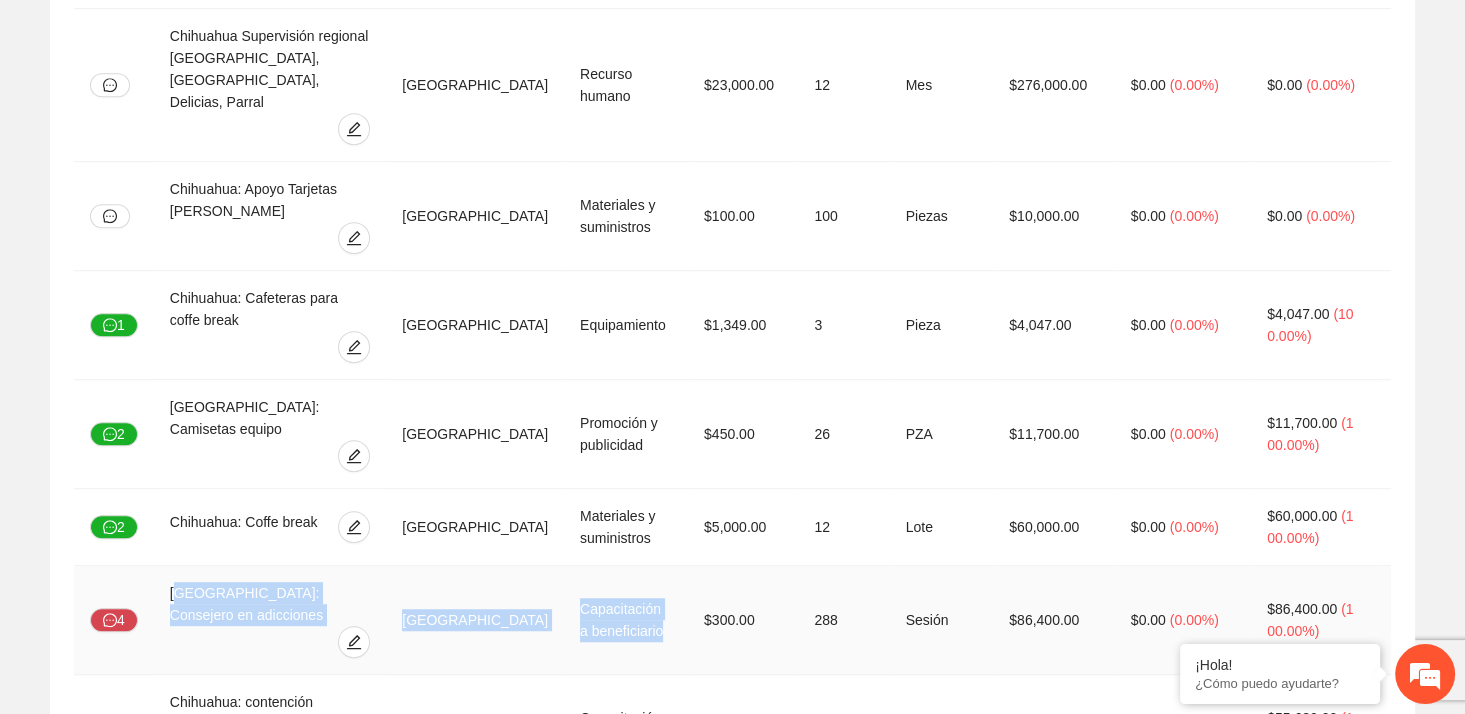 drag, startPoint x: 179, startPoint y: 356, endPoint x: 663, endPoint y: 375, distance: 484.3728 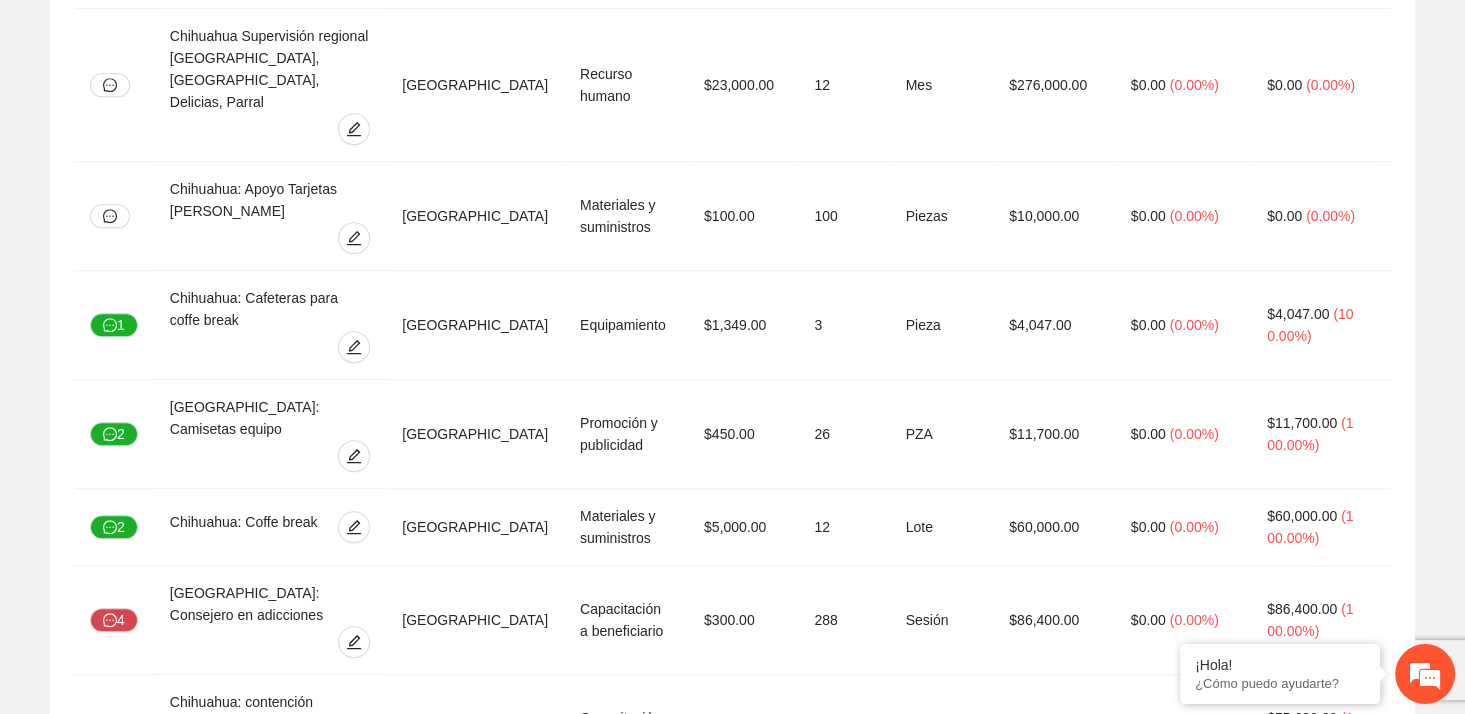 click on "$247,988.00" at bounding box center [1054, 1089] 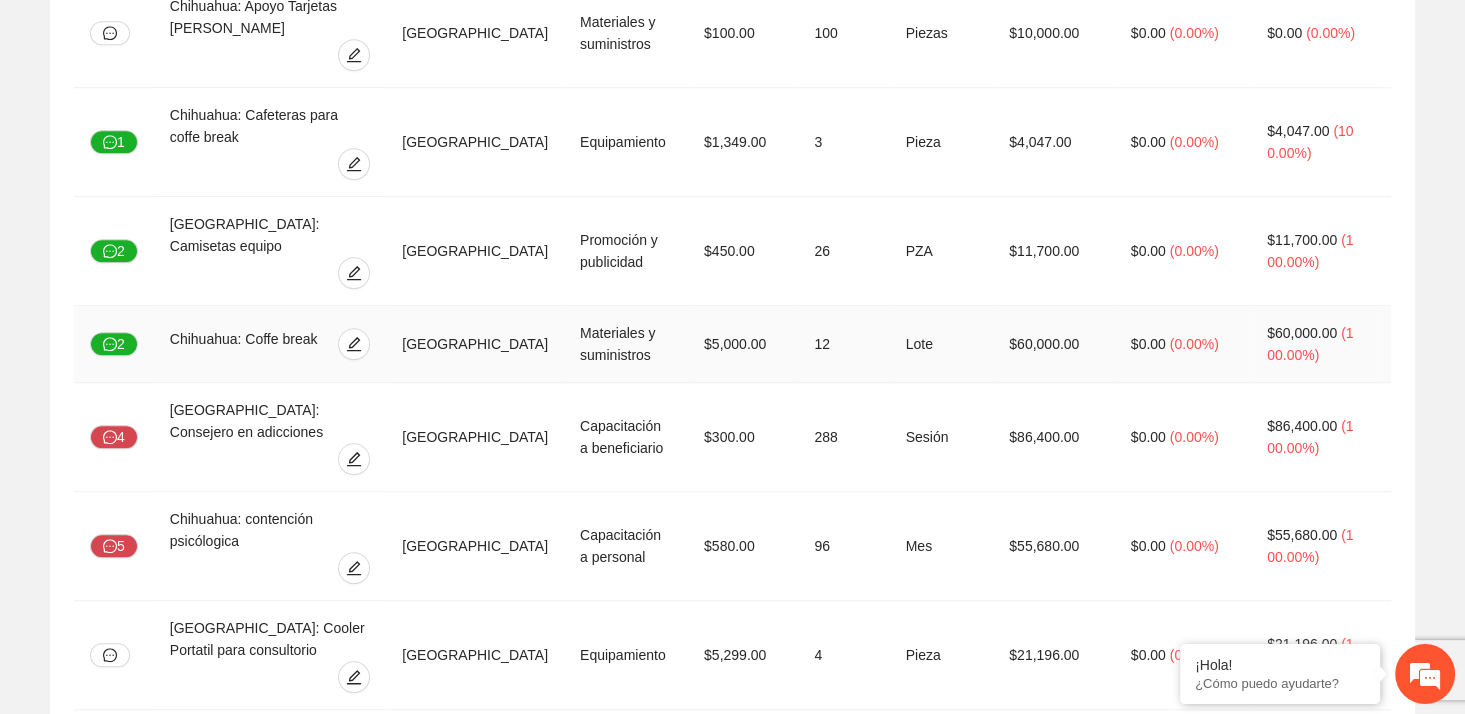 scroll, scrollTop: 1444, scrollLeft: 0, axis: vertical 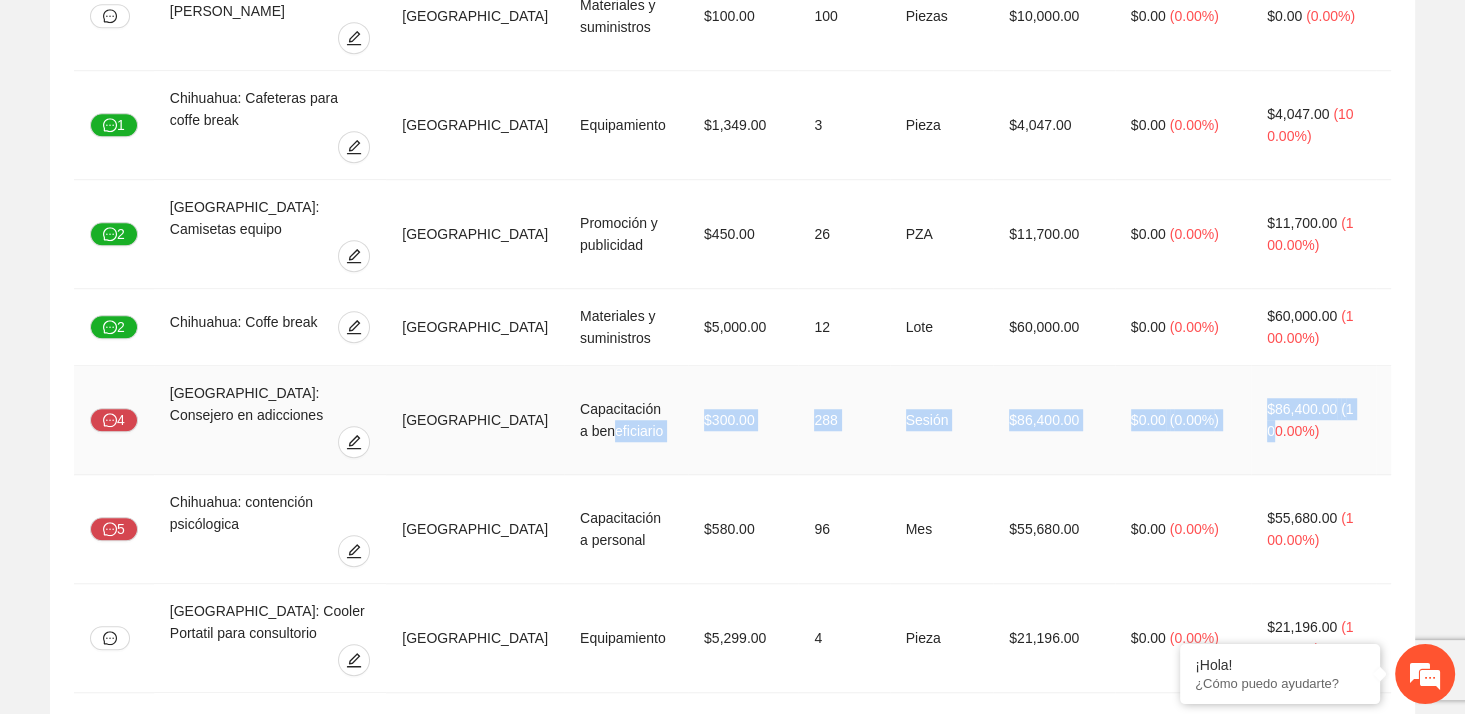drag, startPoint x: 709, startPoint y: 164, endPoint x: 1388, endPoint y: 157, distance: 679.0361 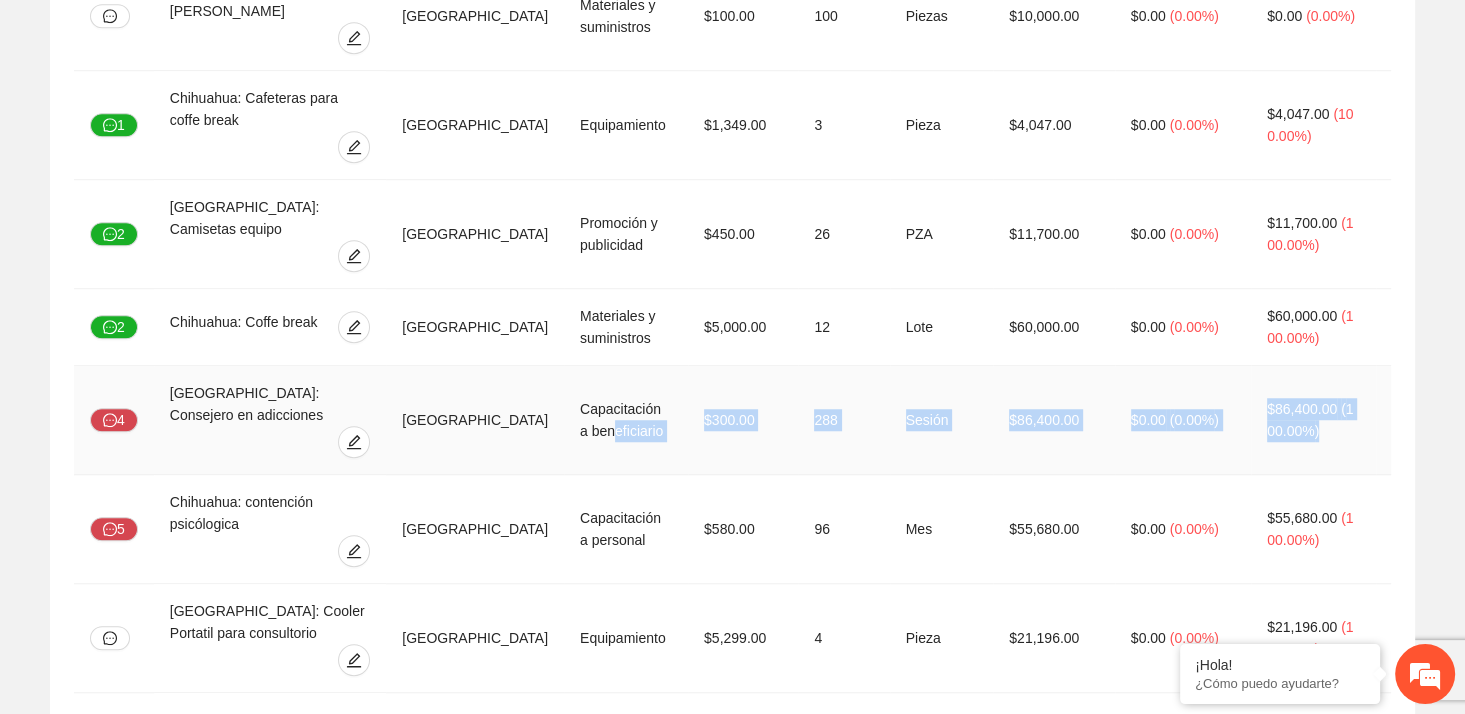 scroll, scrollTop: 0, scrollLeft: 40, axis: horizontal 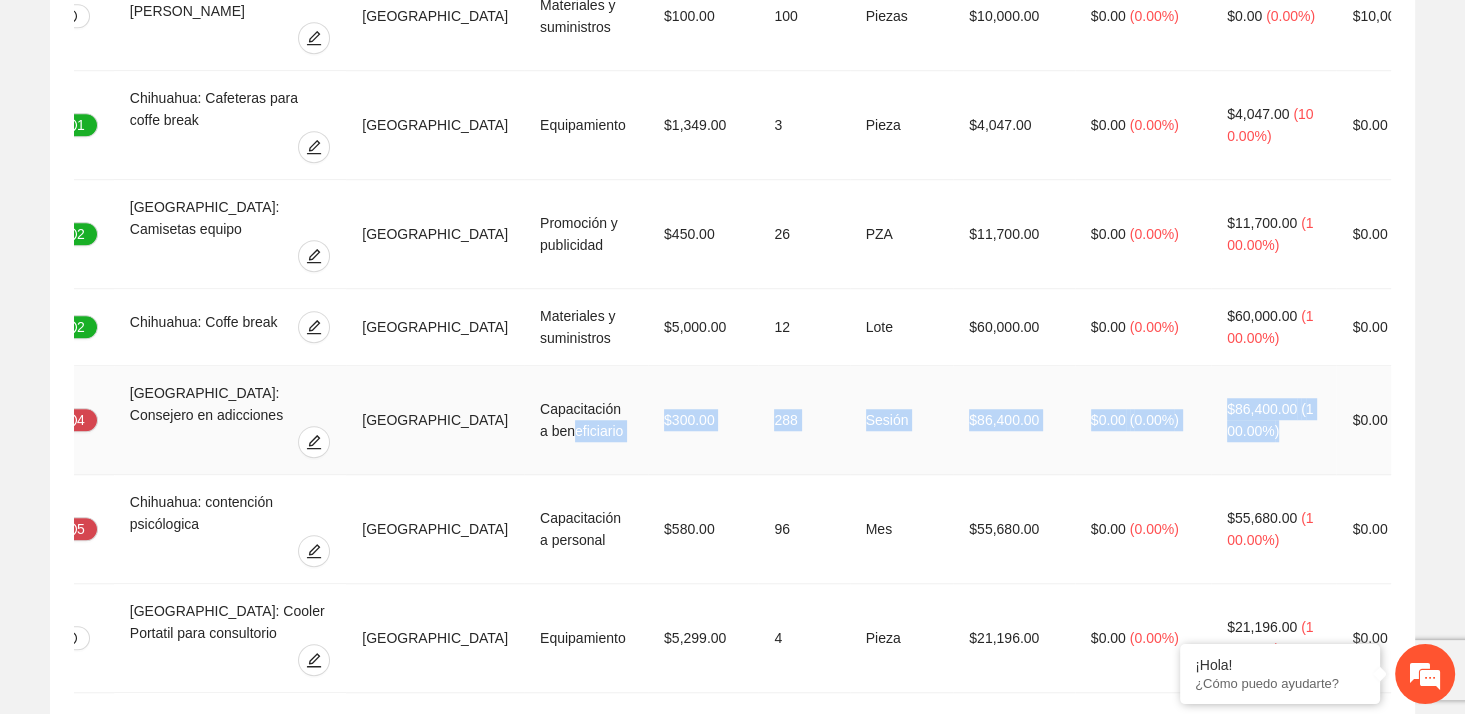 click on "$300.00" at bounding box center [703, 420] 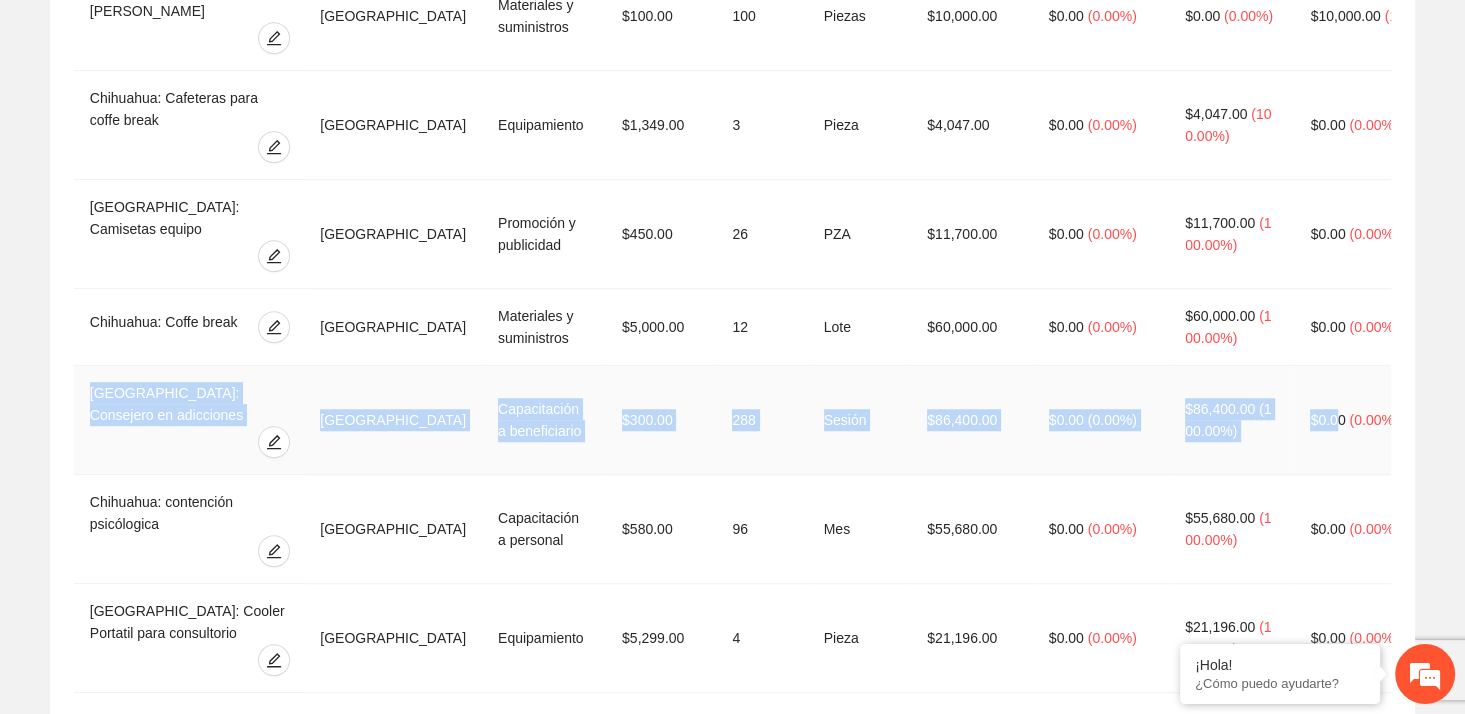 drag, startPoint x: 122, startPoint y: 151, endPoint x: 1380, endPoint y: 166, distance: 1258.0895 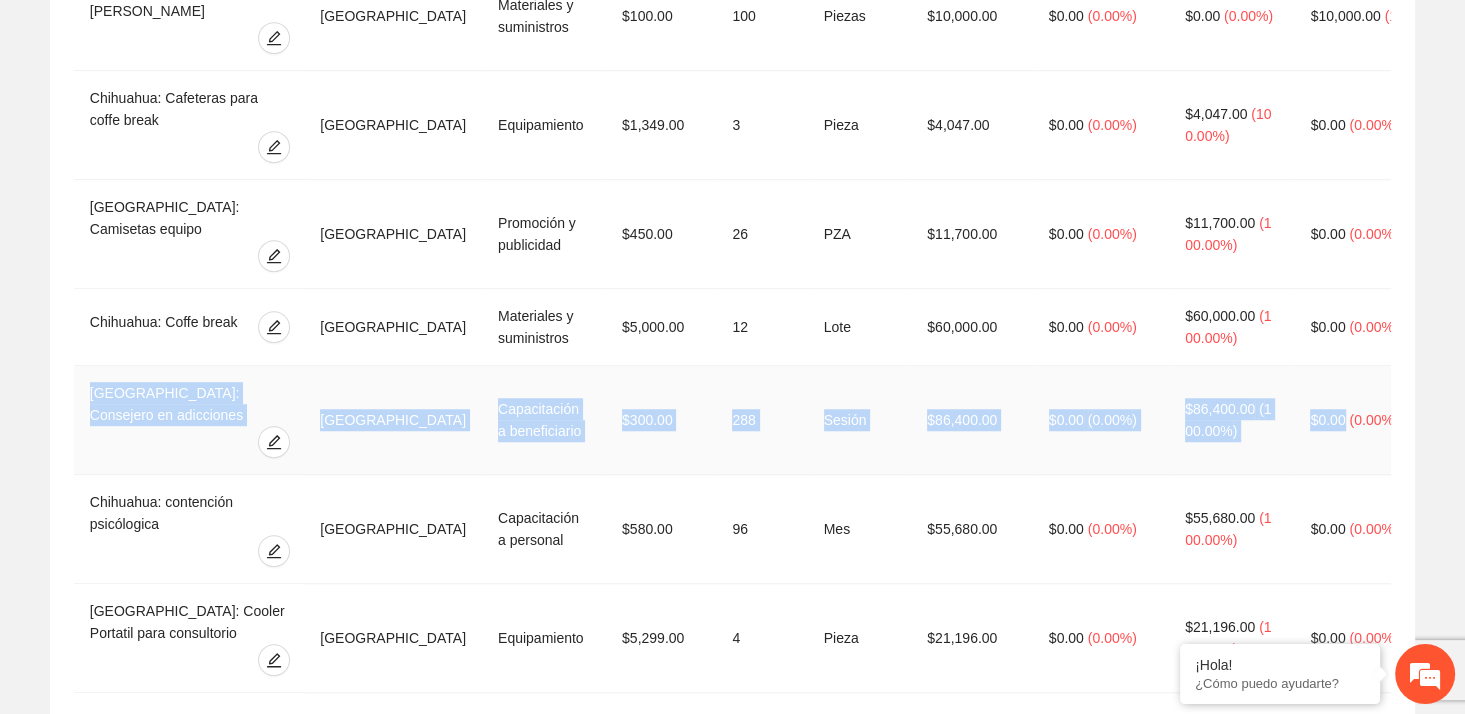 scroll, scrollTop: 0, scrollLeft: 89, axis: horizontal 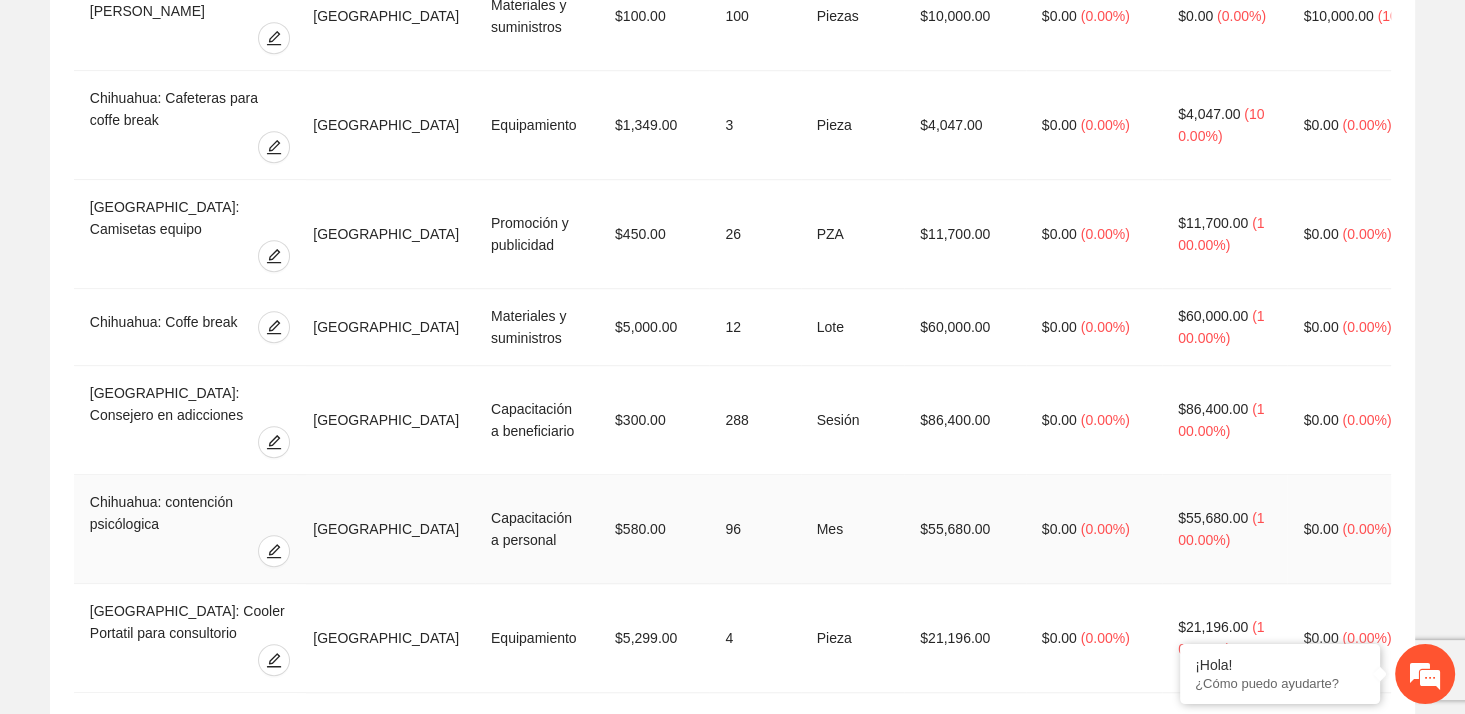 drag, startPoint x: 1380, startPoint y: 166, endPoint x: 1313, endPoint y: 213, distance: 81.84131 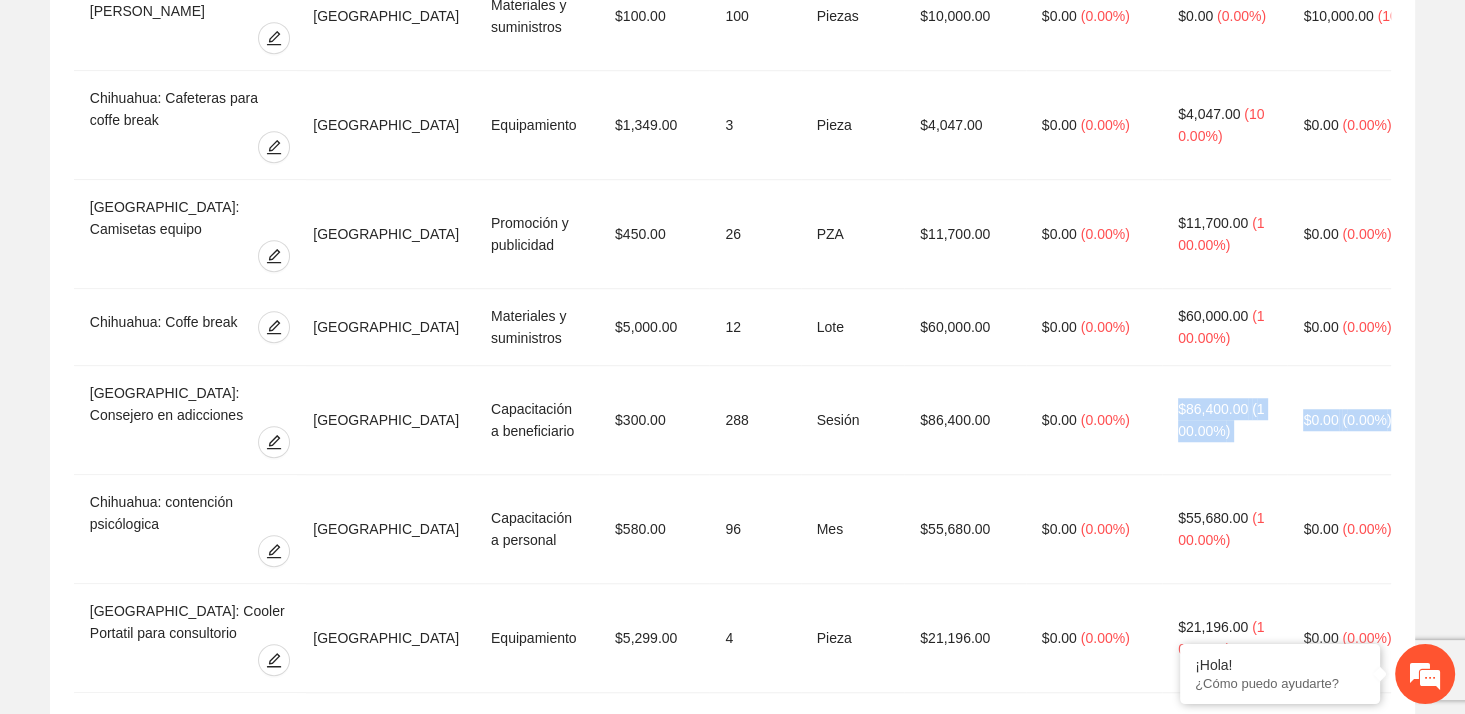 scroll, scrollTop: 0, scrollLeft: 283, axis: horizontal 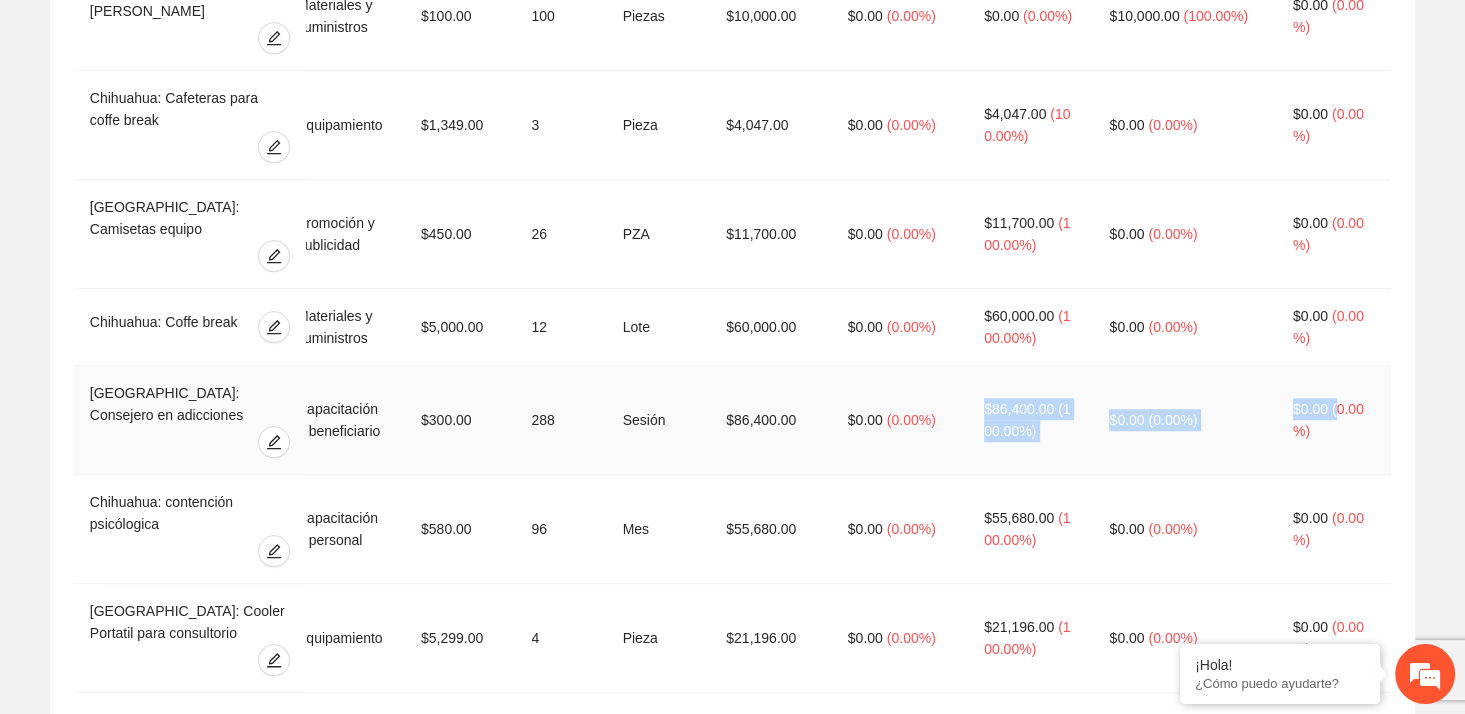 drag, startPoint x: 1208, startPoint y: 158, endPoint x: 1328, endPoint y: 160, distance: 120.01666 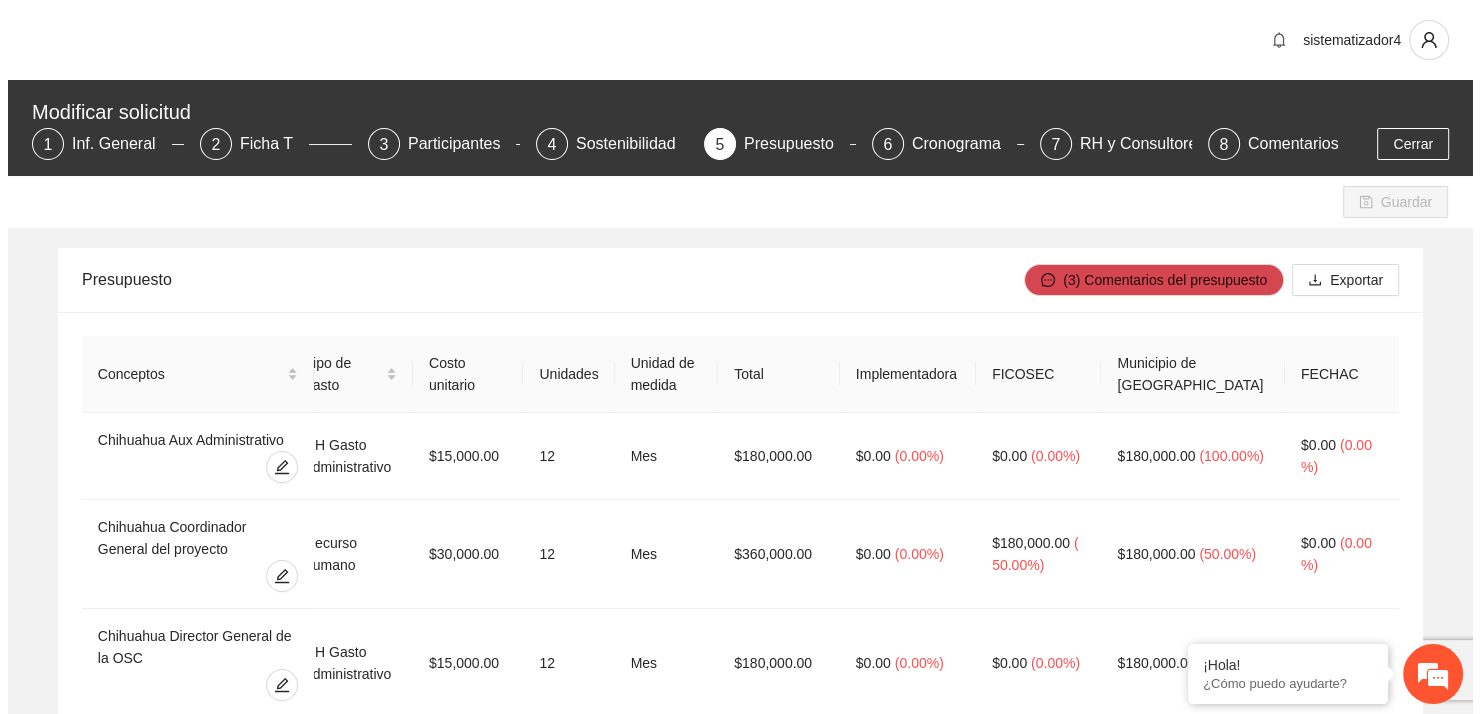 scroll, scrollTop: 1244, scrollLeft: 0, axis: vertical 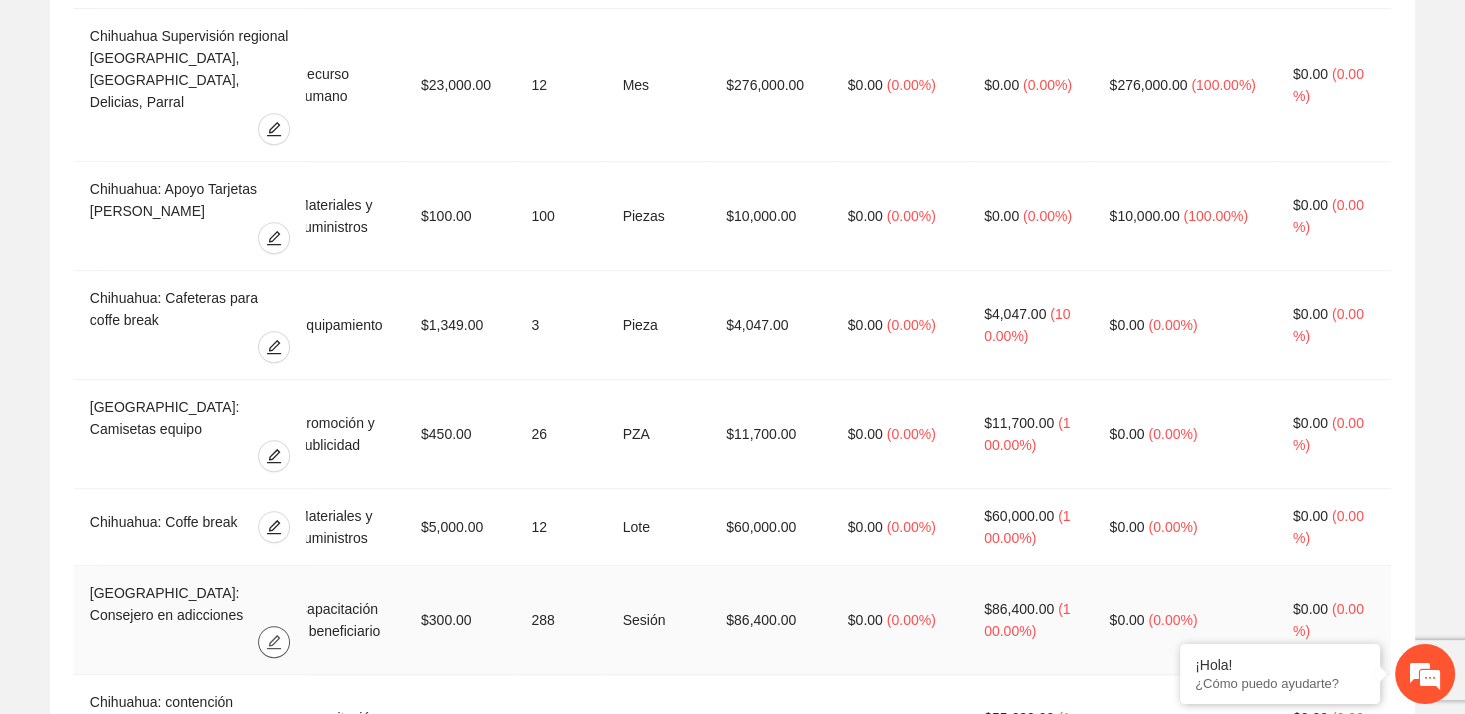 click 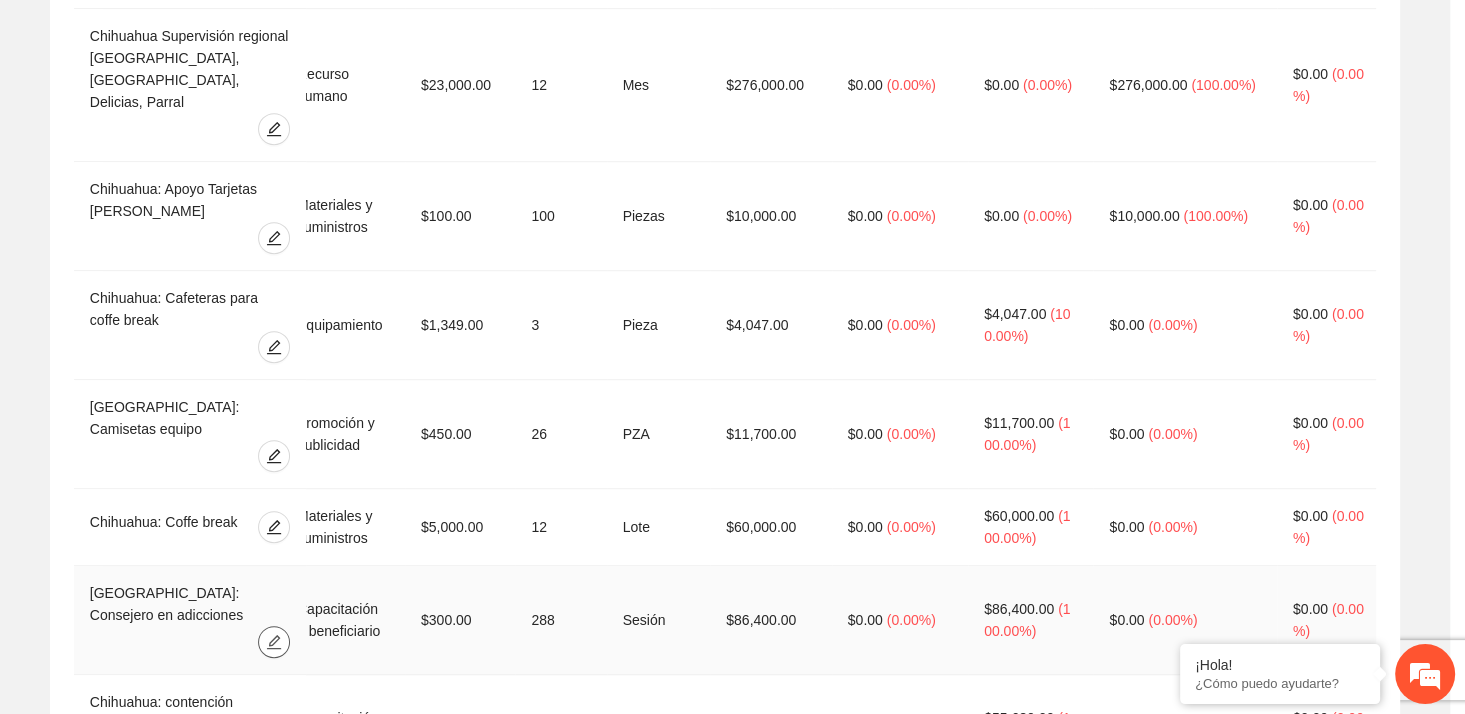 type on "**" 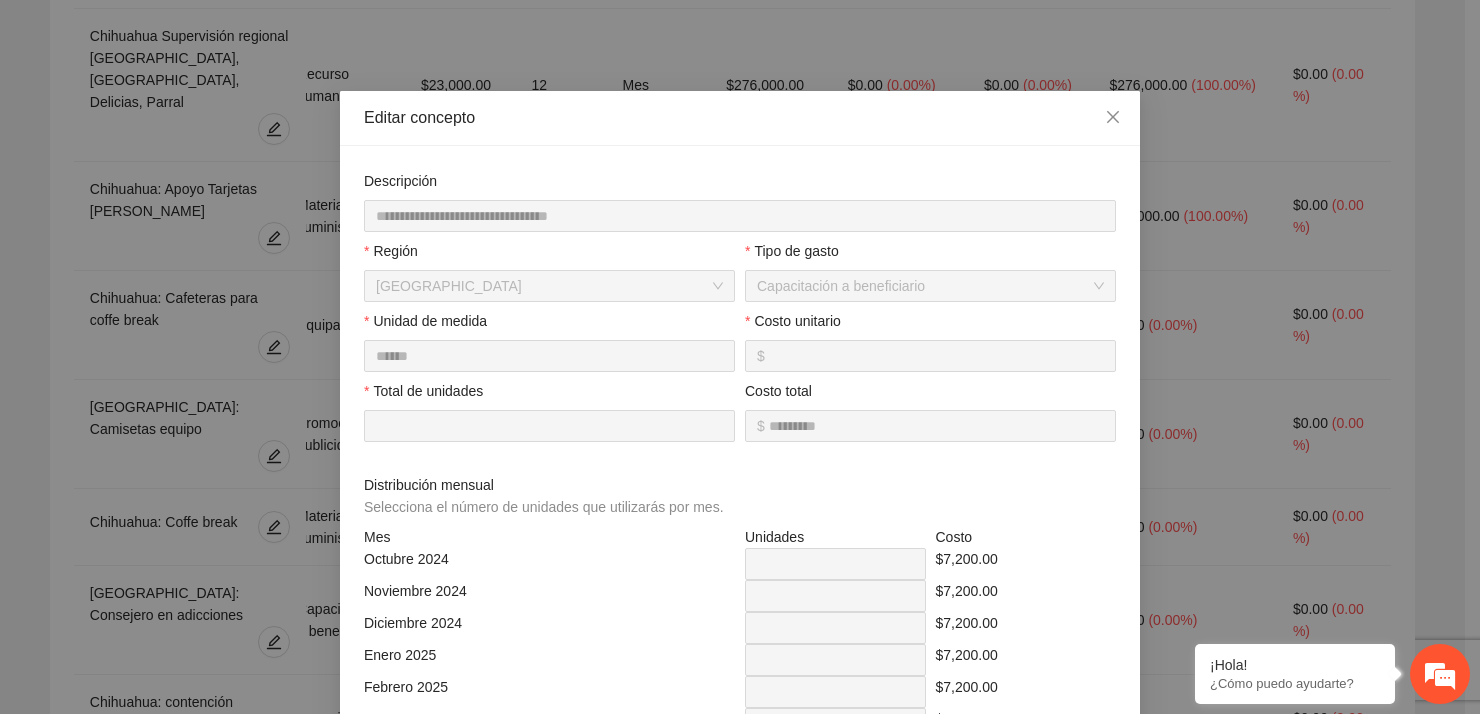 scroll, scrollTop: 0, scrollLeft: 0, axis: both 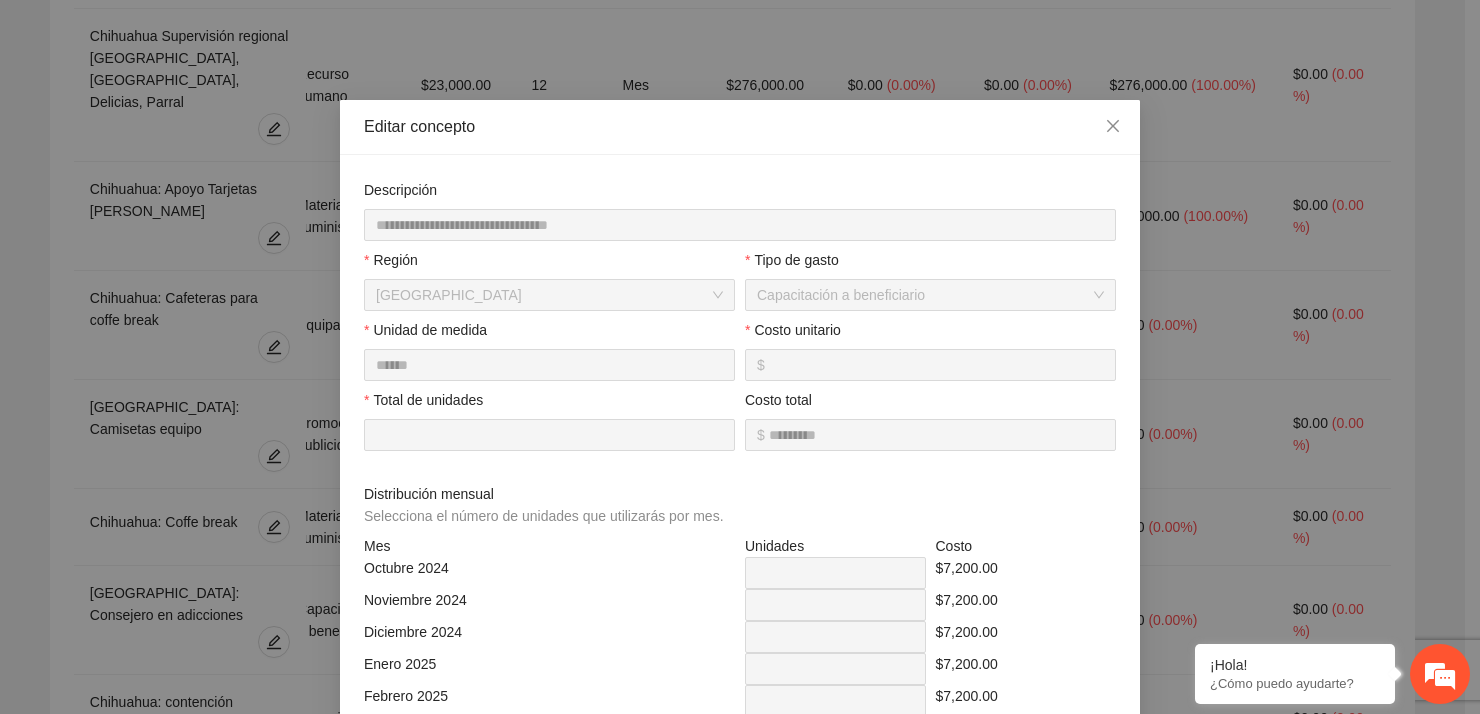click on "$ ***" at bounding box center [930, 365] 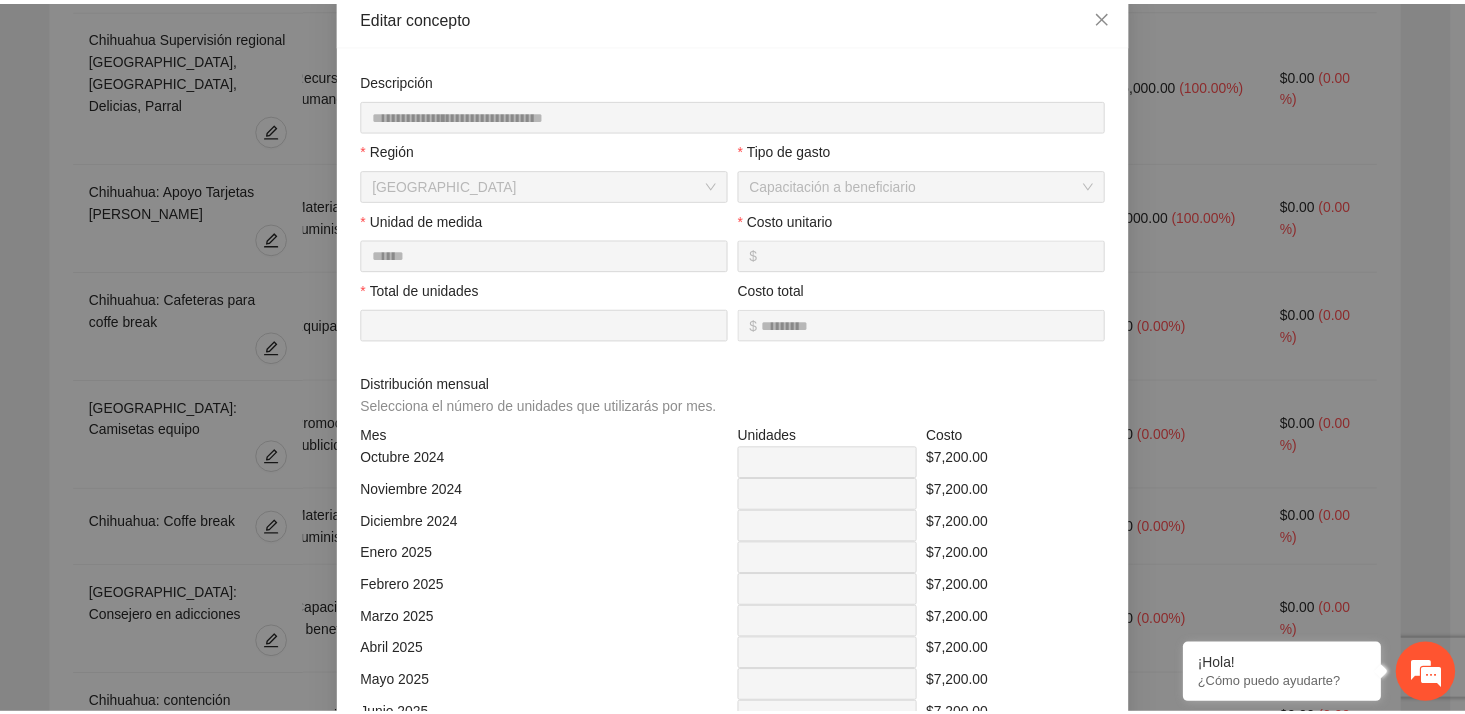 scroll, scrollTop: 0, scrollLeft: 0, axis: both 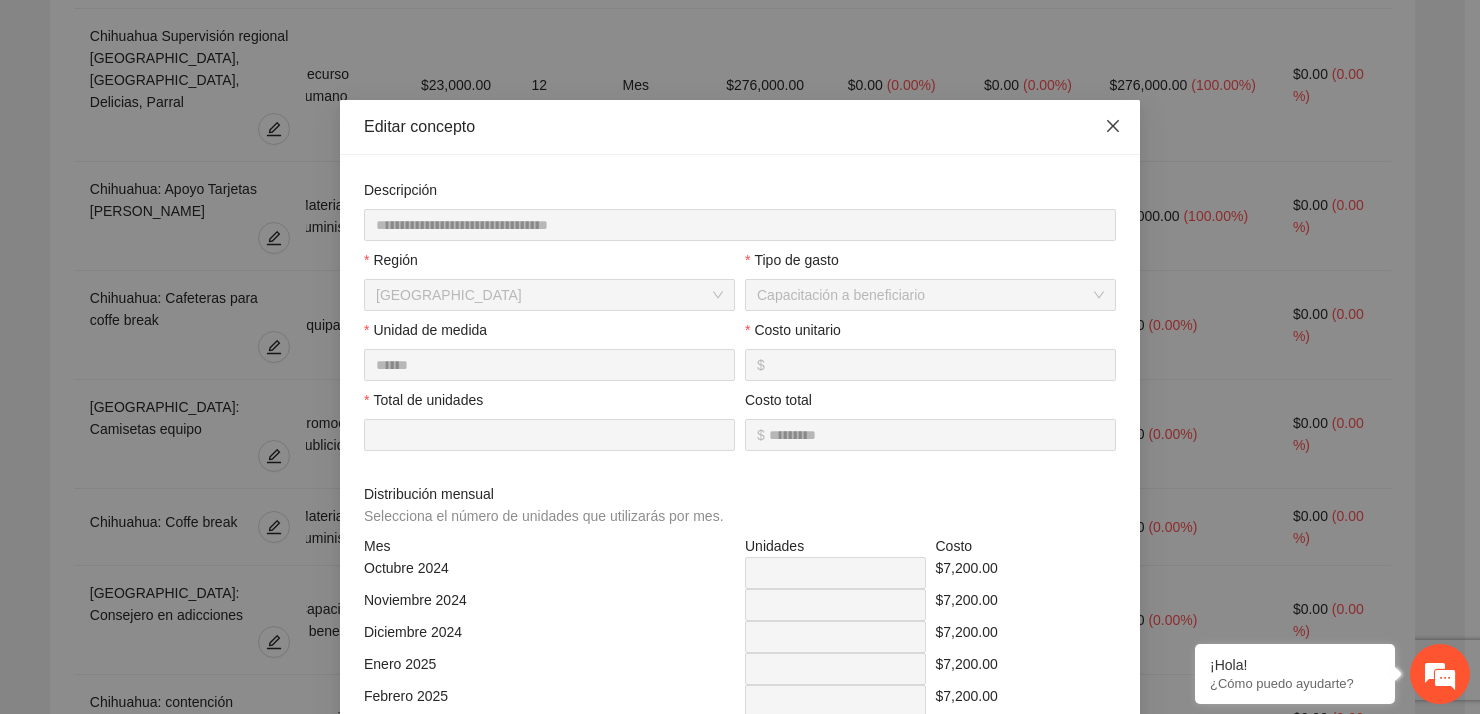 click at bounding box center (1113, 127) 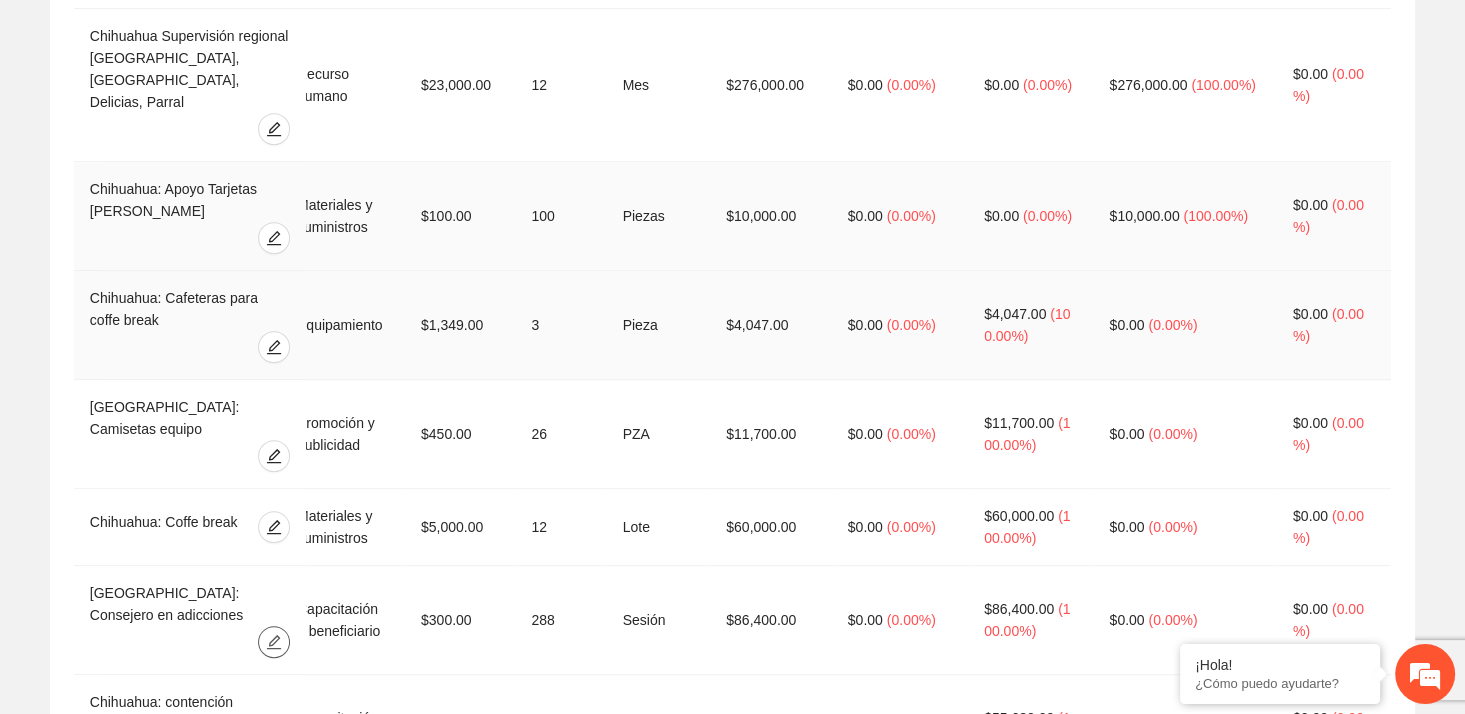 scroll, scrollTop: 0, scrollLeft: 268, axis: horizontal 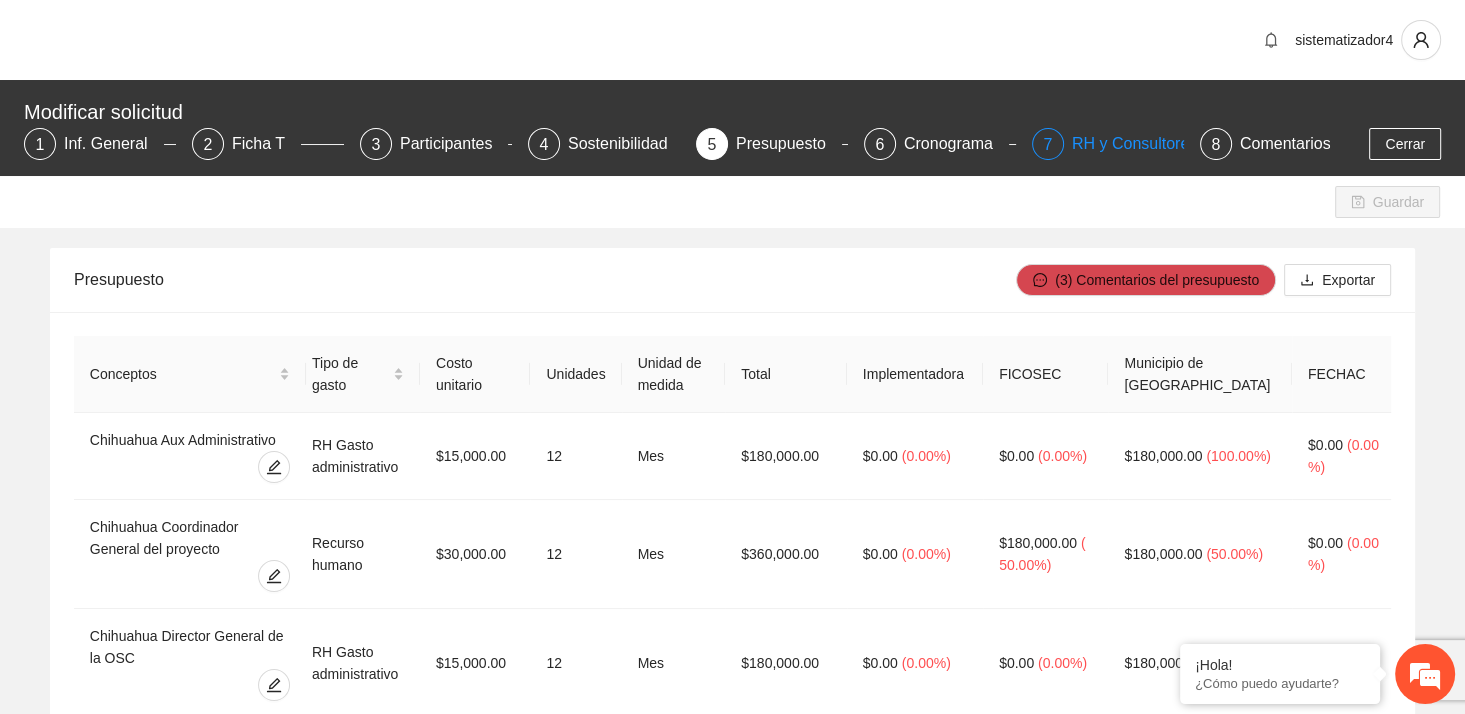 click on "RH y Consultores" at bounding box center [1142, 144] 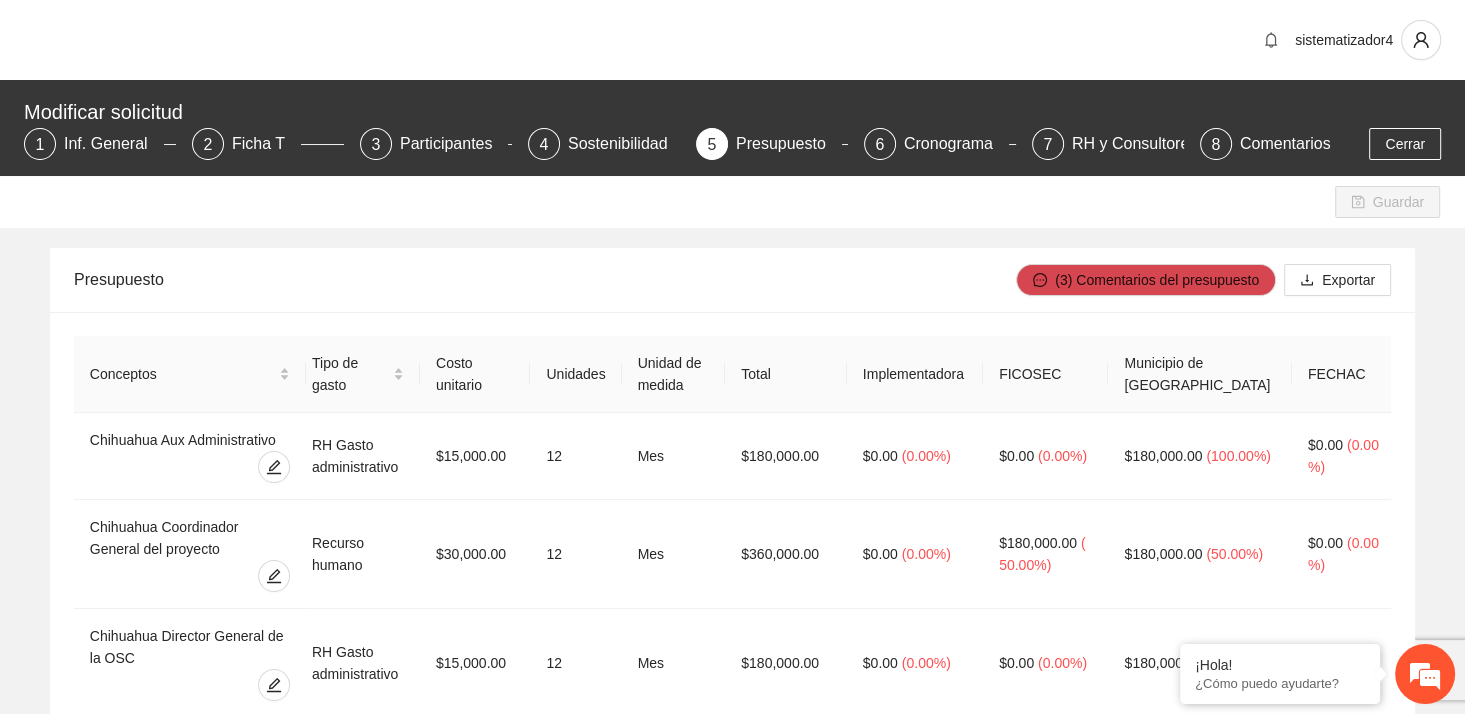 click on "sistematizador4" at bounding box center [732, 40] 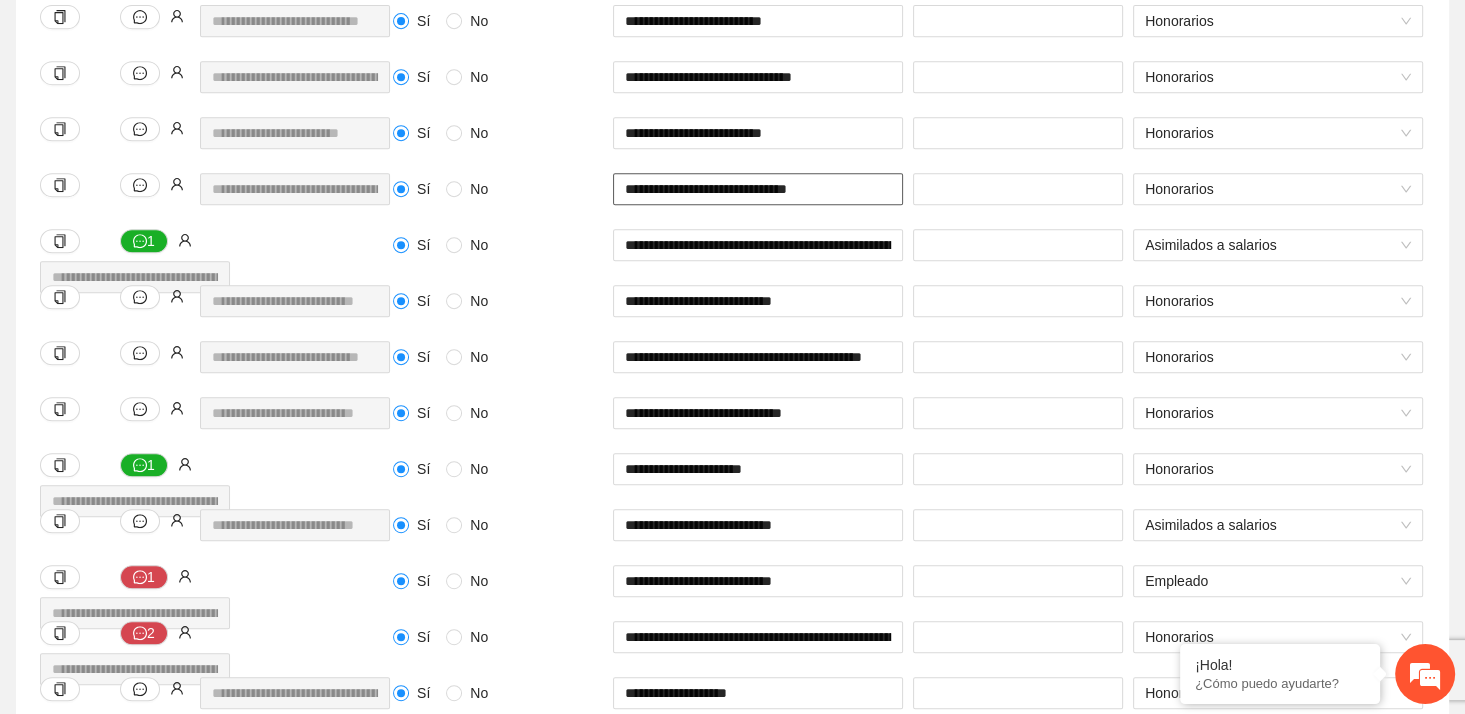 scroll, scrollTop: 929, scrollLeft: 0, axis: vertical 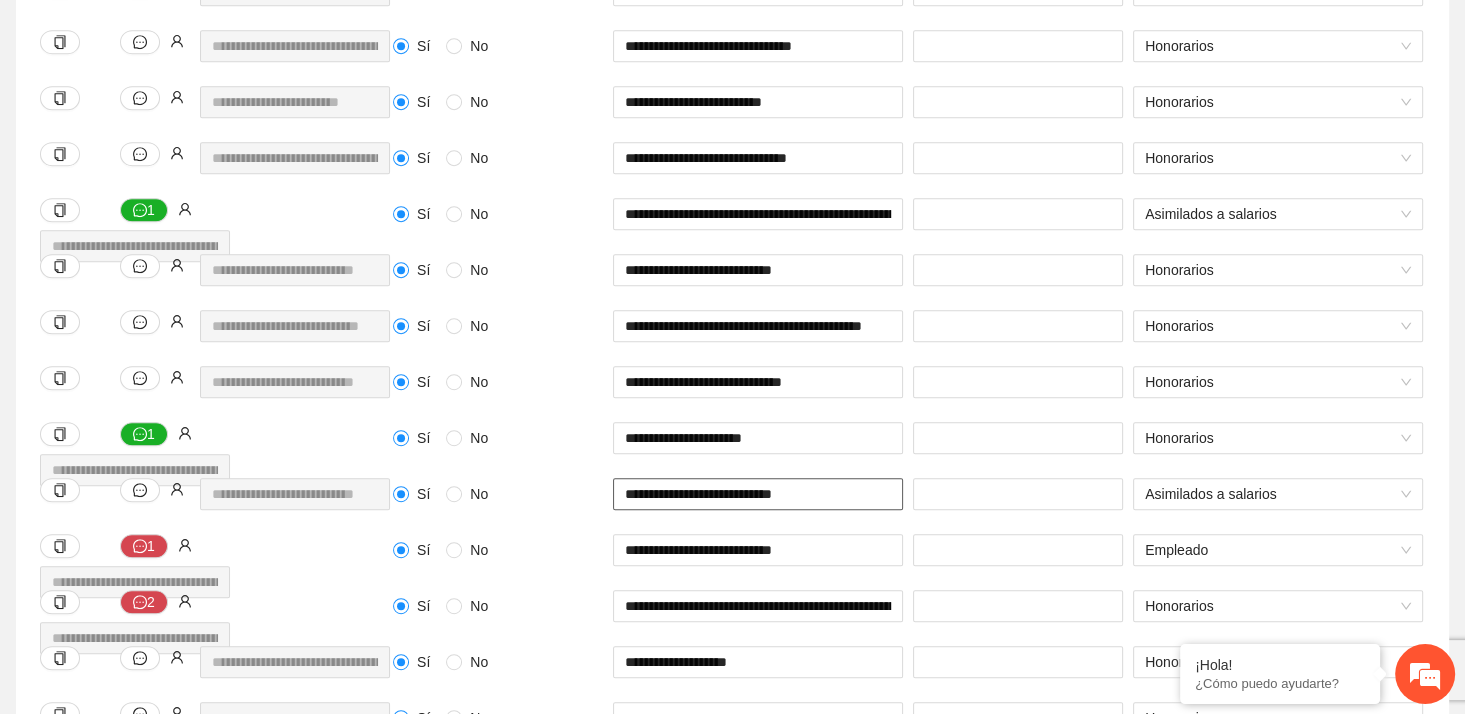 click on "**********" at bounding box center (758, 494) 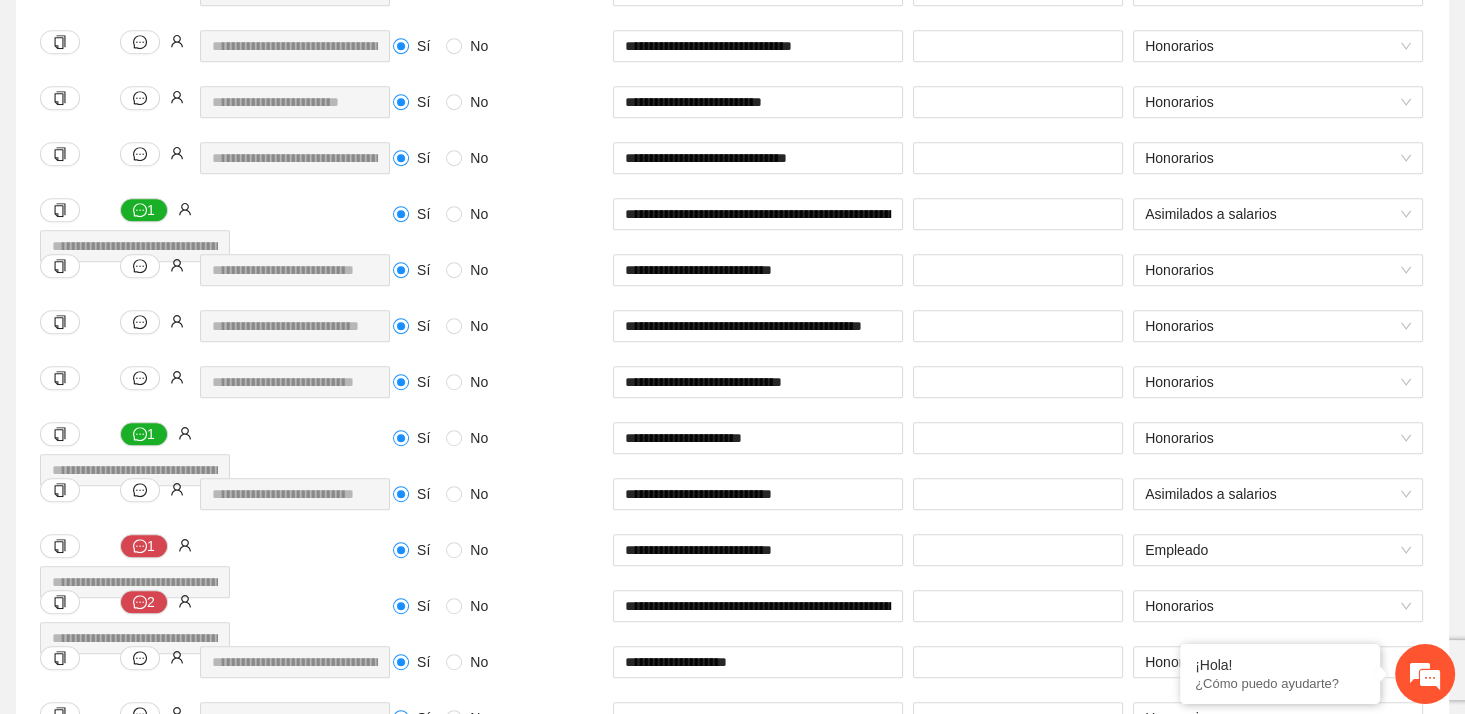 scroll, scrollTop: 0, scrollLeft: 20, axis: horizontal 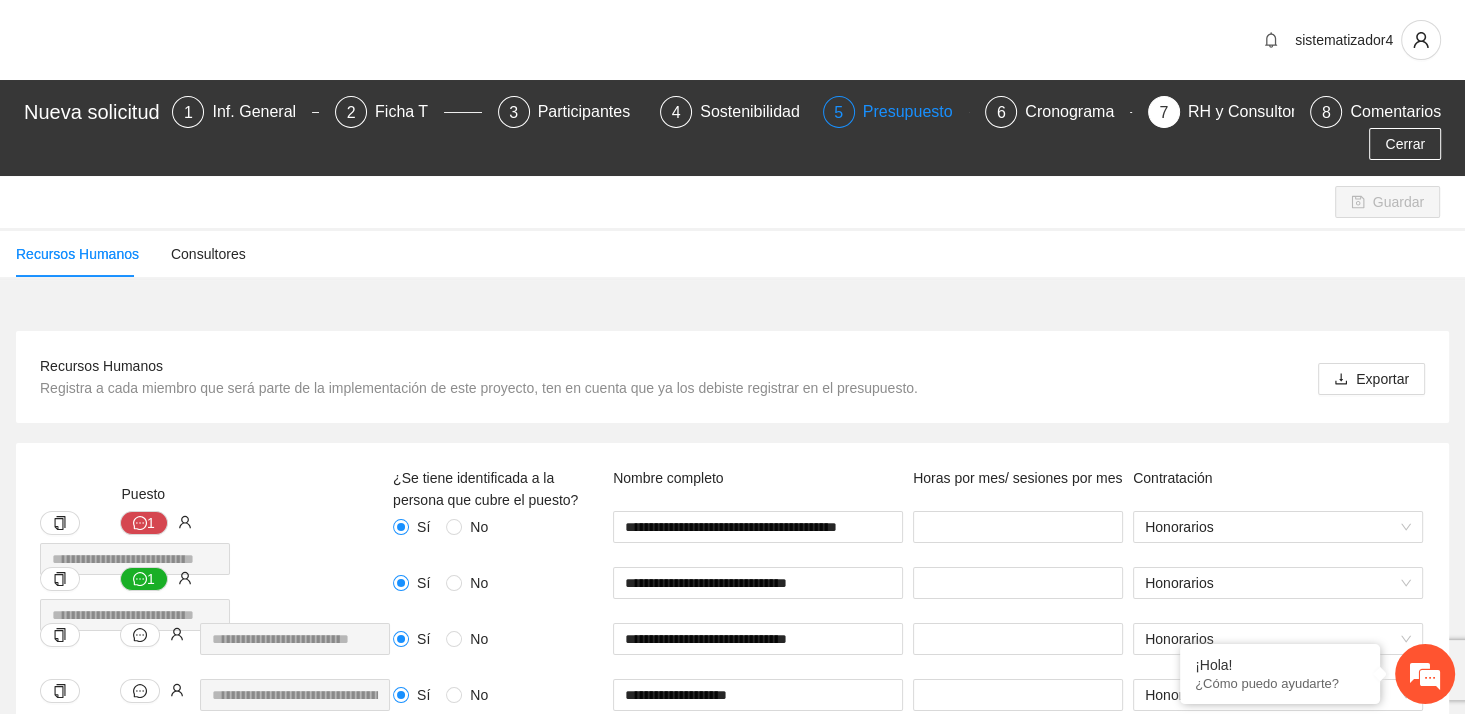 click on "Presupuesto" at bounding box center [916, 112] 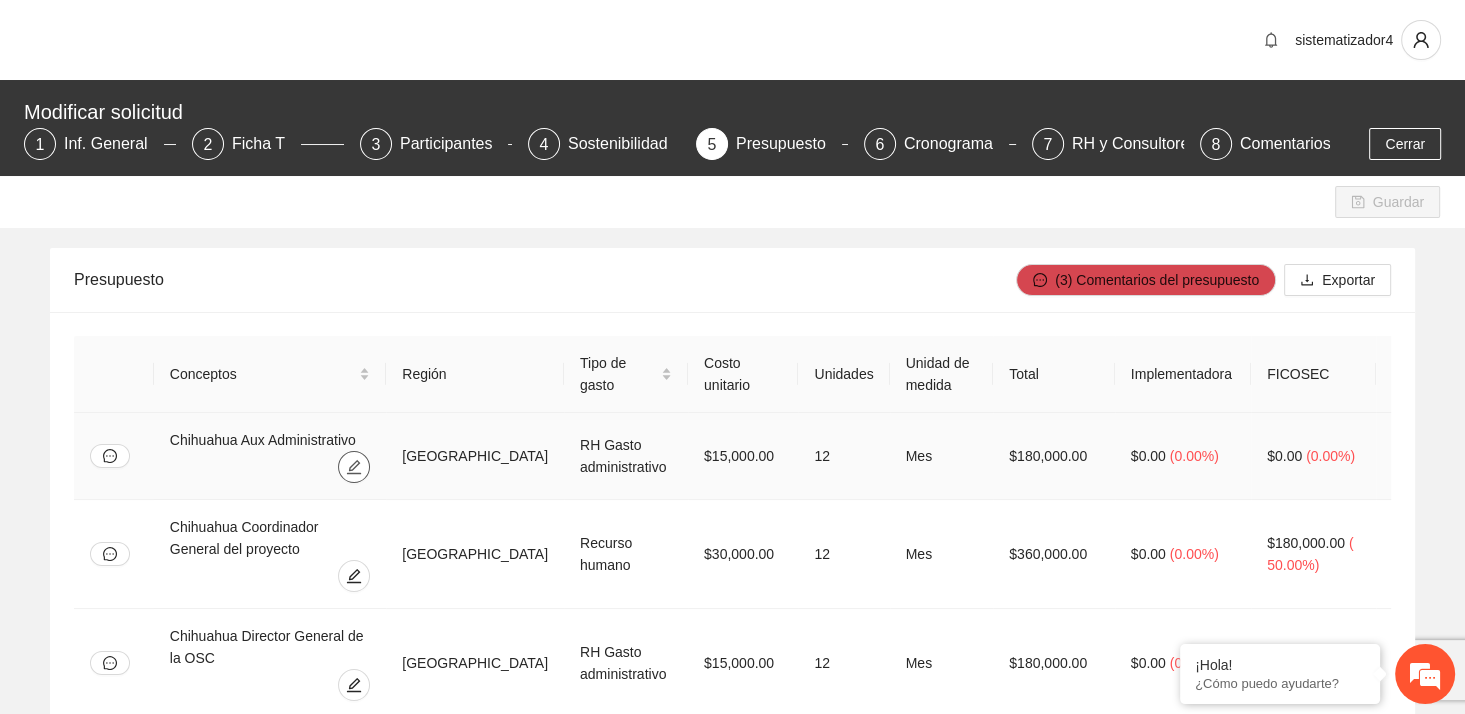 click 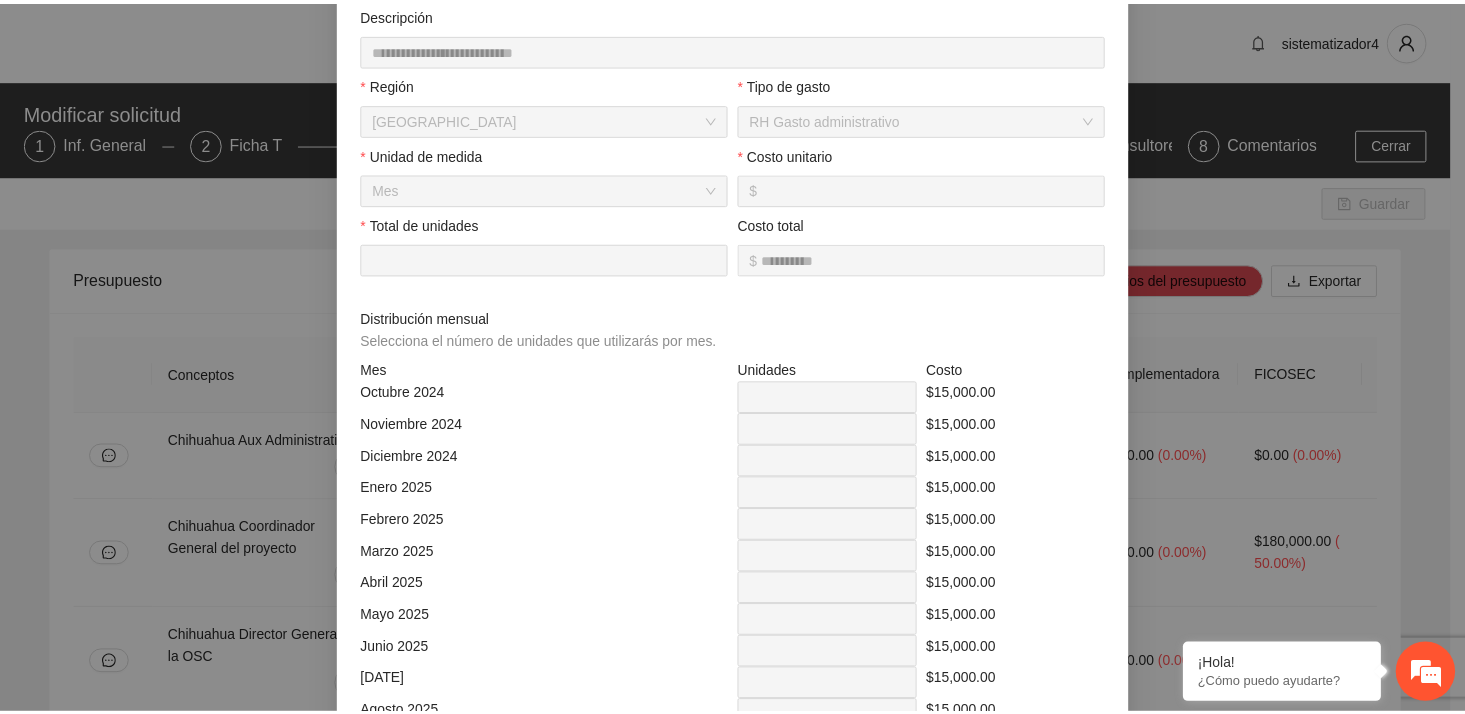 scroll, scrollTop: 0, scrollLeft: 0, axis: both 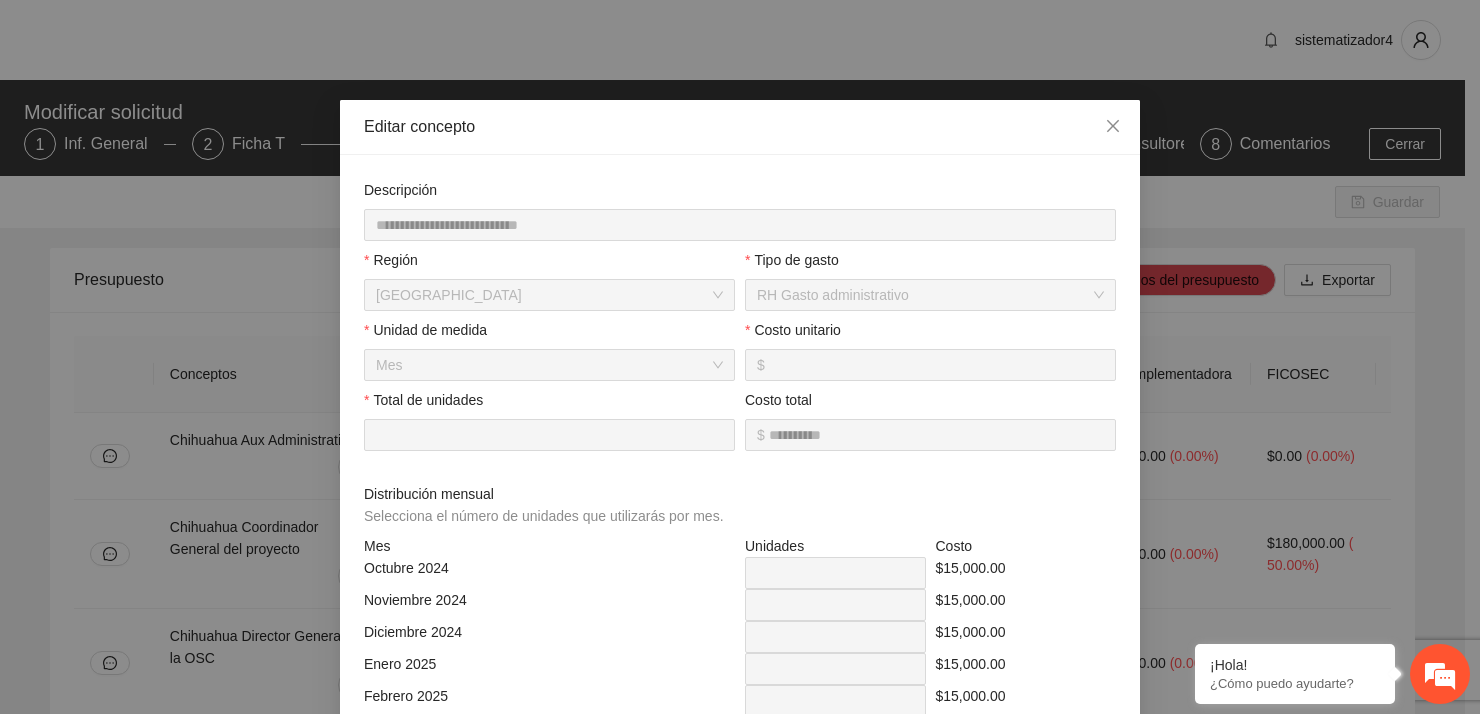 click on "**********" at bounding box center (740, 676) 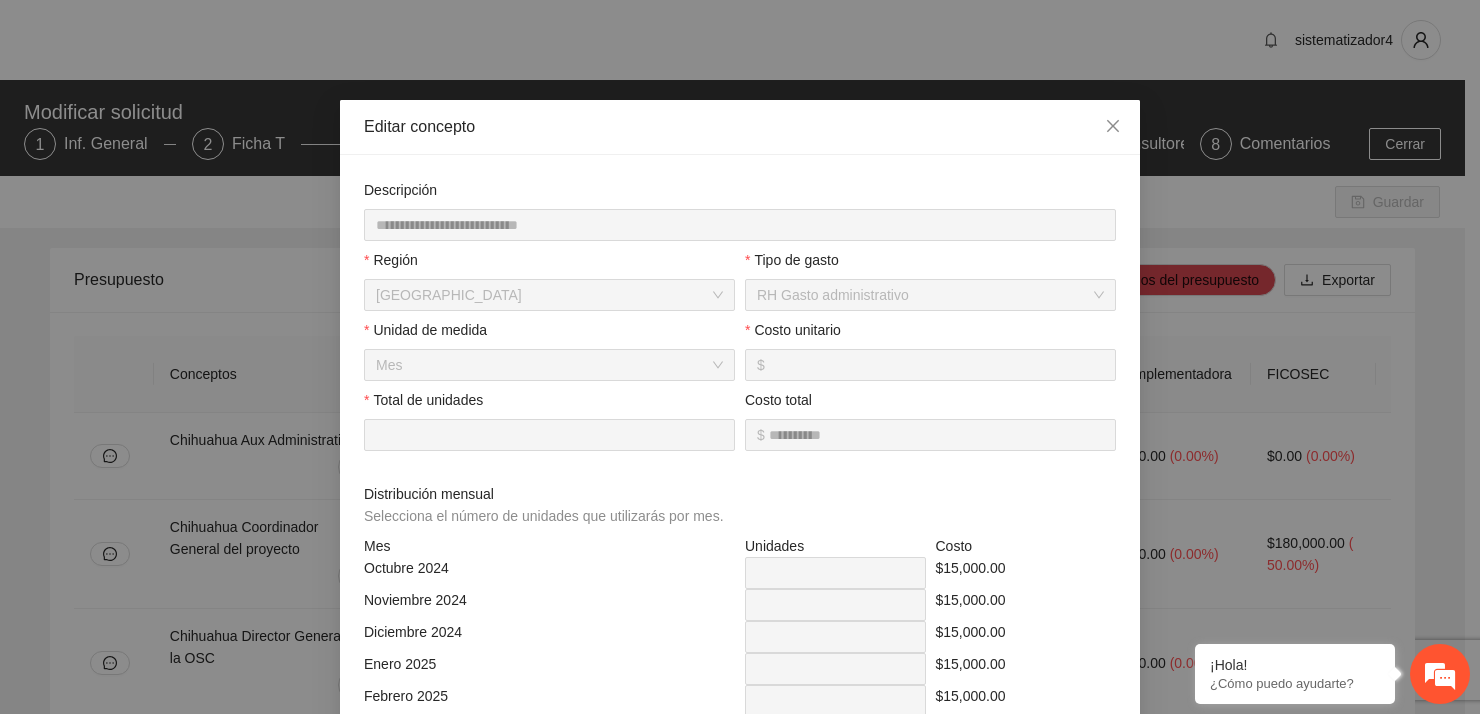 drag, startPoint x: 776, startPoint y: 363, endPoint x: 841, endPoint y: 408, distance: 79.05694 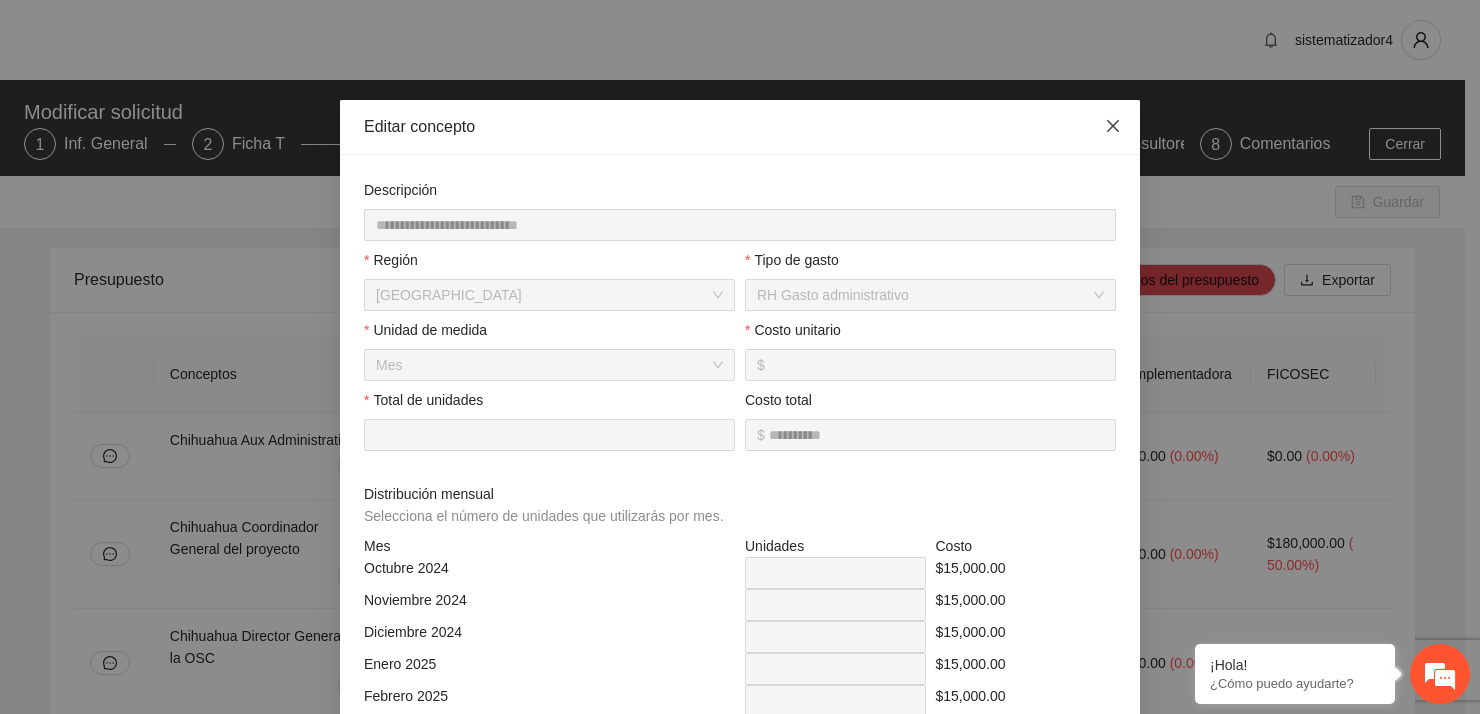 drag, startPoint x: 1108, startPoint y: 130, endPoint x: 1084, endPoint y: 141, distance: 26.400757 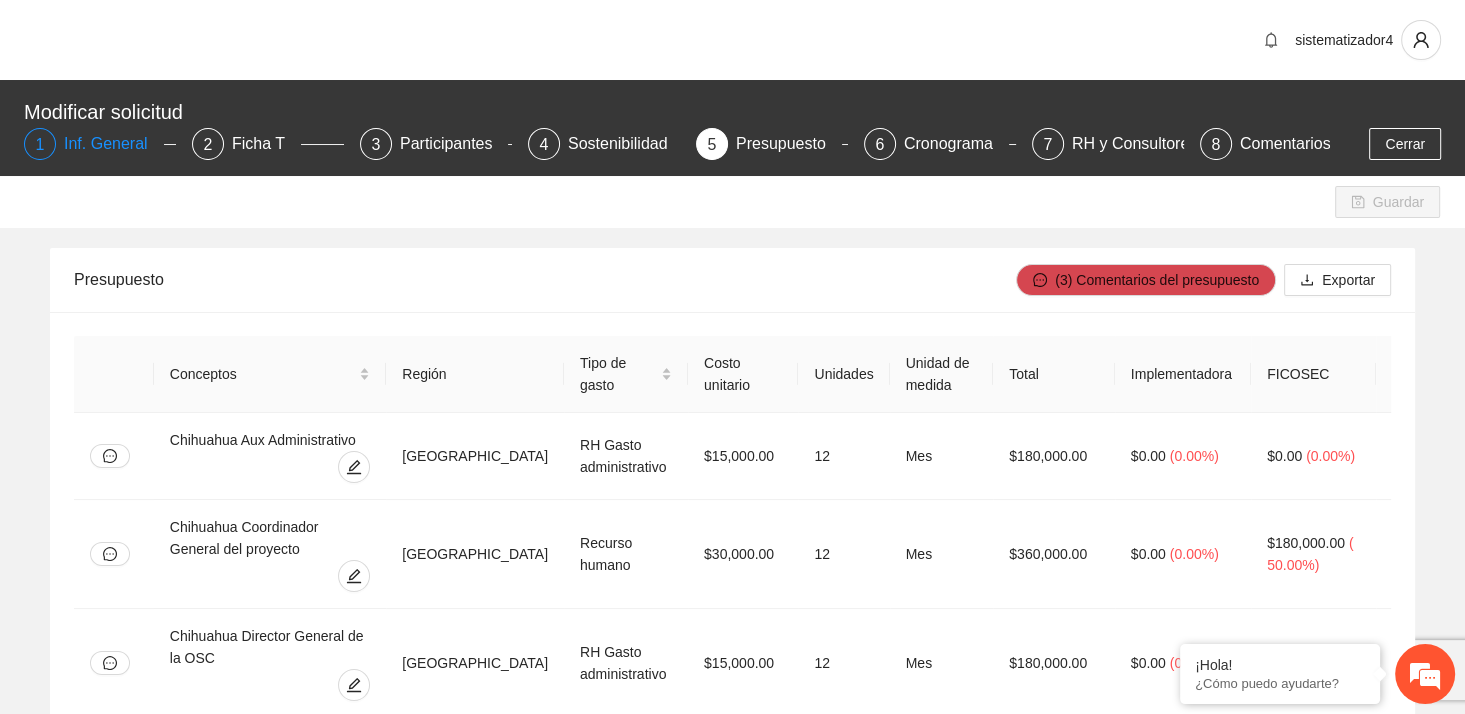click on "Inf. General" at bounding box center (114, 144) 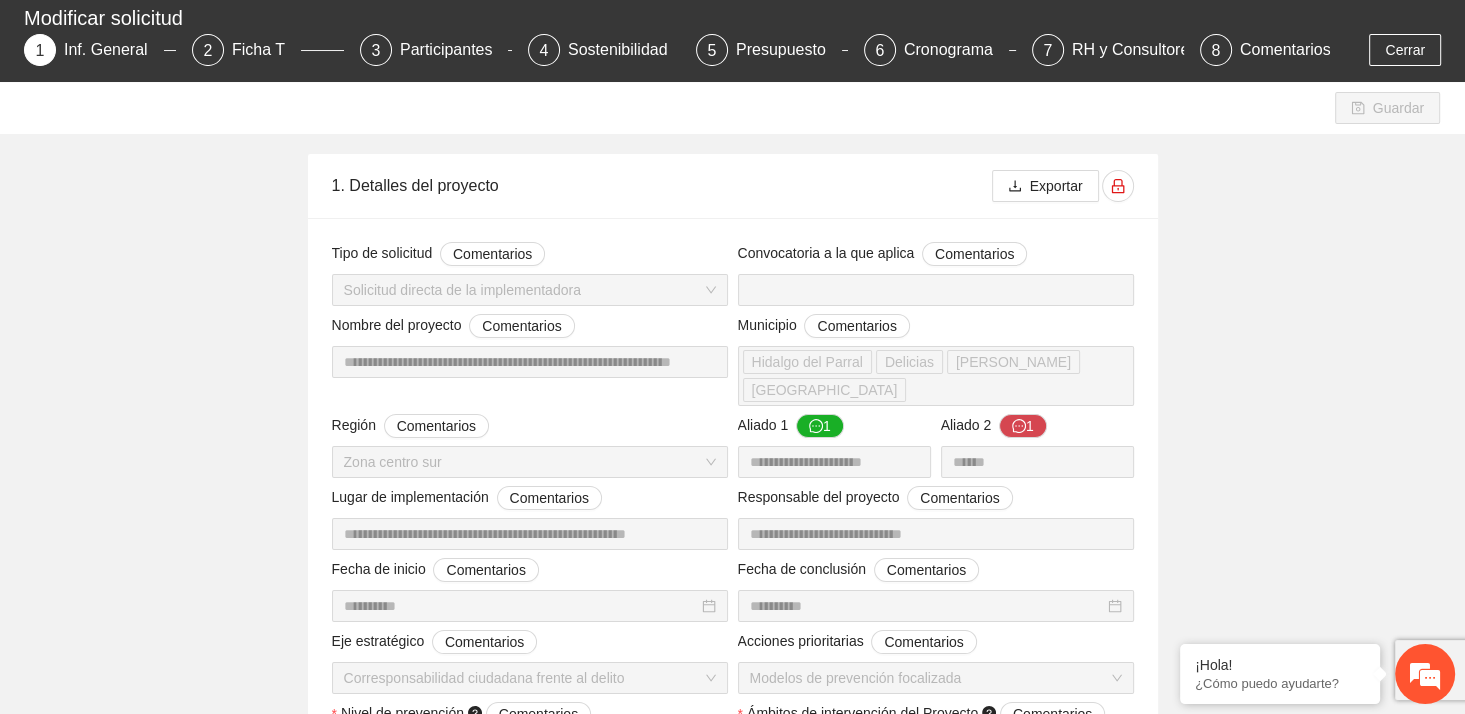 scroll, scrollTop: 0, scrollLeft: 0, axis: both 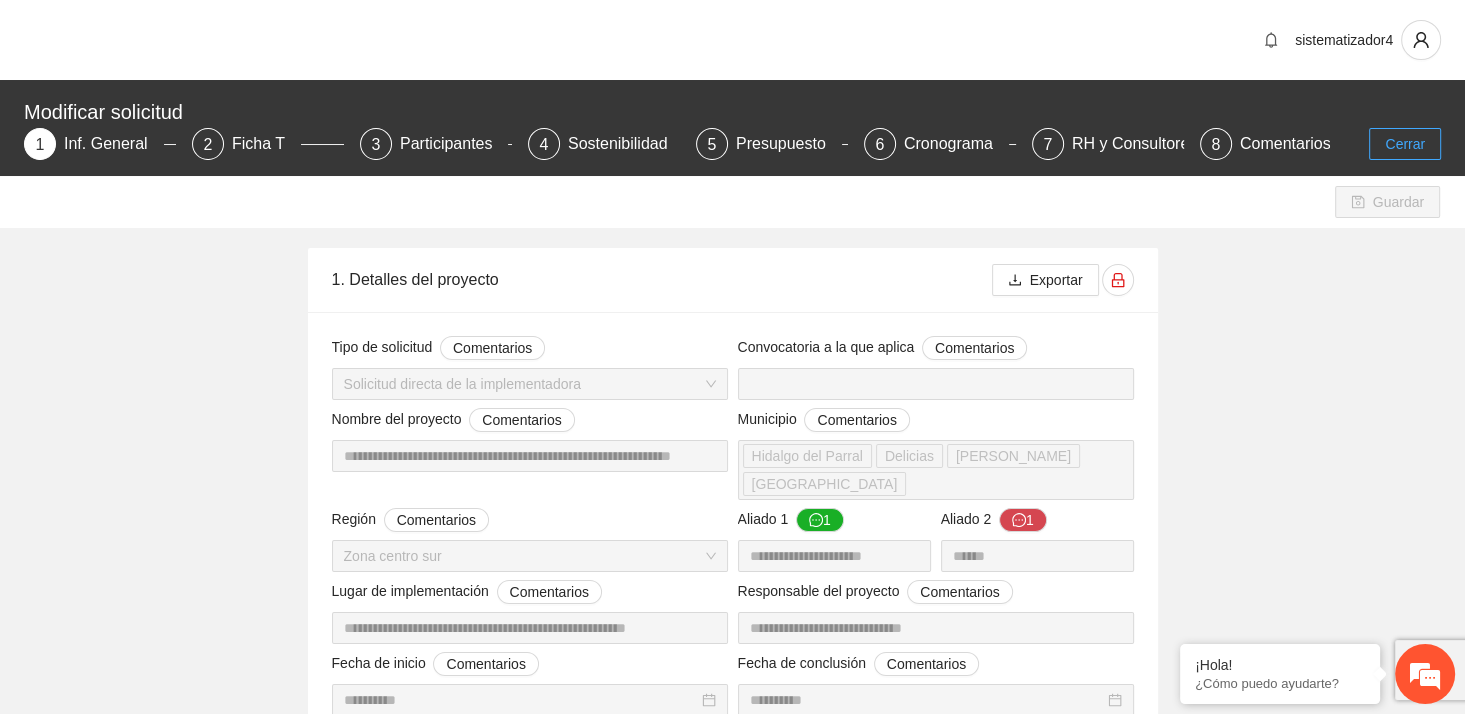 click on "Cerrar" at bounding box center (1405, 144) 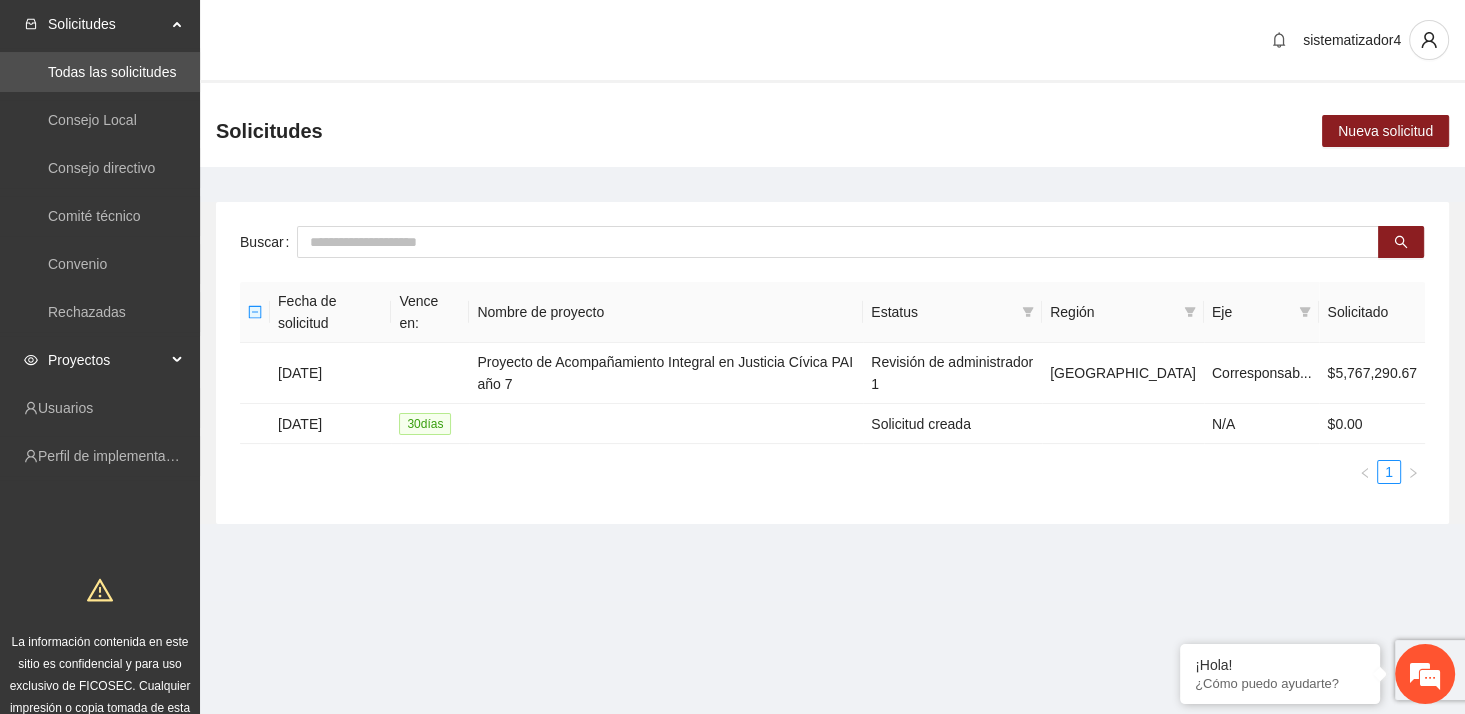 click on "Proyectos" at bounding box center (107, 360) 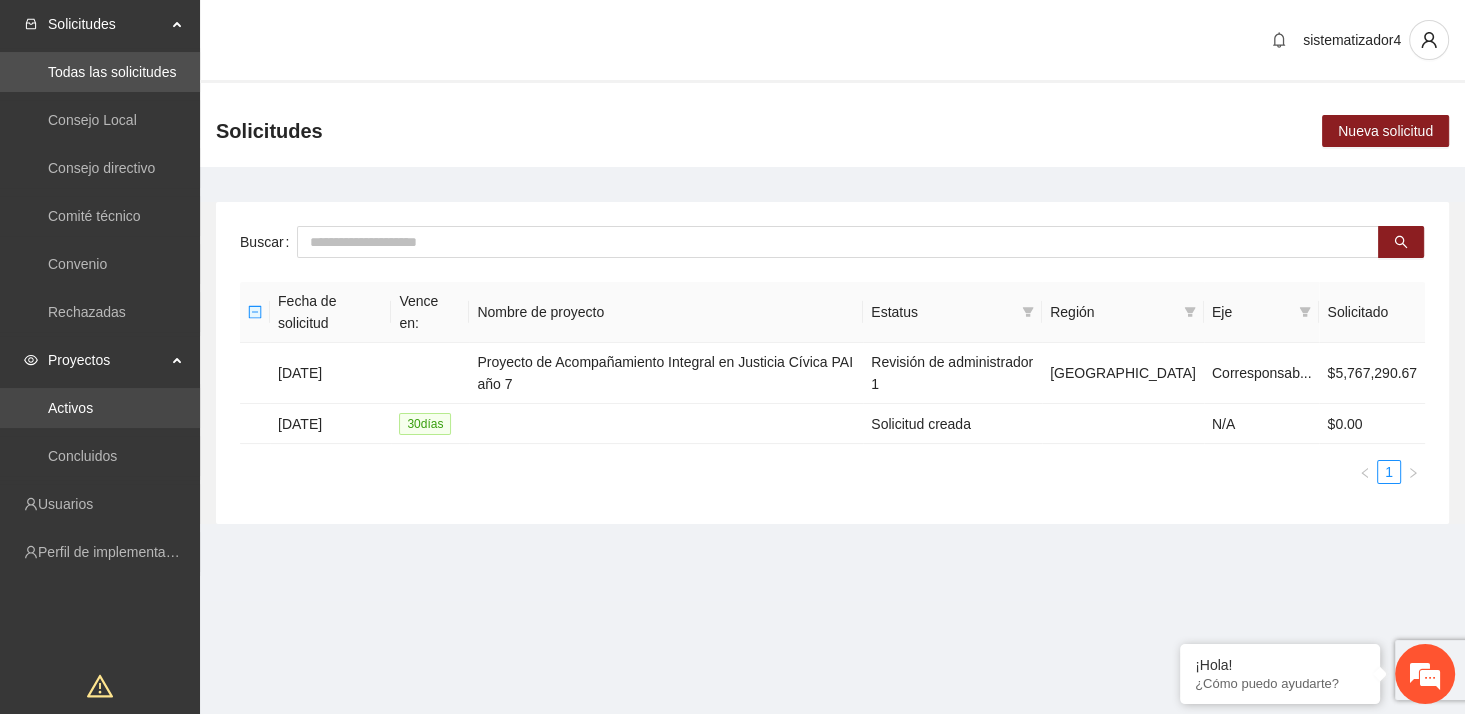 click on "Activos" at bounding box center (70, 408) 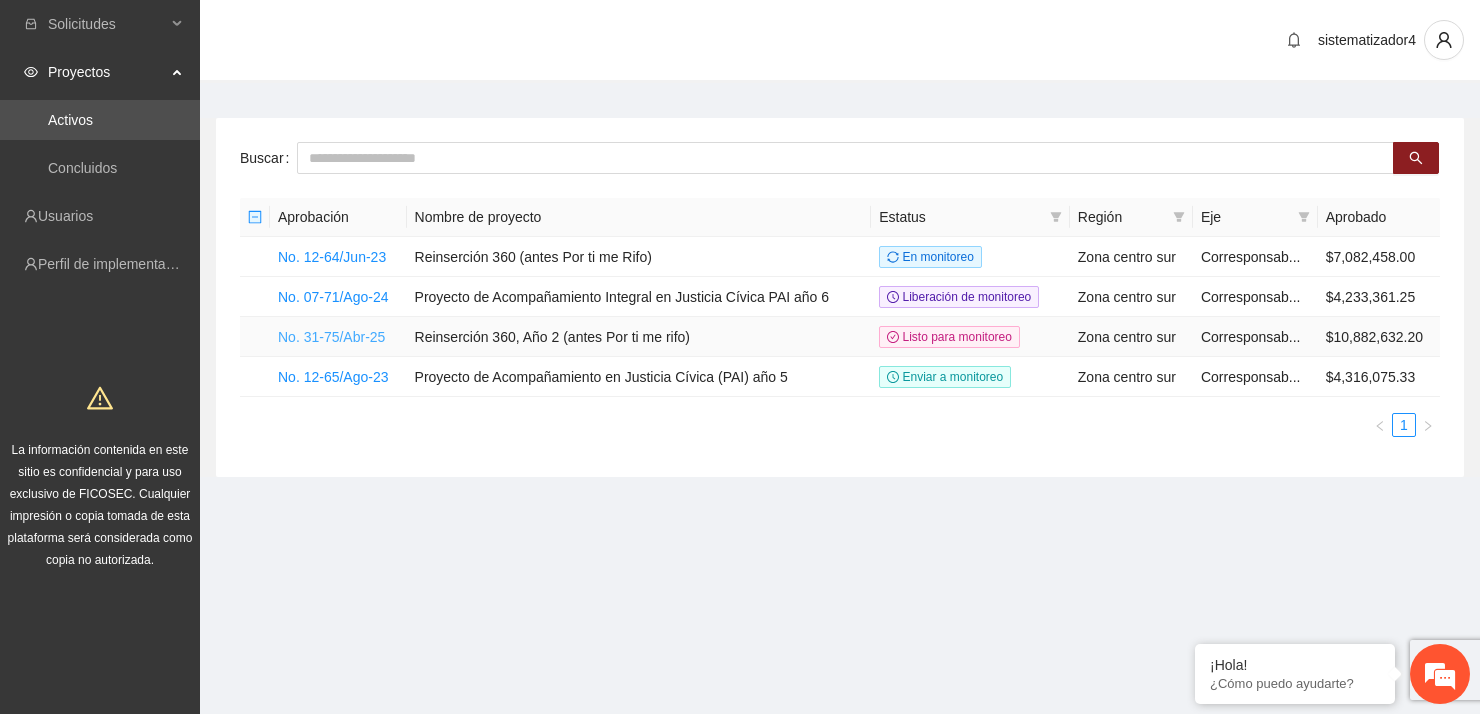 click on "No. 31-75/Abr-25" at bounding box center (331, 337) 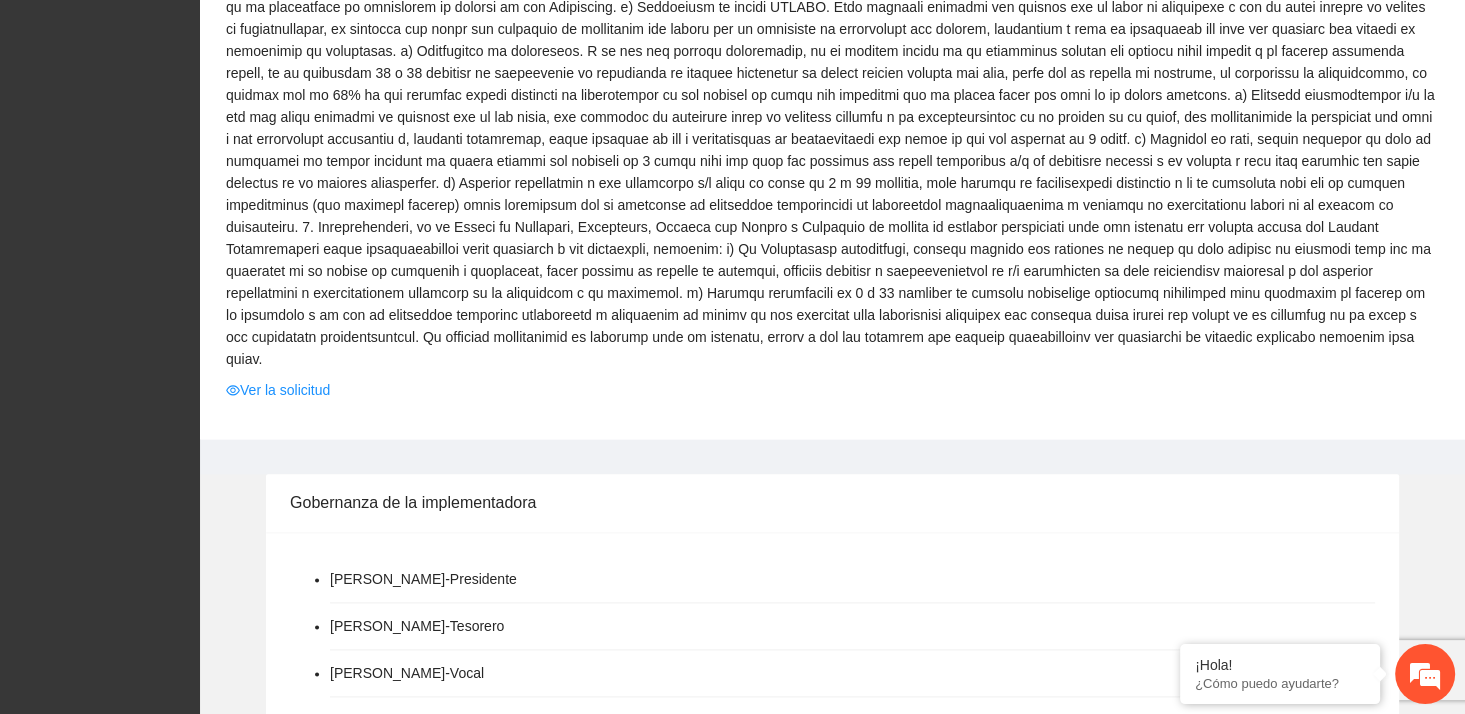 scroll, scrollTop: 2100, scrollLeft: 0, axis: vertical 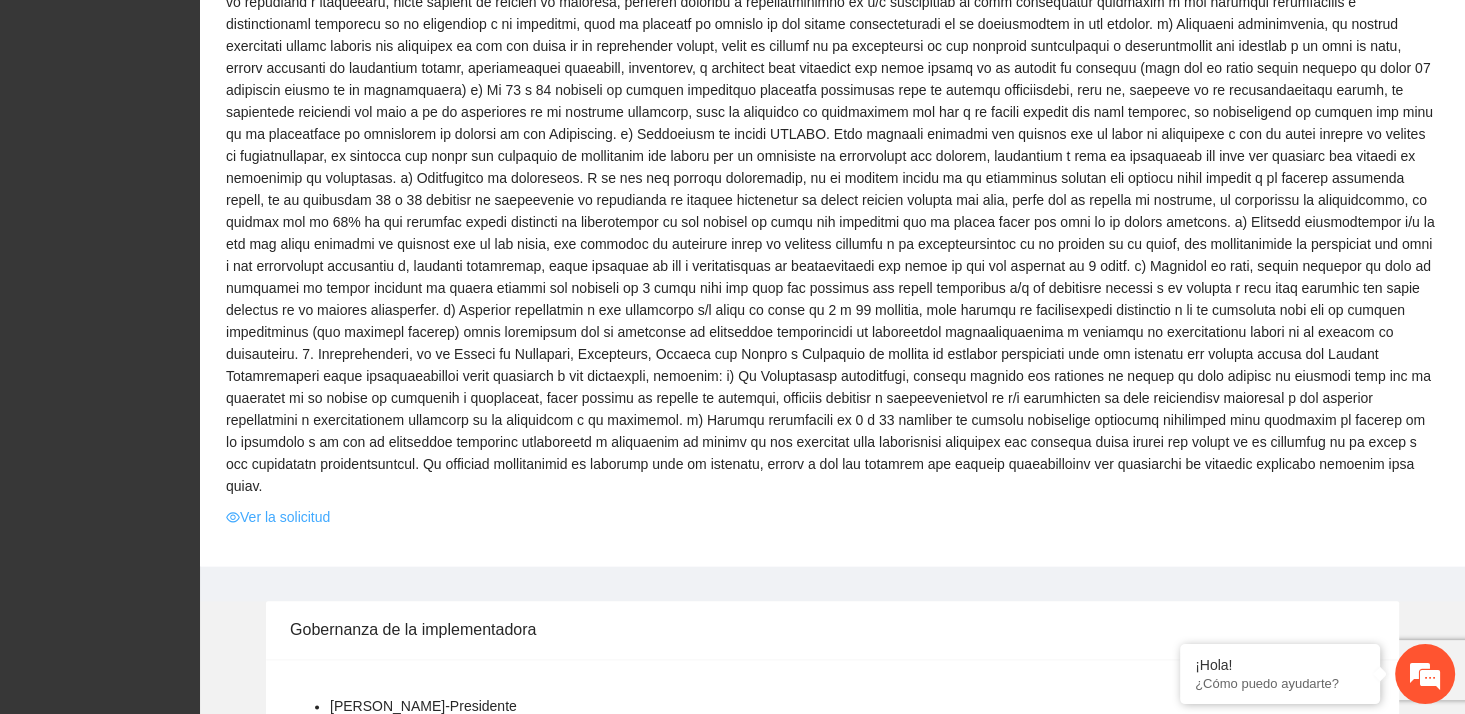 drag, startPoint x: 304, startPoint y: 456, endPoint x: 481, endPoint y: 429, distance: 179.04749 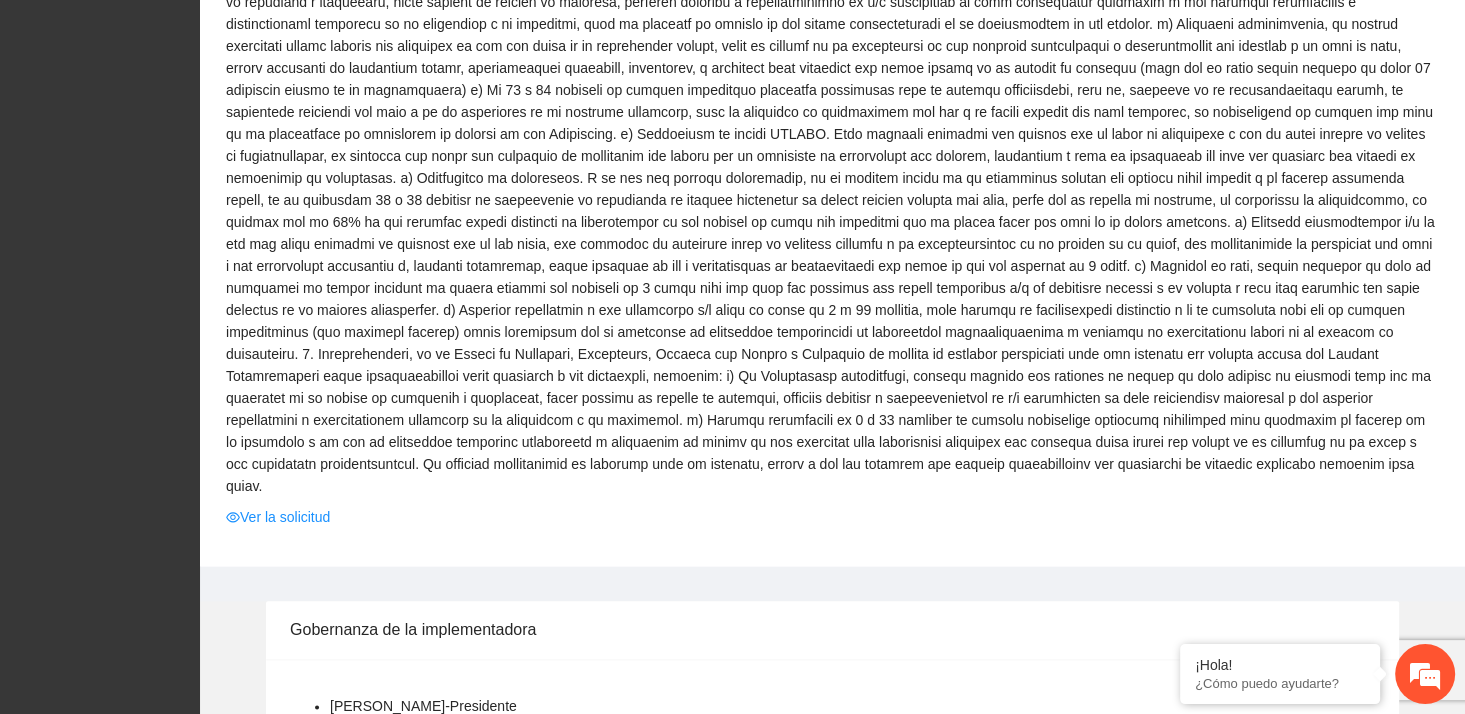 scroll, scrollTop: 0, scrollLeft: 0, axis: both 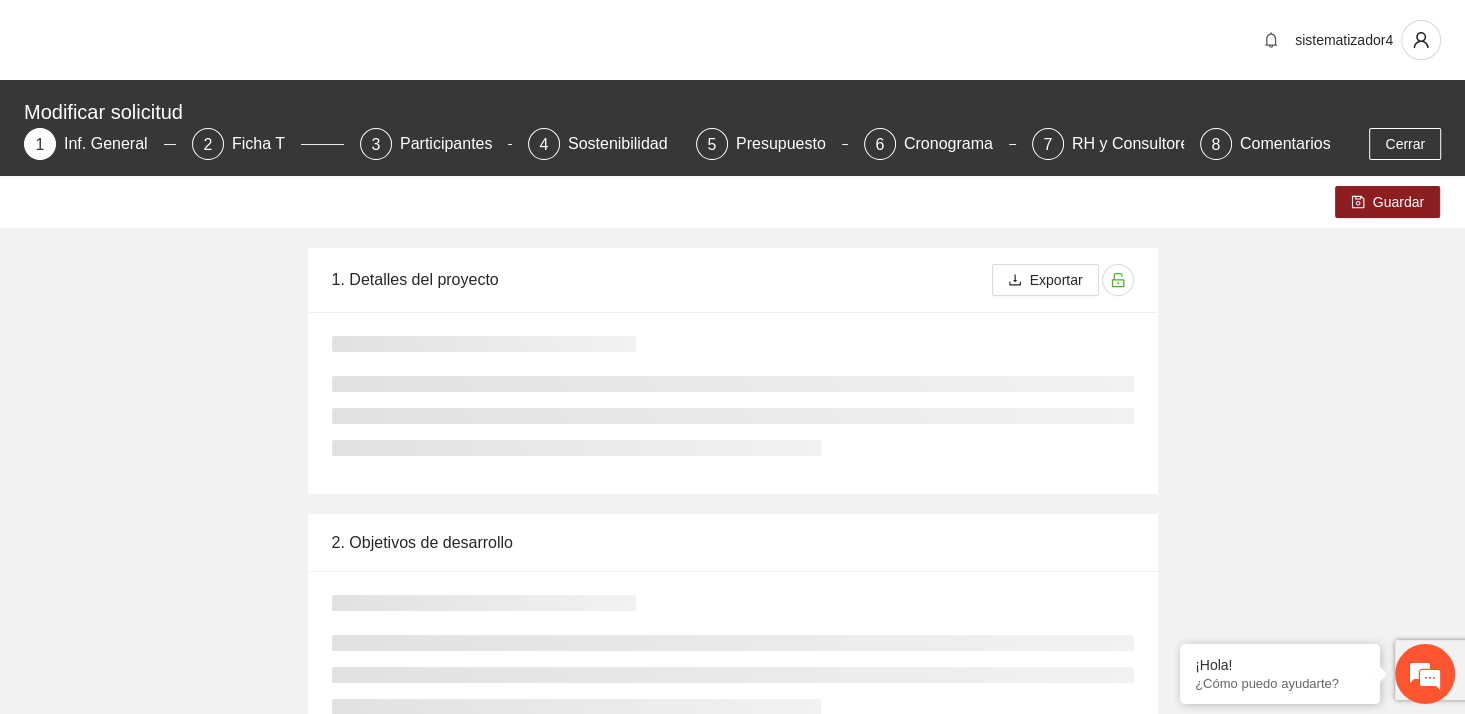 type 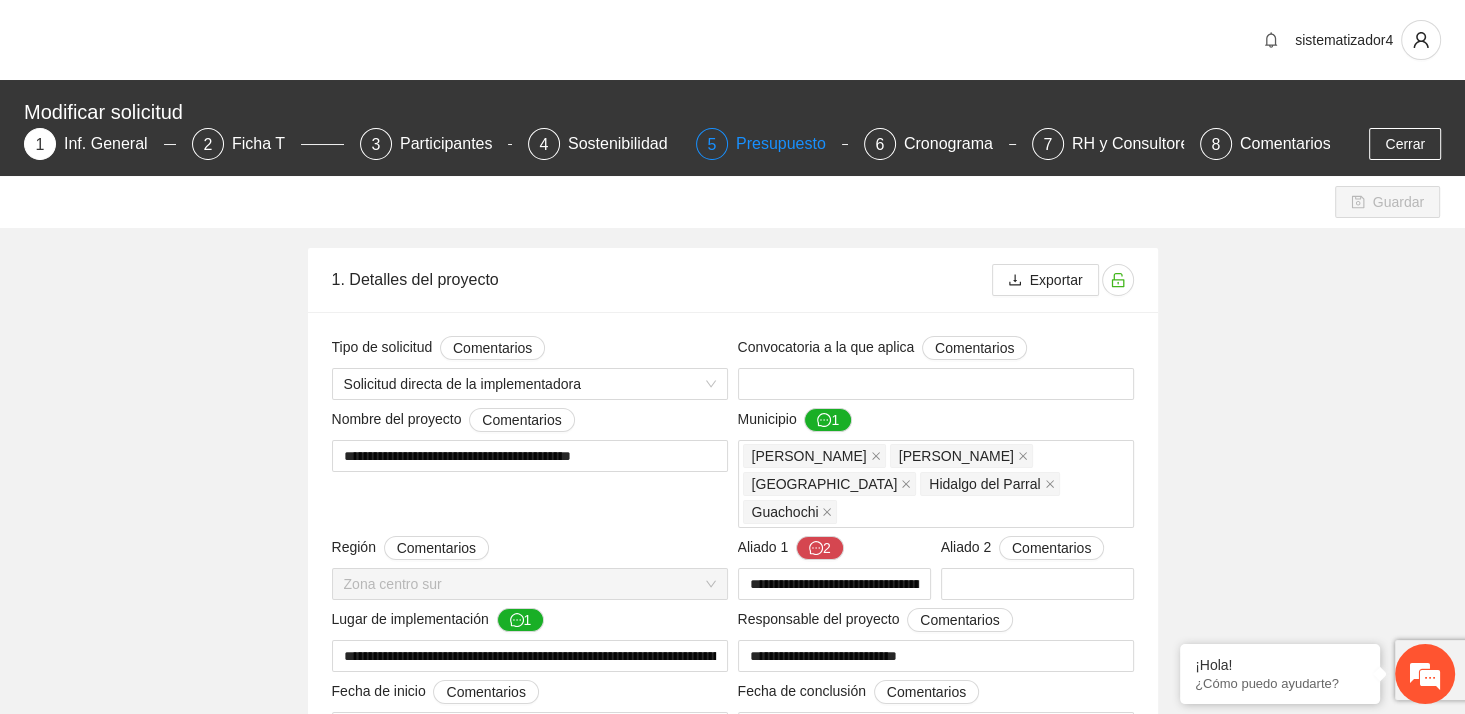 click on "Presupuesto" at bounding box center [789, 144] 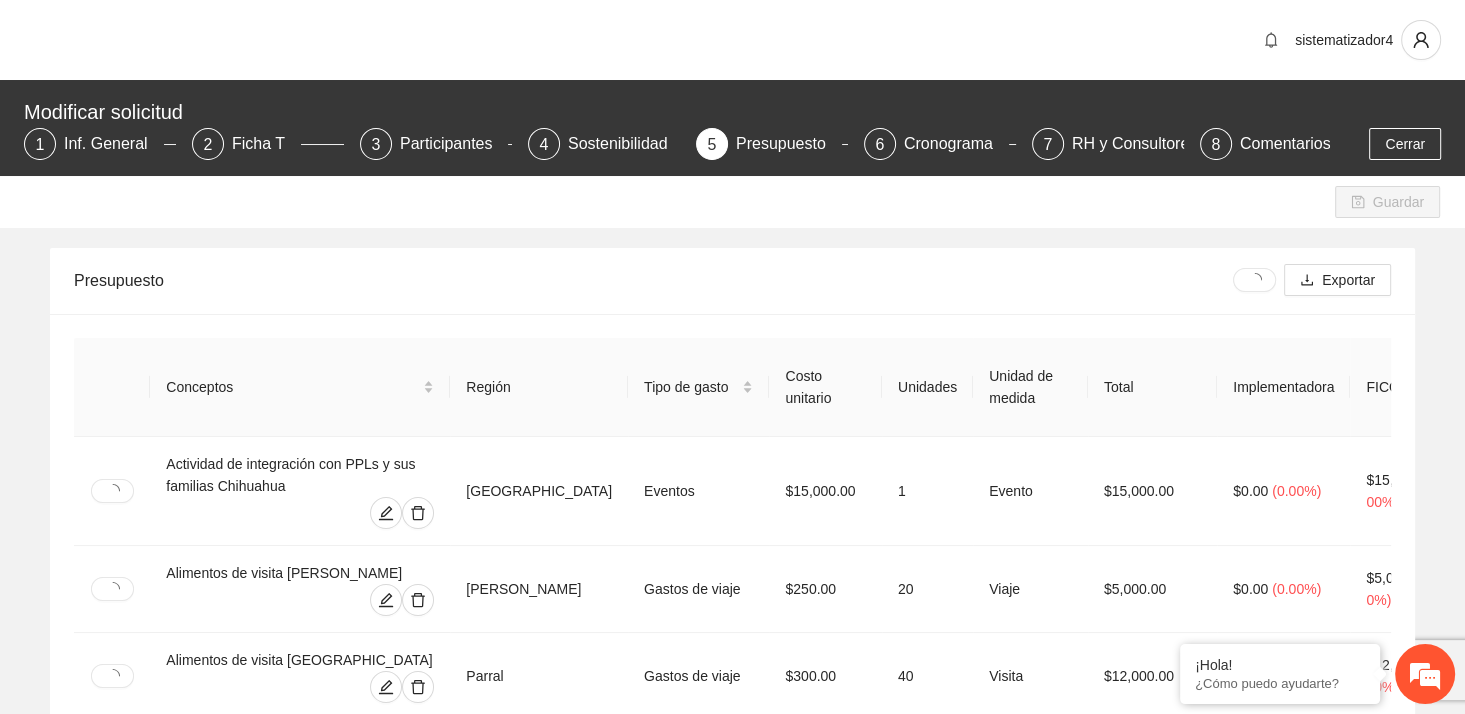 click on "Guardar" at bounding box center [732, 202] 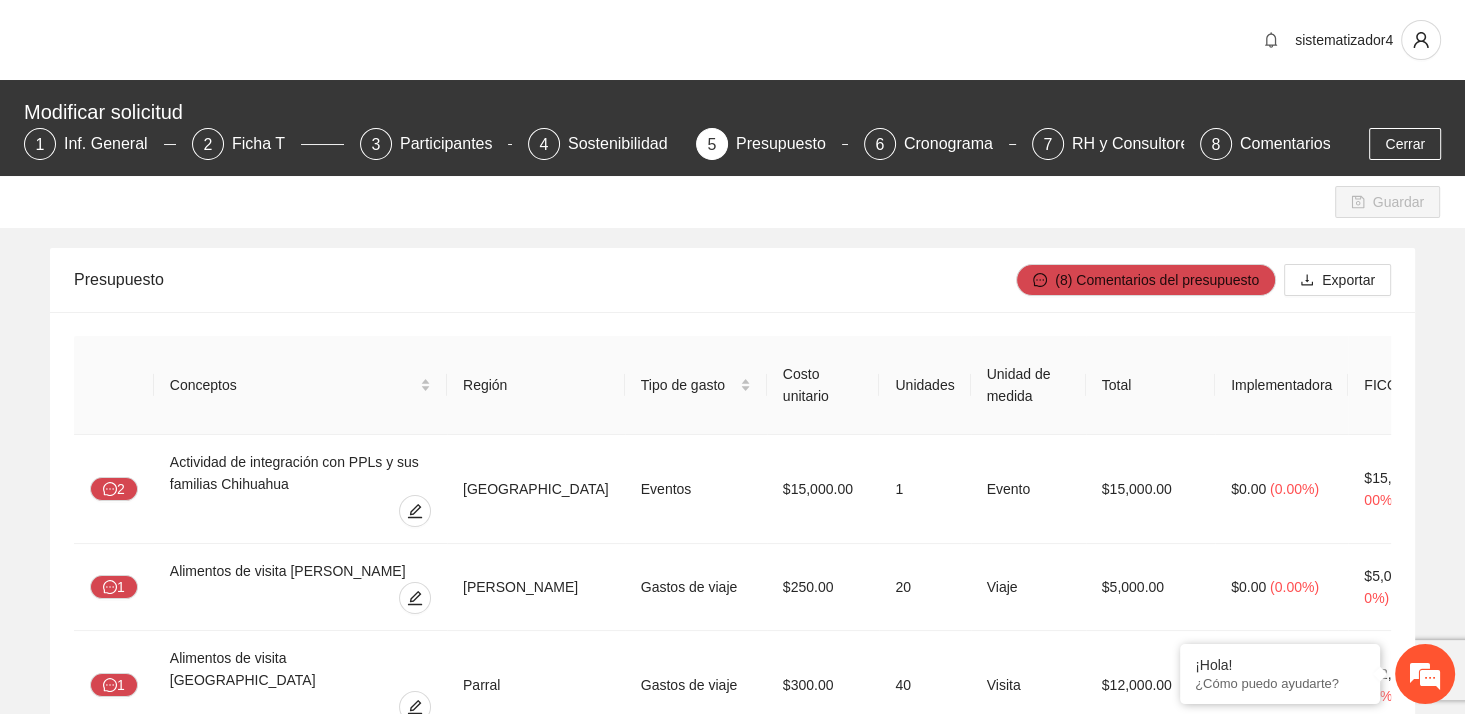 click on "Guardar" at bounding box center [732, 202] 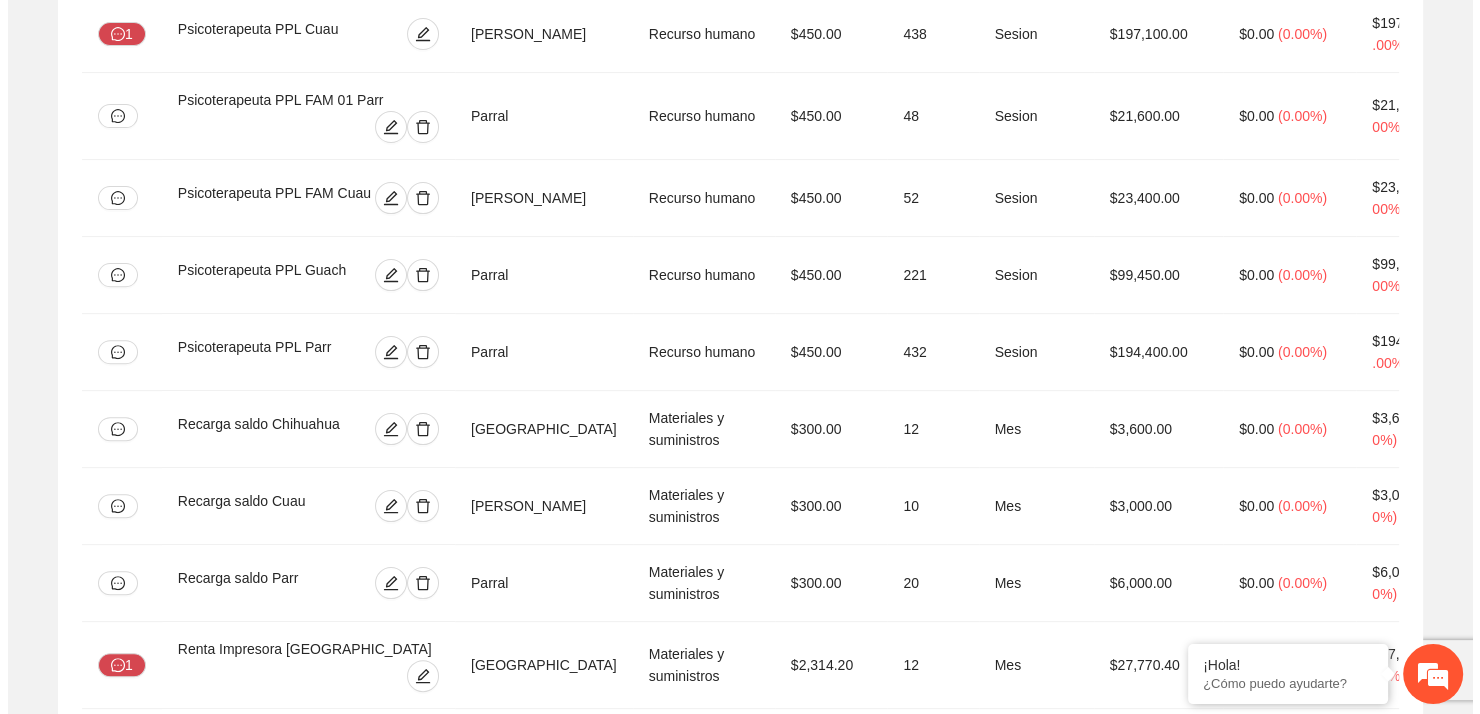 scroll, scrollTop: 7987, scrollLeft: 0, axis: vertical 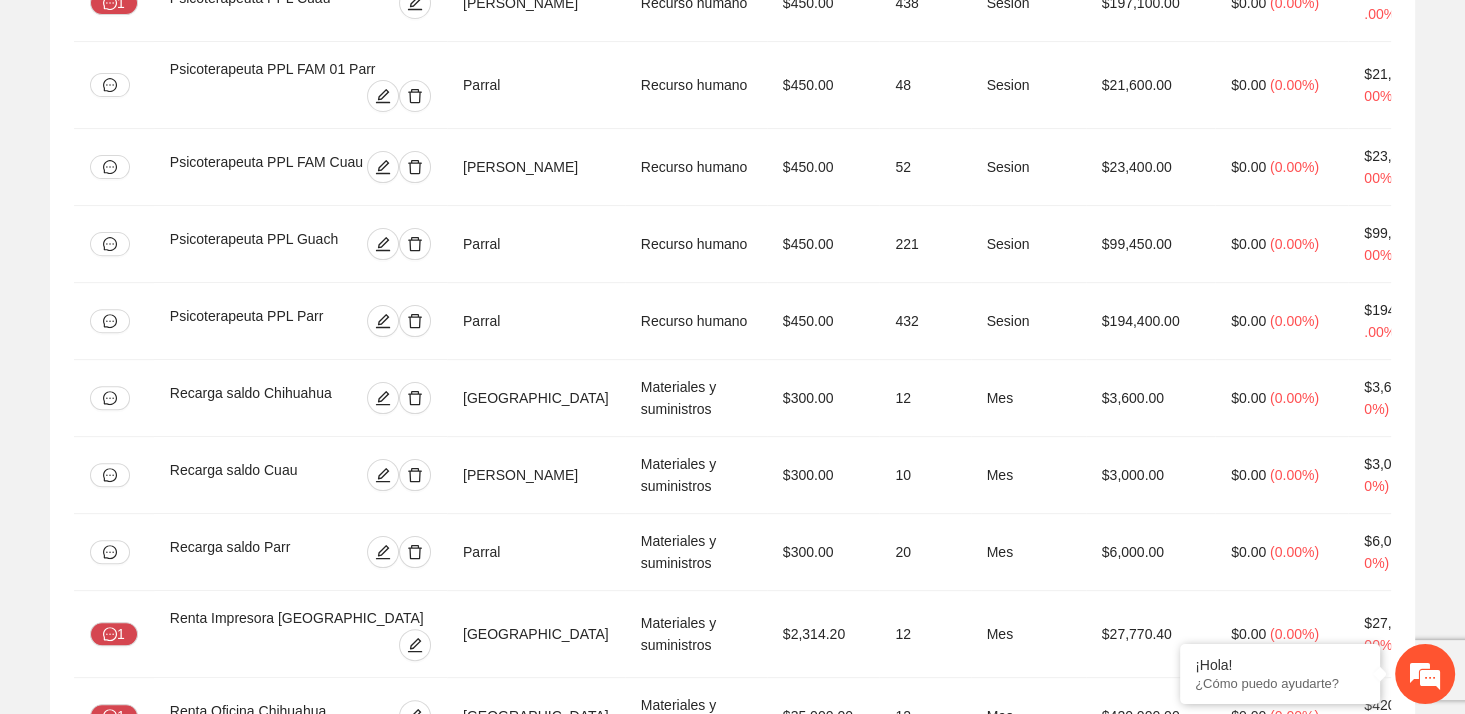 click 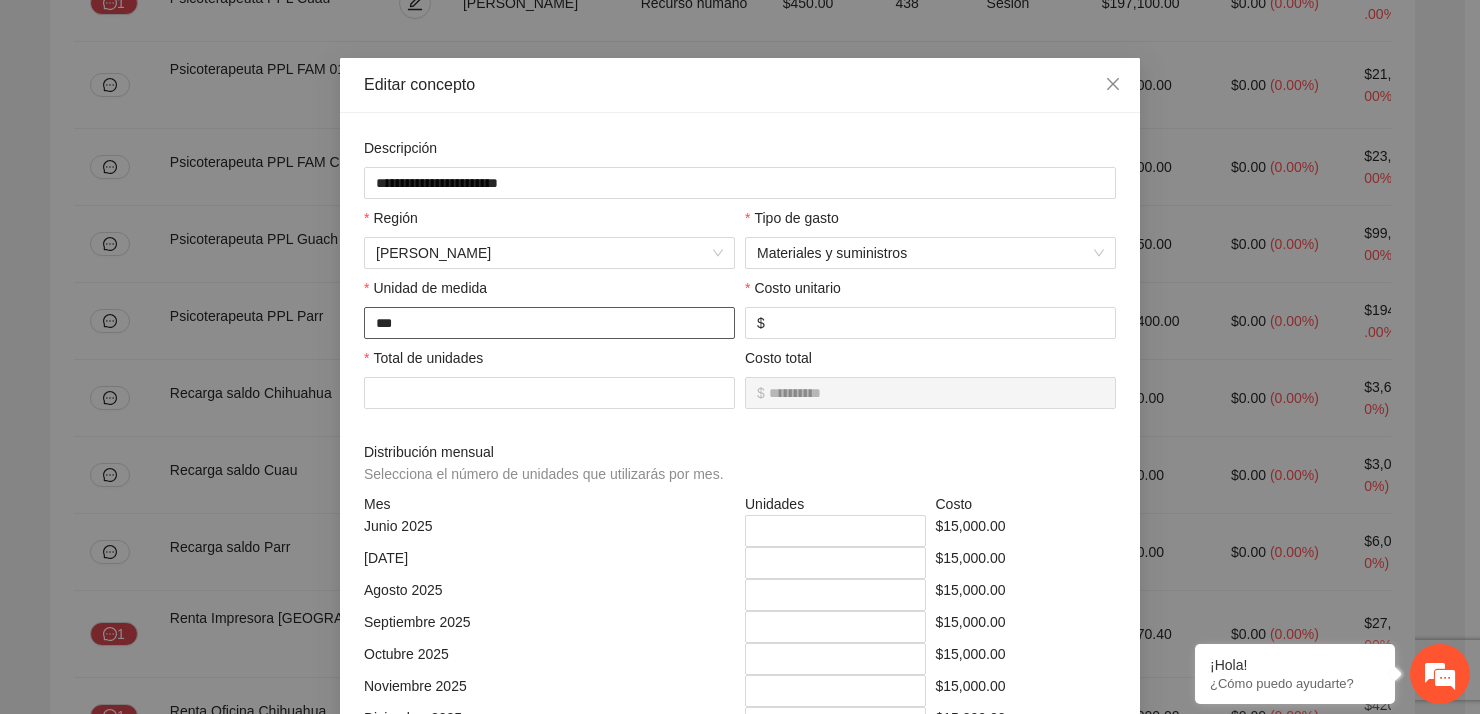 scroll, scrollTop: 0, scrollLeft: 0, axis: both 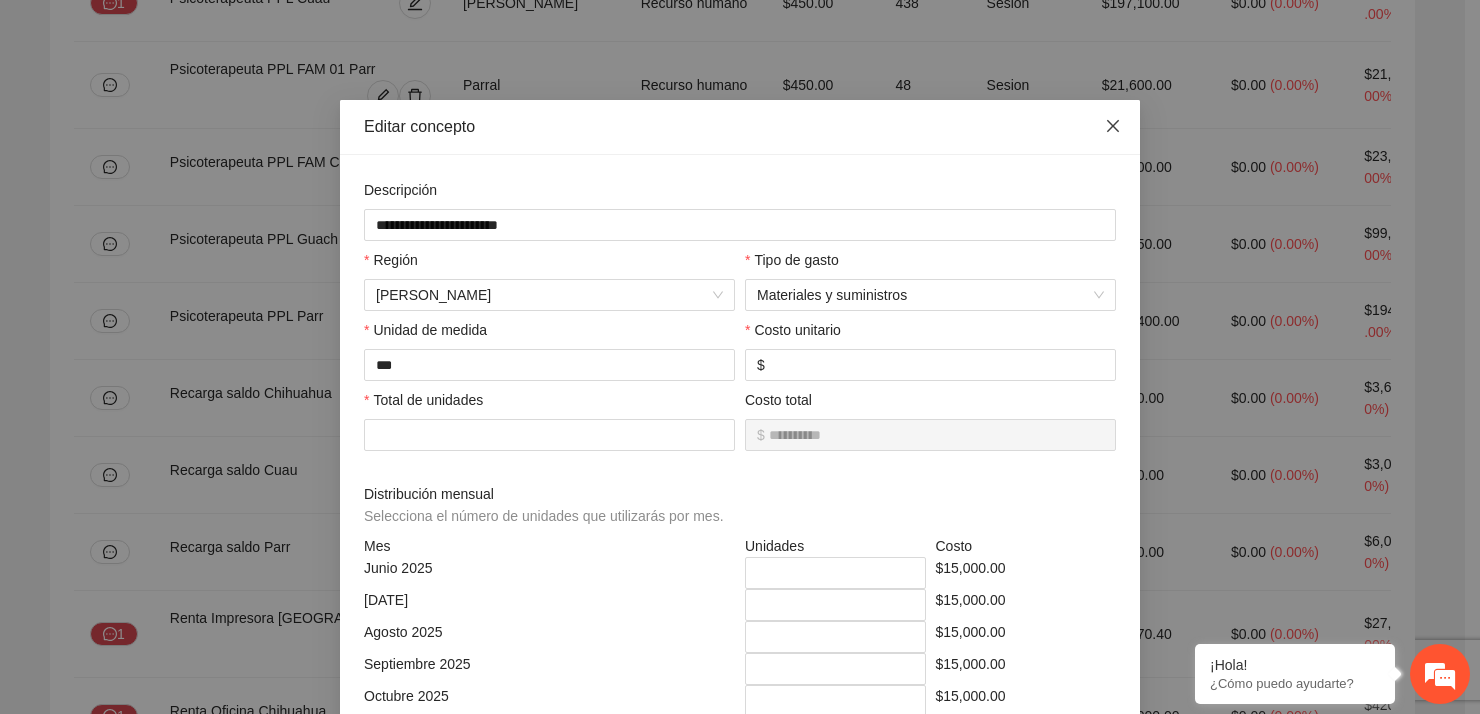 click 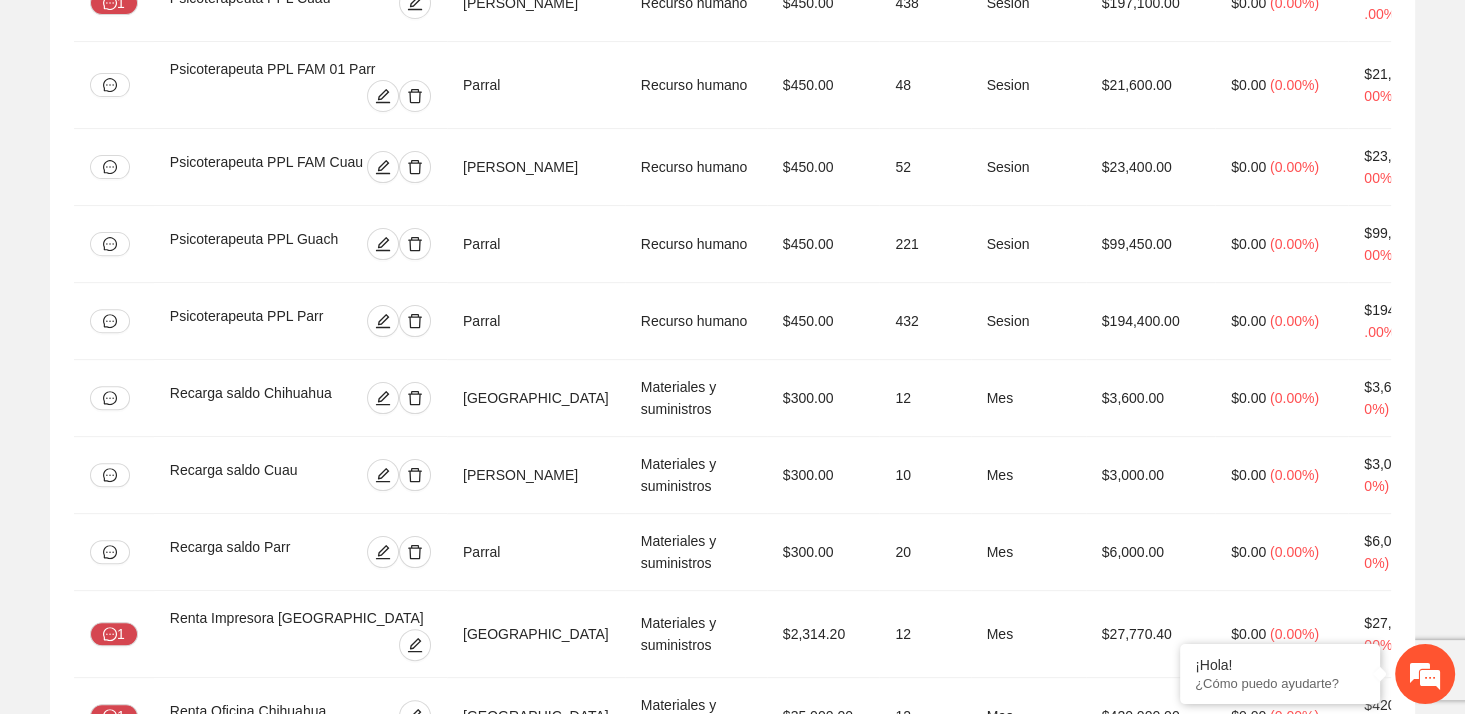 click 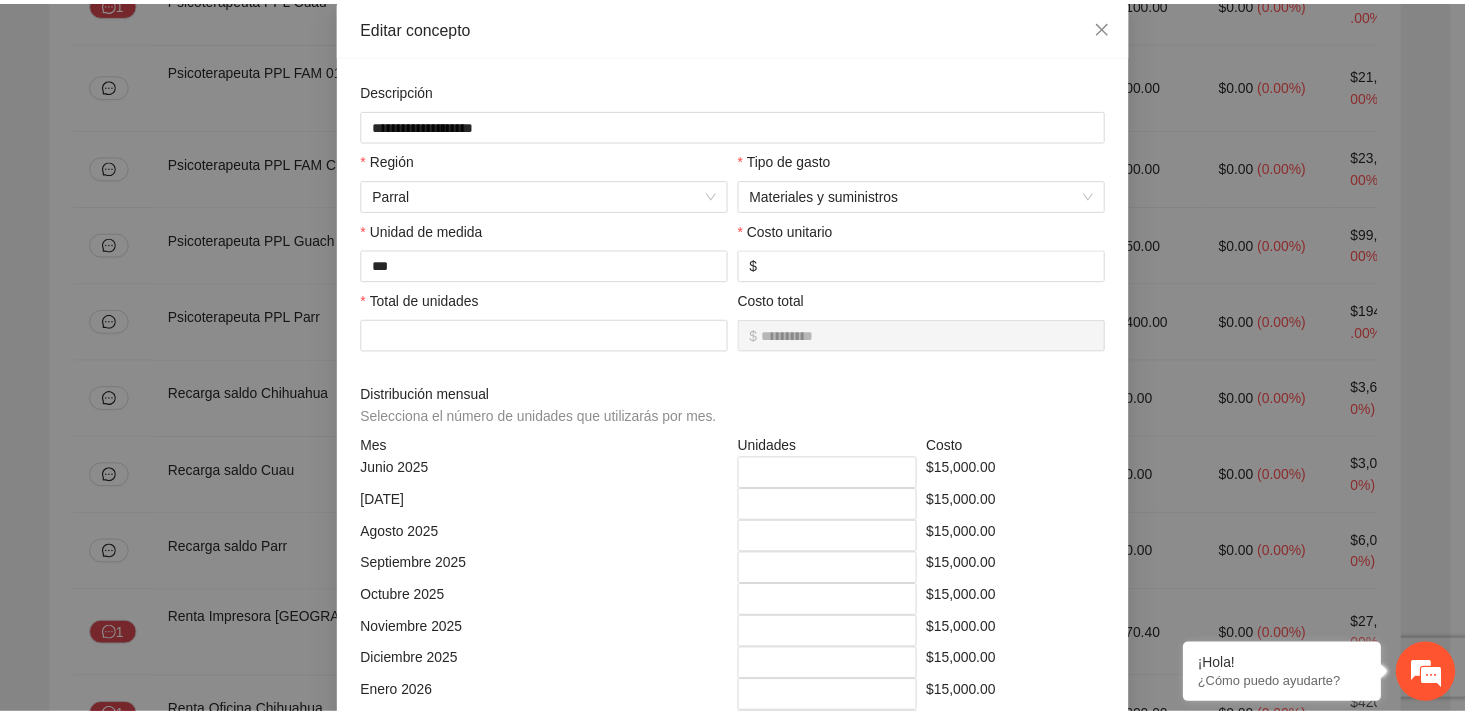 scroll, scrollTop: 0, scrollLeft: 0, axis: both 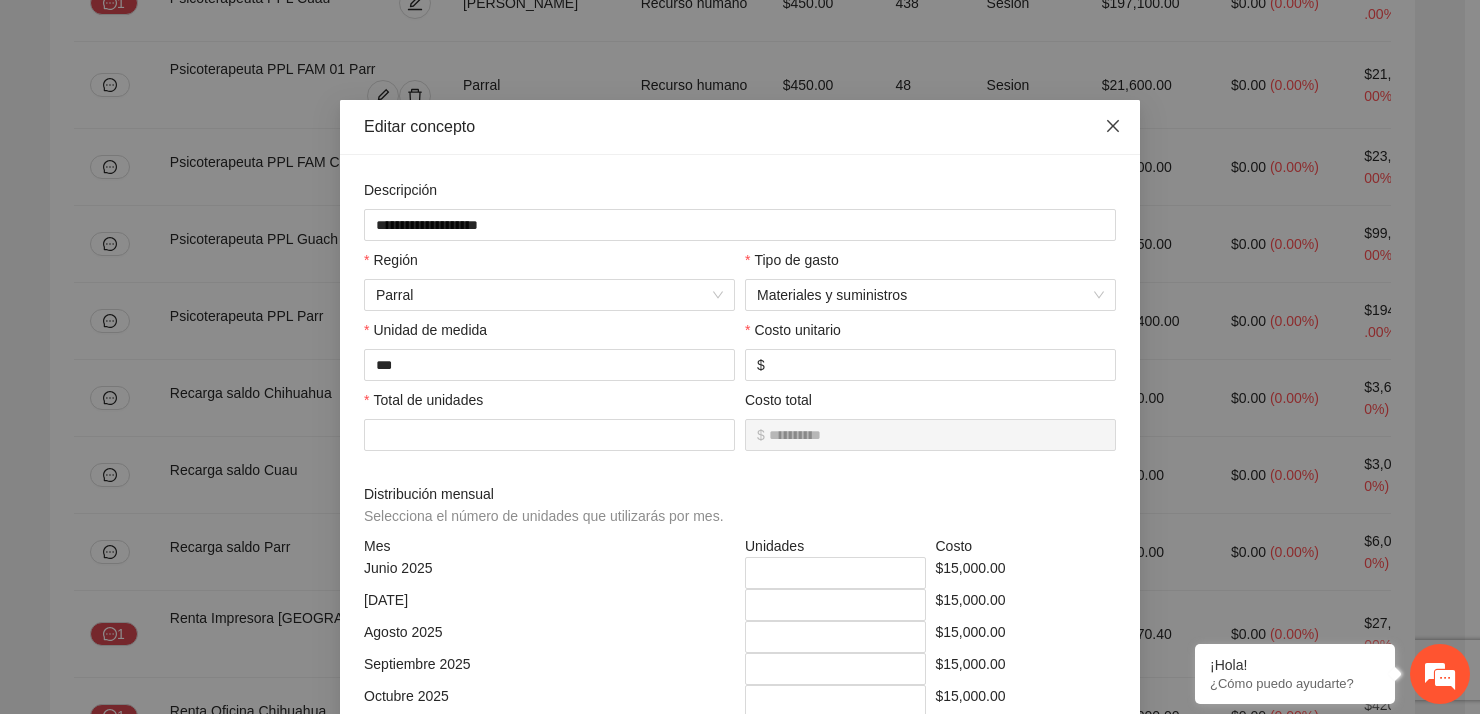 click at bounding box center [1113, 127] 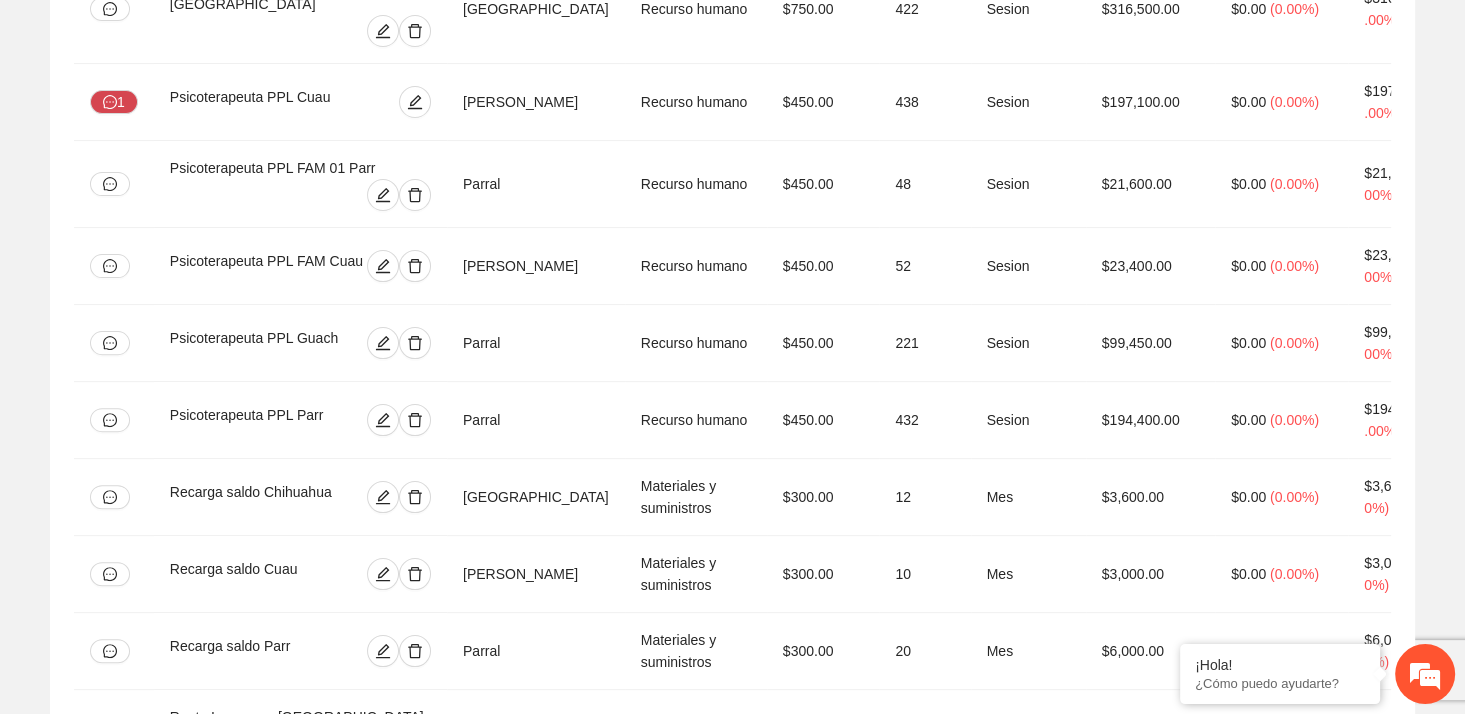 scroll, scrollTop: 7887, scrollLeft: 0, axis: vertical 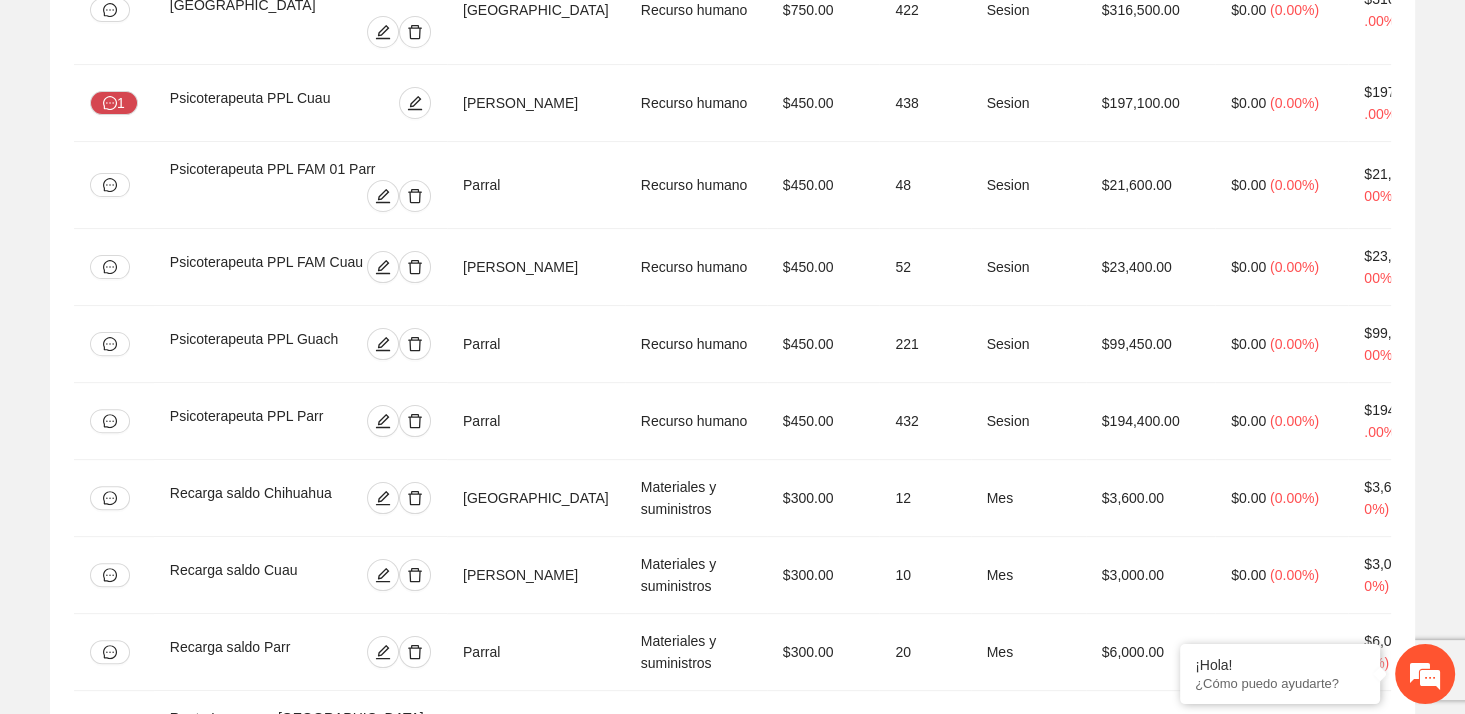 type 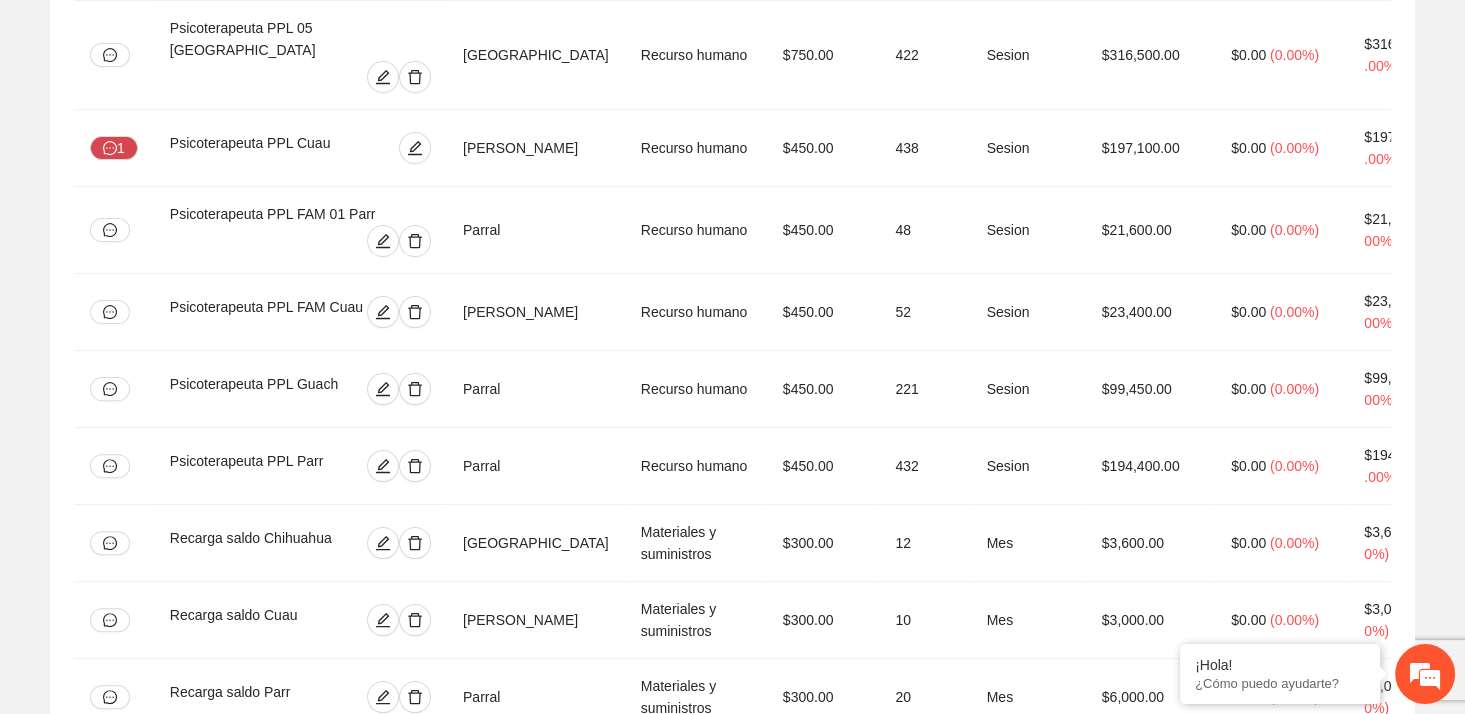 scroll, scrollTop: 7815, scrollLeft: 0, axis: vertical 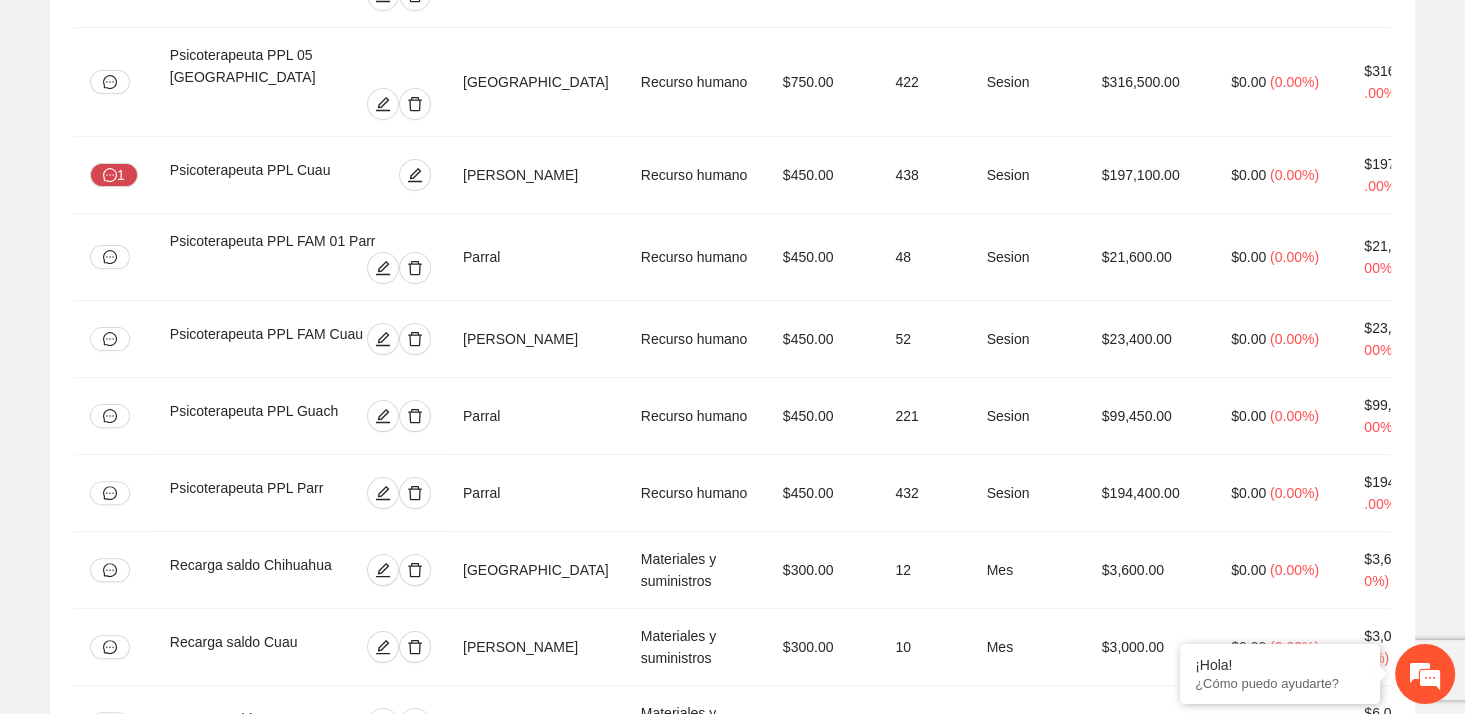 click 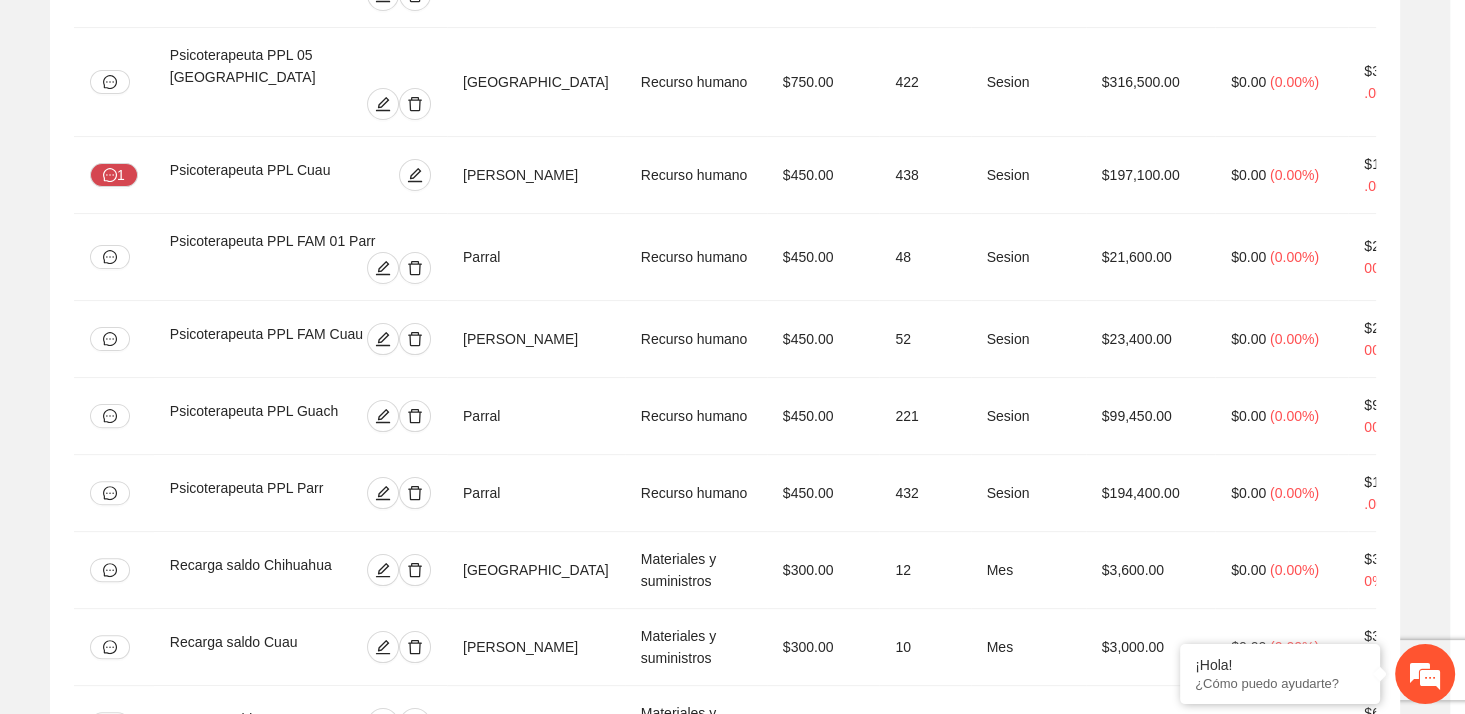 type on "*********" 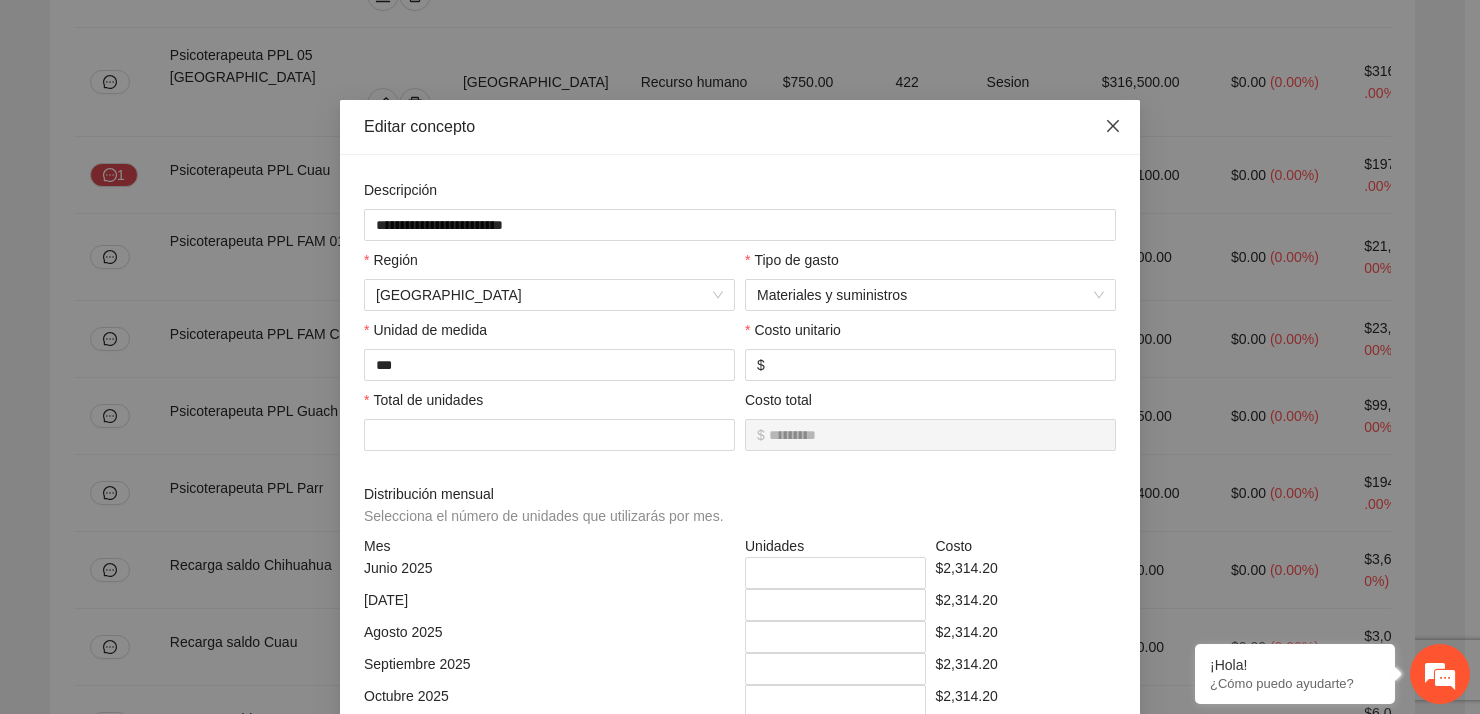 click 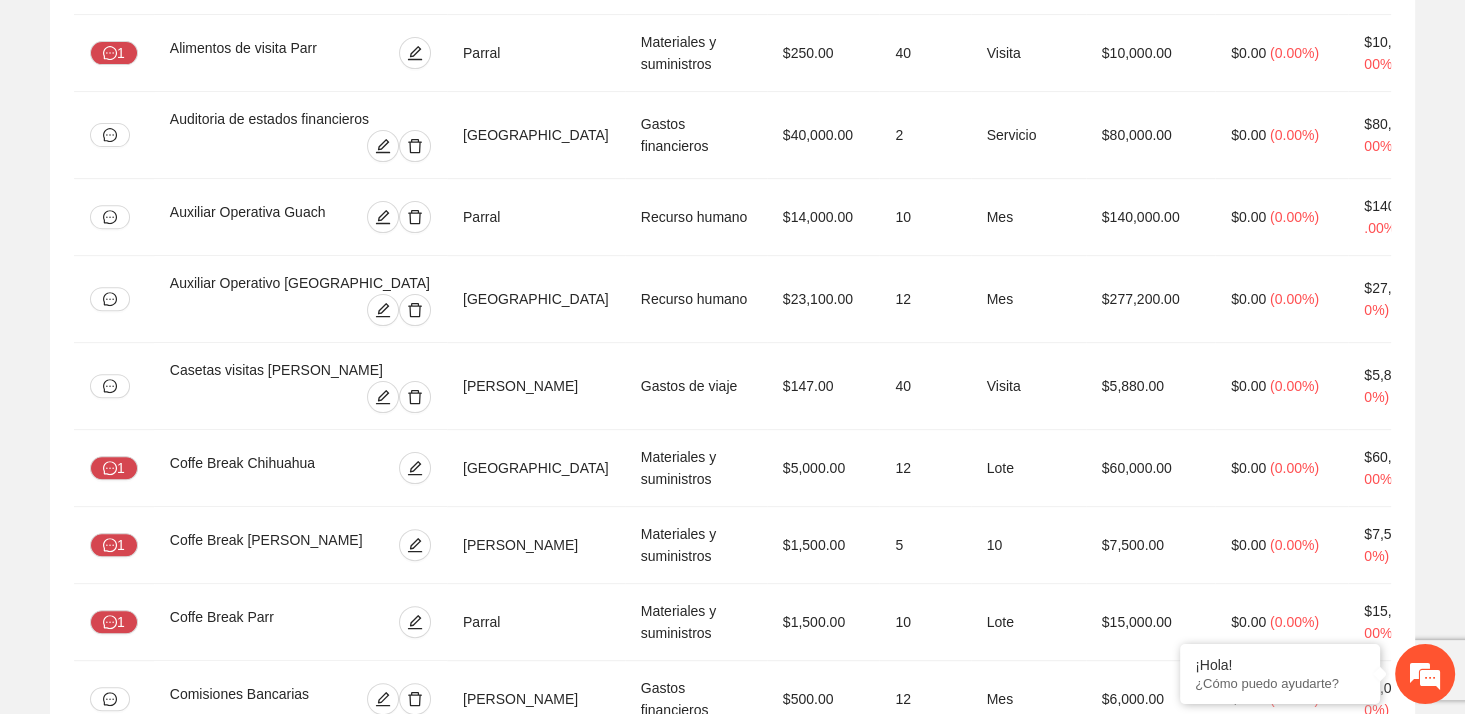 scroll, scrollTop: 0, scrollLeft: 0, axis: both 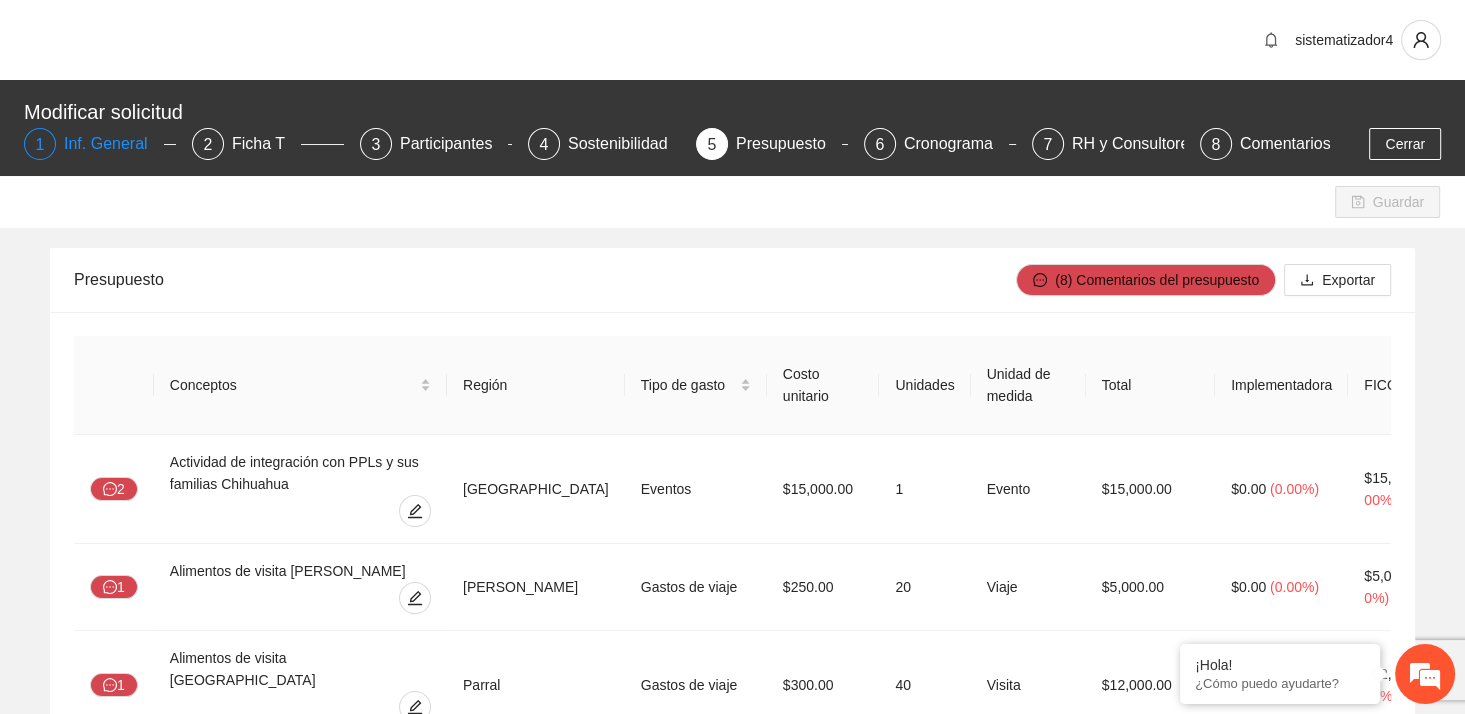 click on "Inf. General" at bounding box center (114, 144) 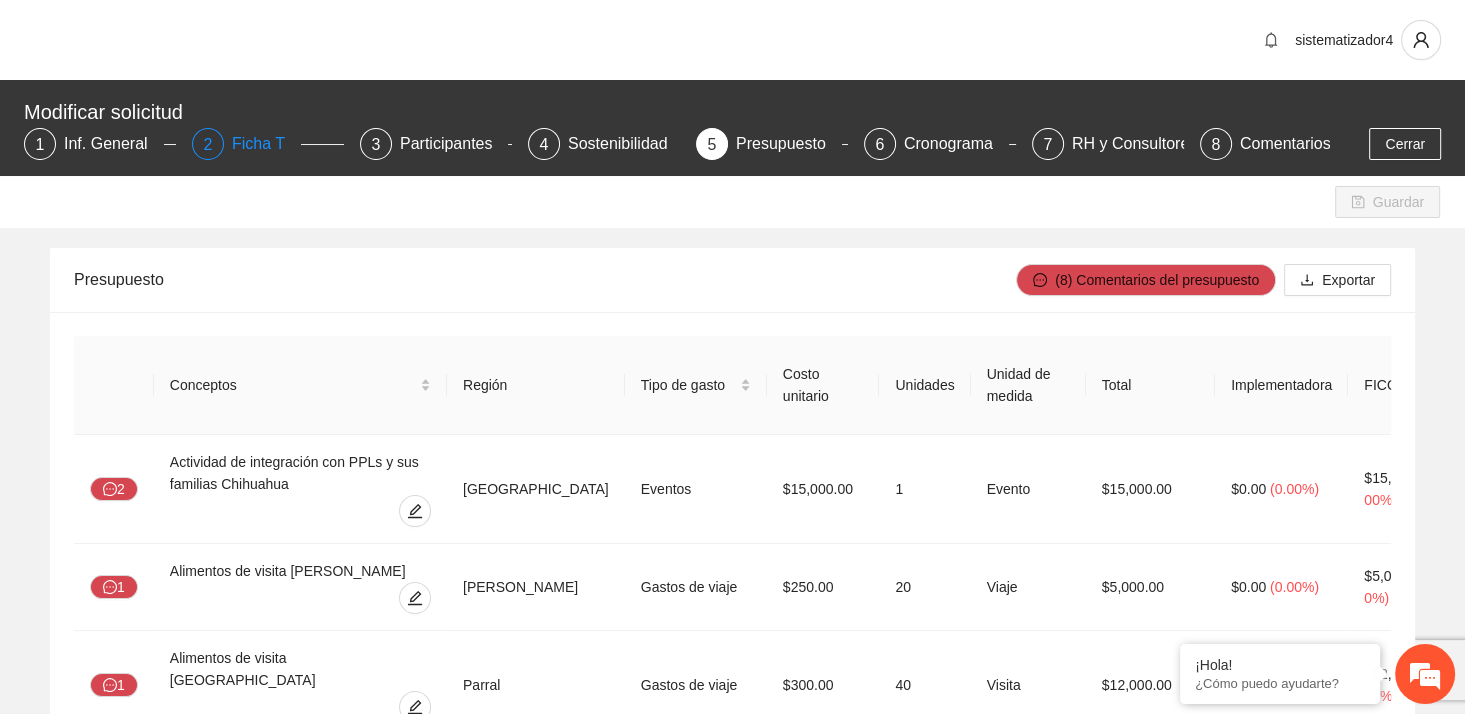 click on "Ficha T" at bounding box center [266, 144] 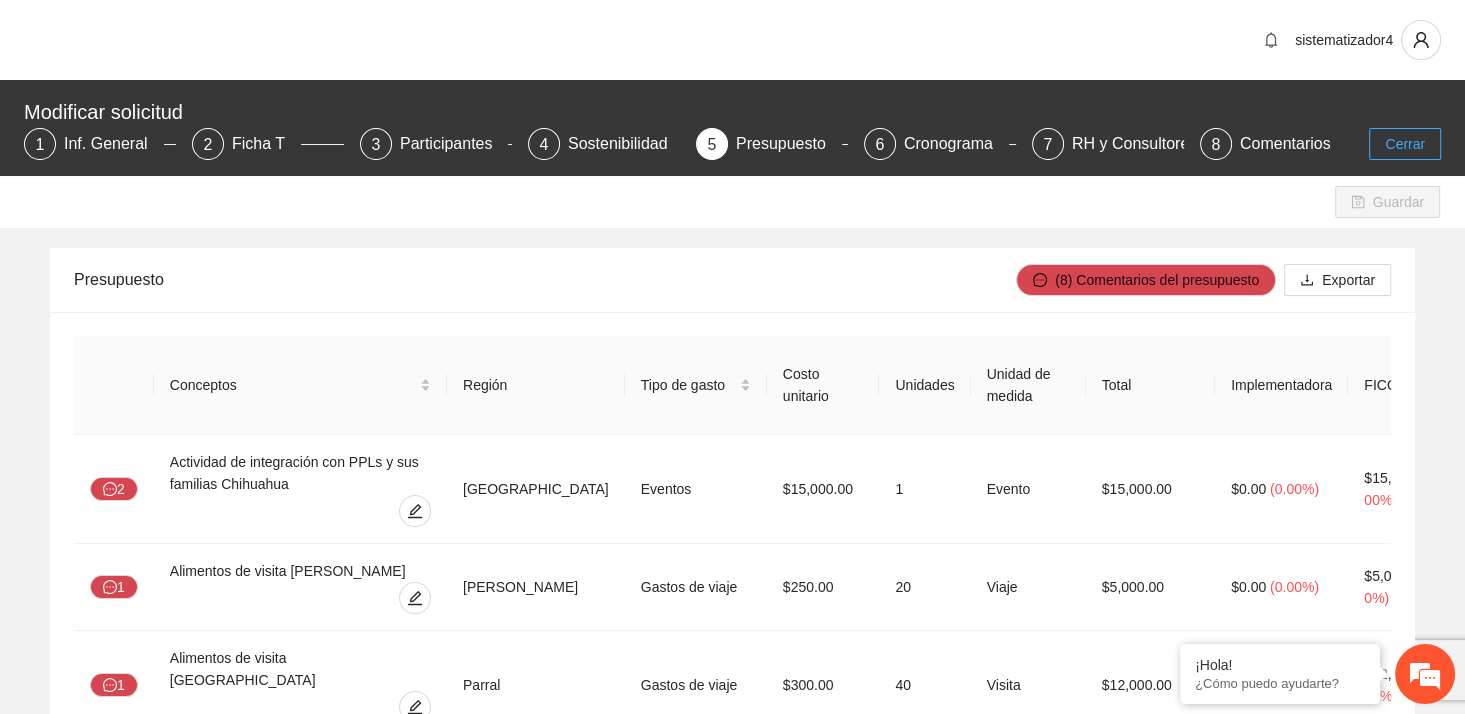 click on "Cerrar" at bounding box center [1405, 144] 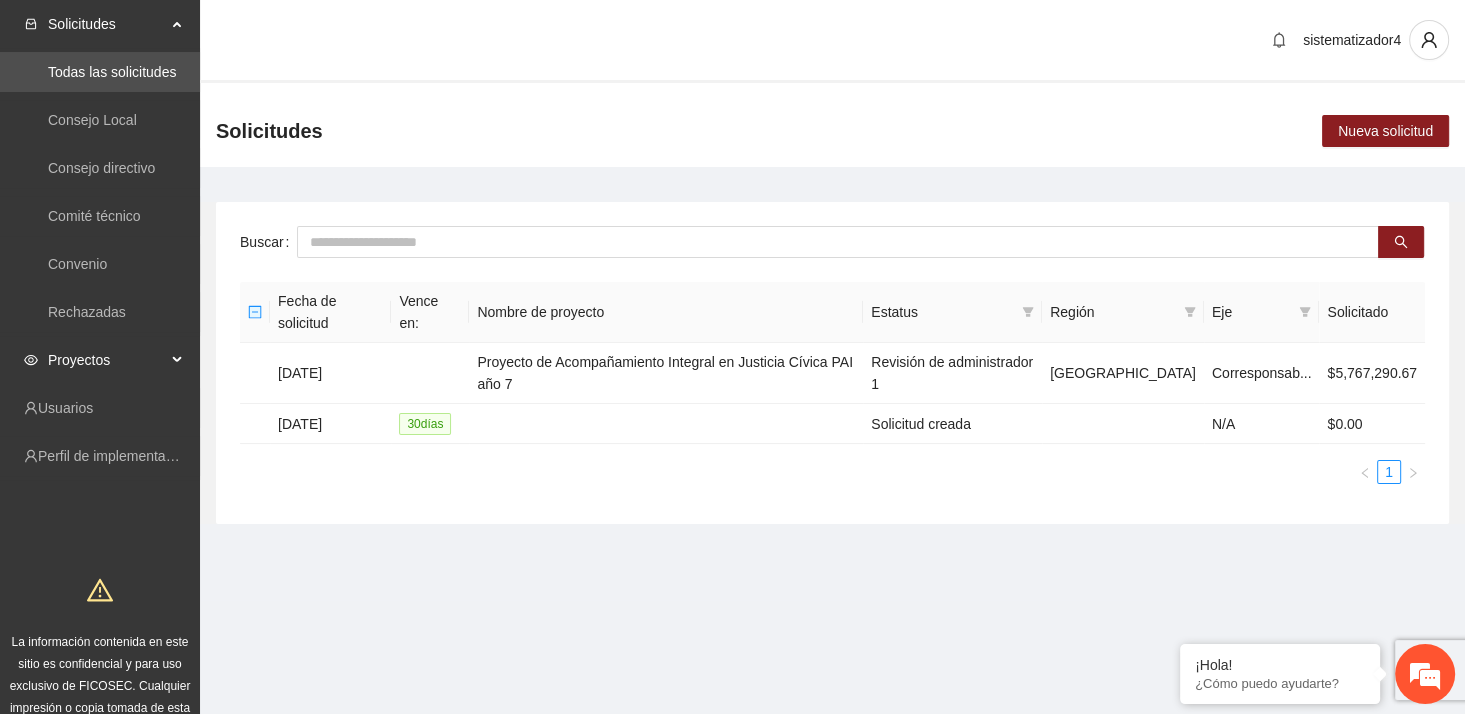 click on "Proyectos" at bounding box center (107, 360) 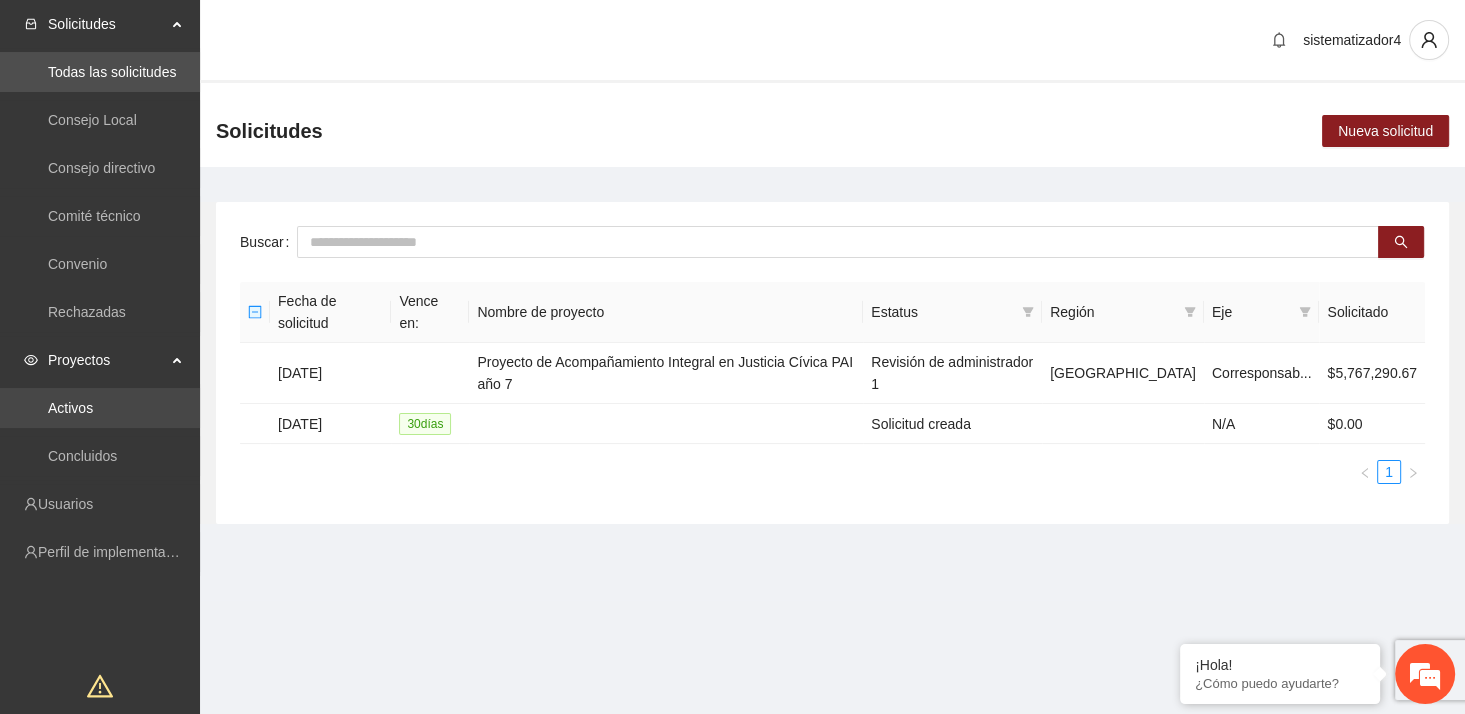 click on "Activos" at bounding box center (70, 408) 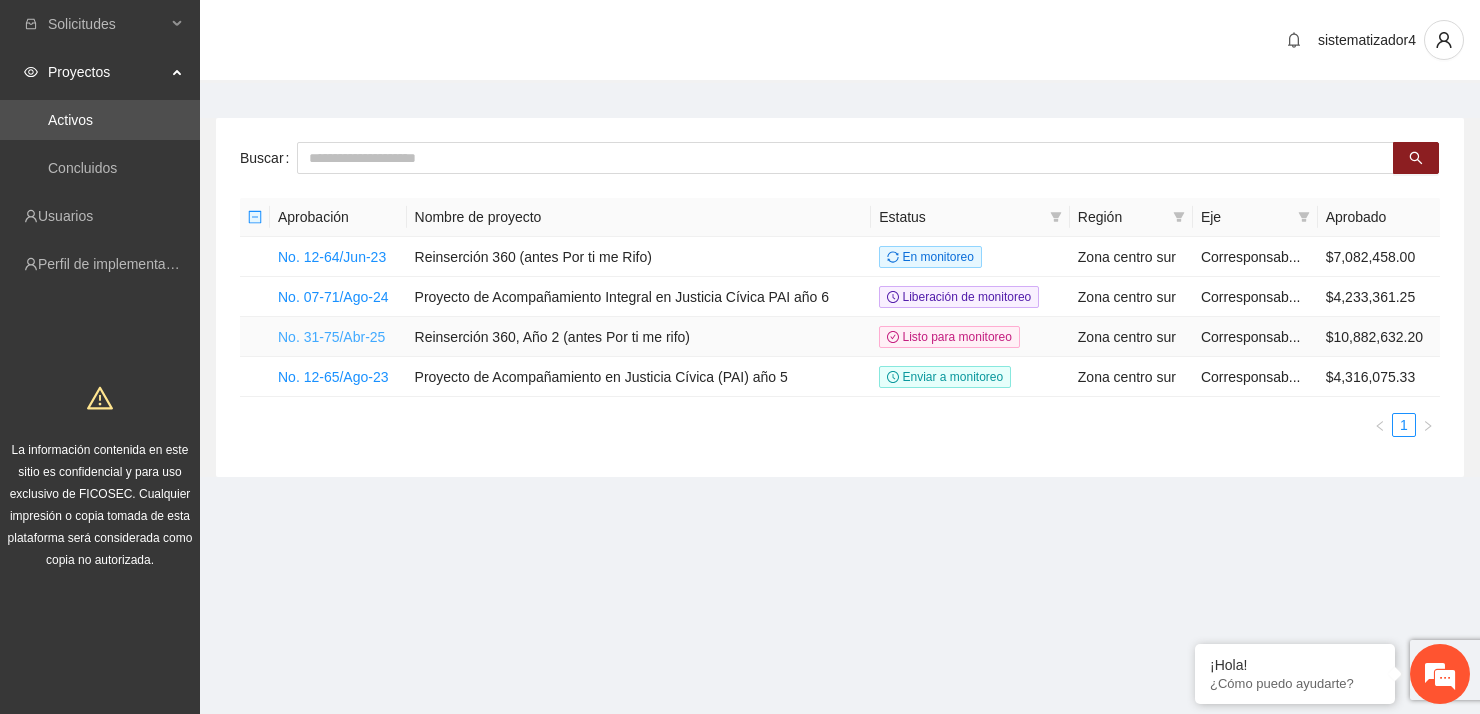 click on "No. 31-75/Abr-25" at bounding box center (331, 337) 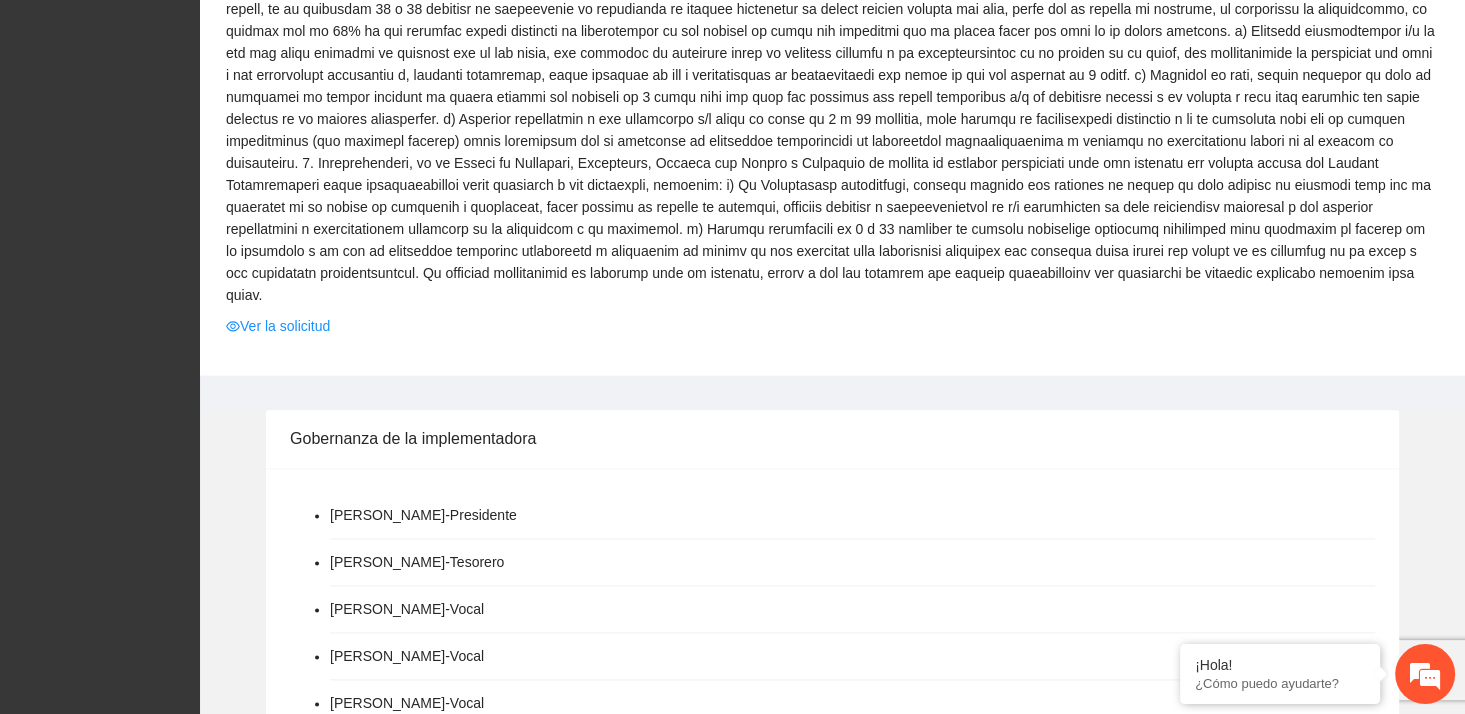 scroll, scrollTop: 2268, scrollLeft: 0, axis: vertical 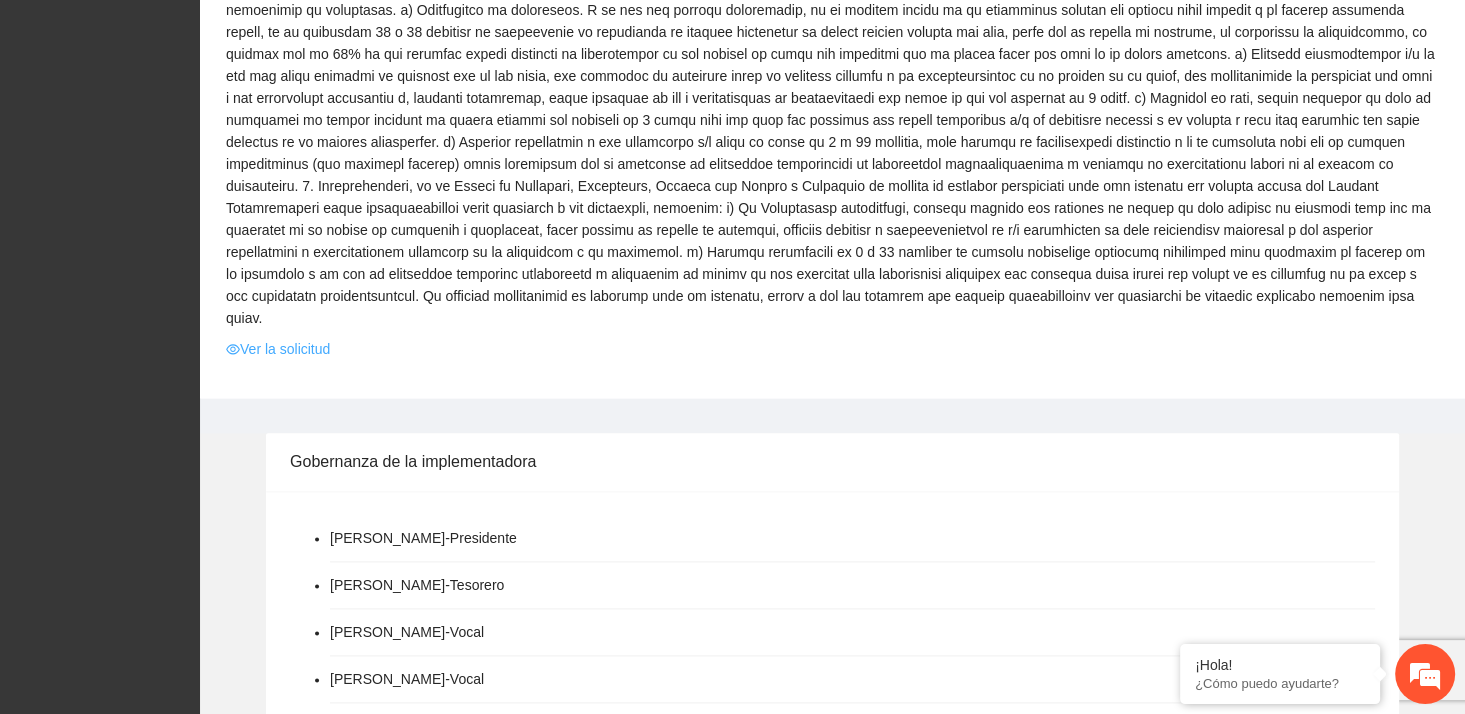 click on "Ver la solicitud" at bounding box center (278, 349) 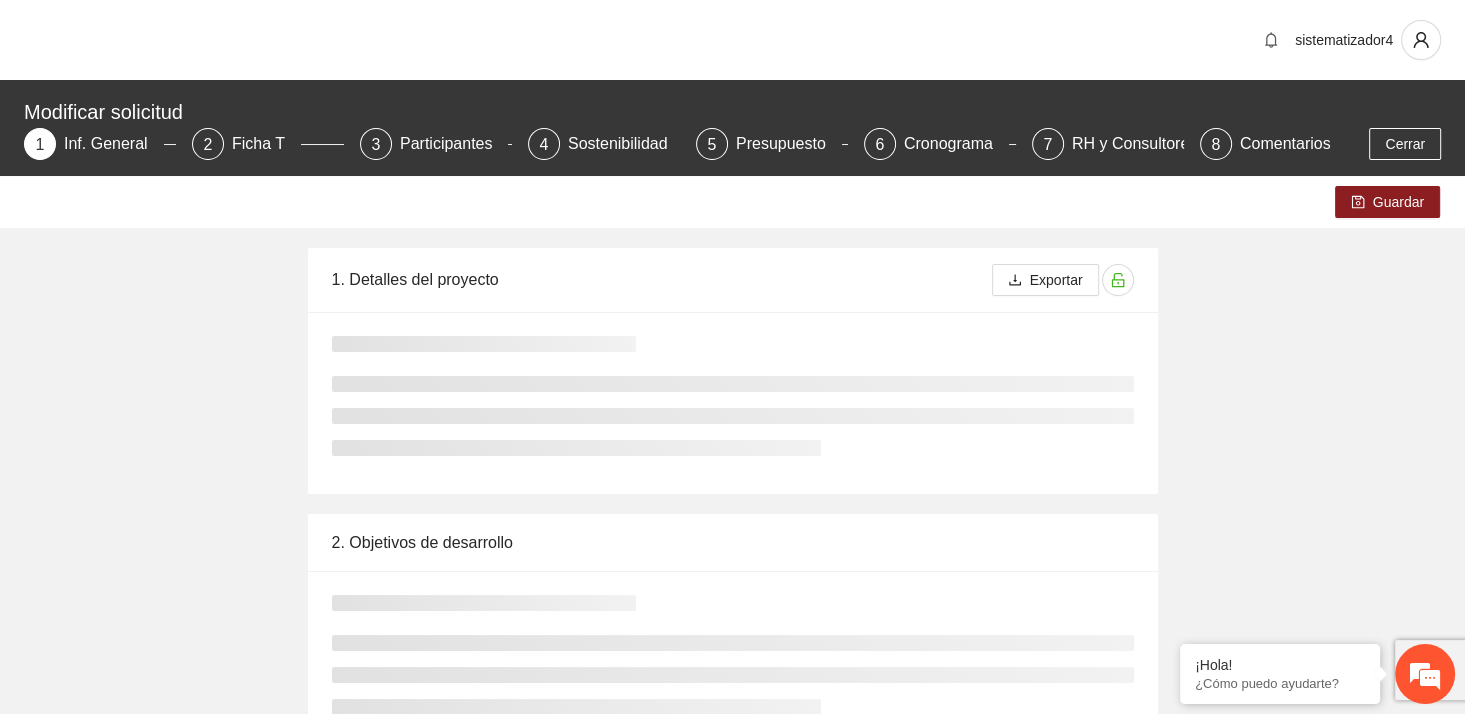 type 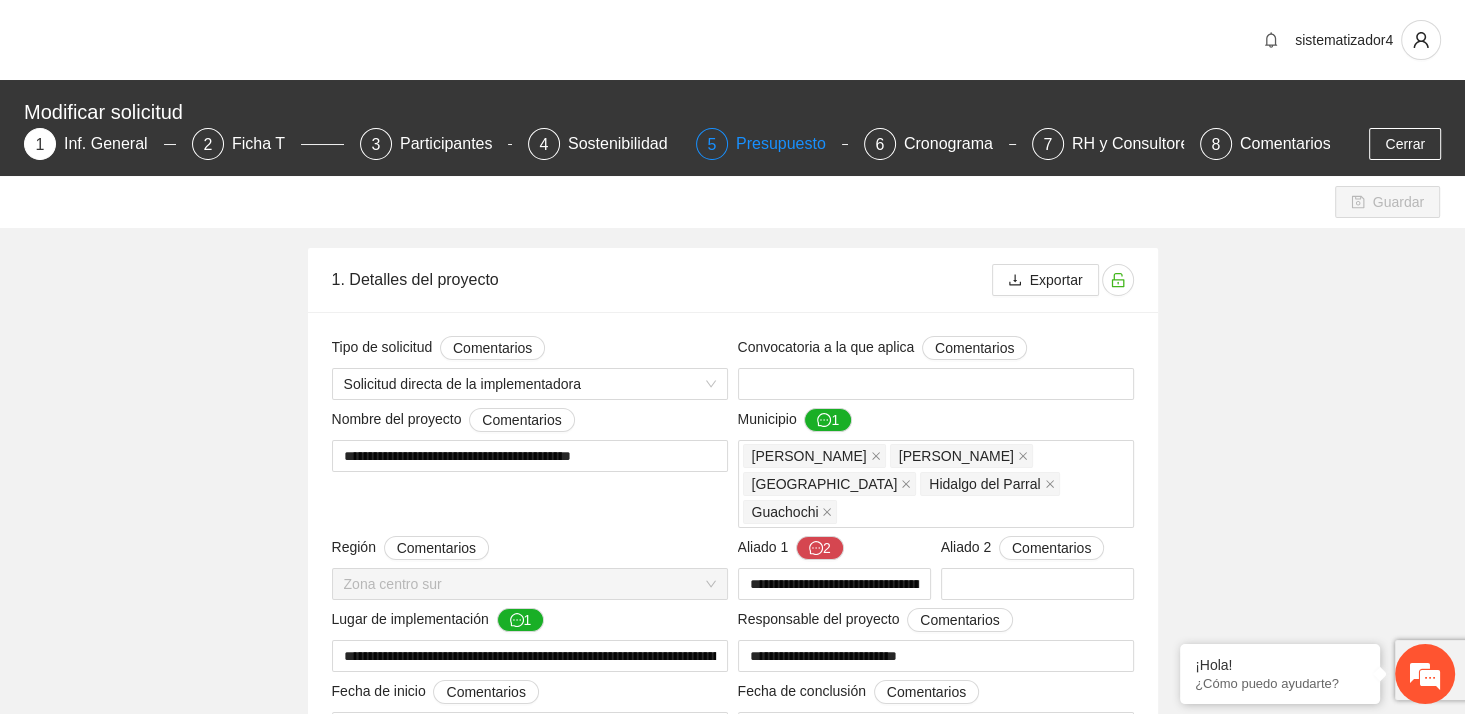 click on "Presupuesto" at bounding box center (789, 144) 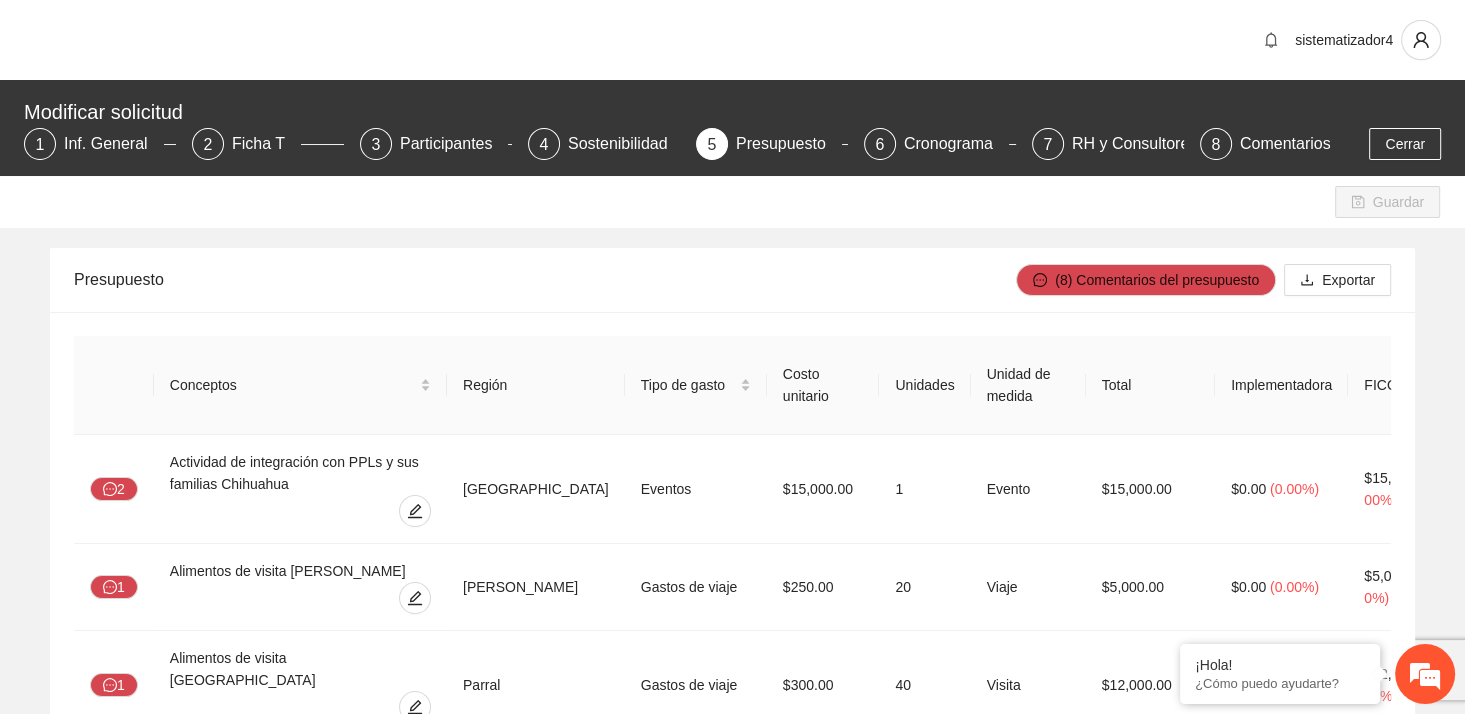 click on "sistematizador4" at bounding box center [732, 40] 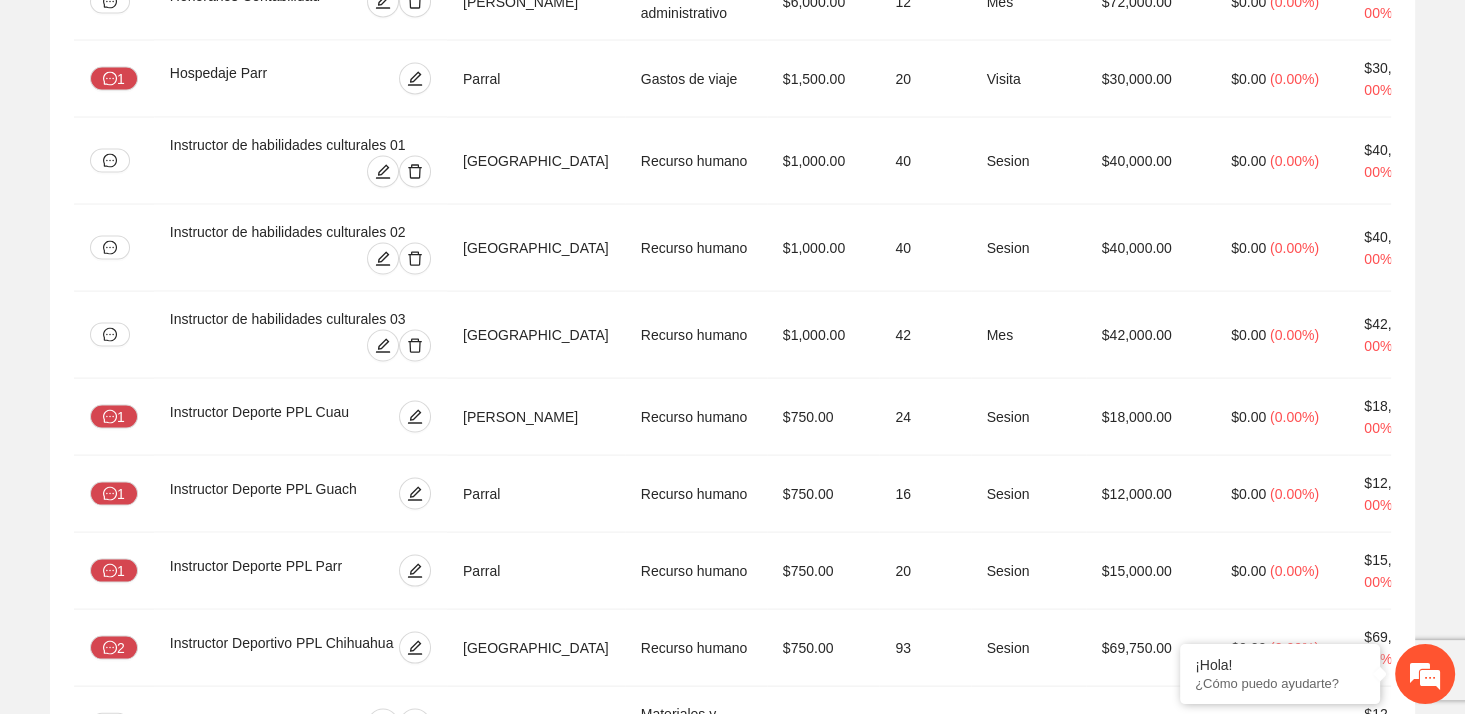 scroll, scrollTop: 0, scrollLeft: 0, axis: both 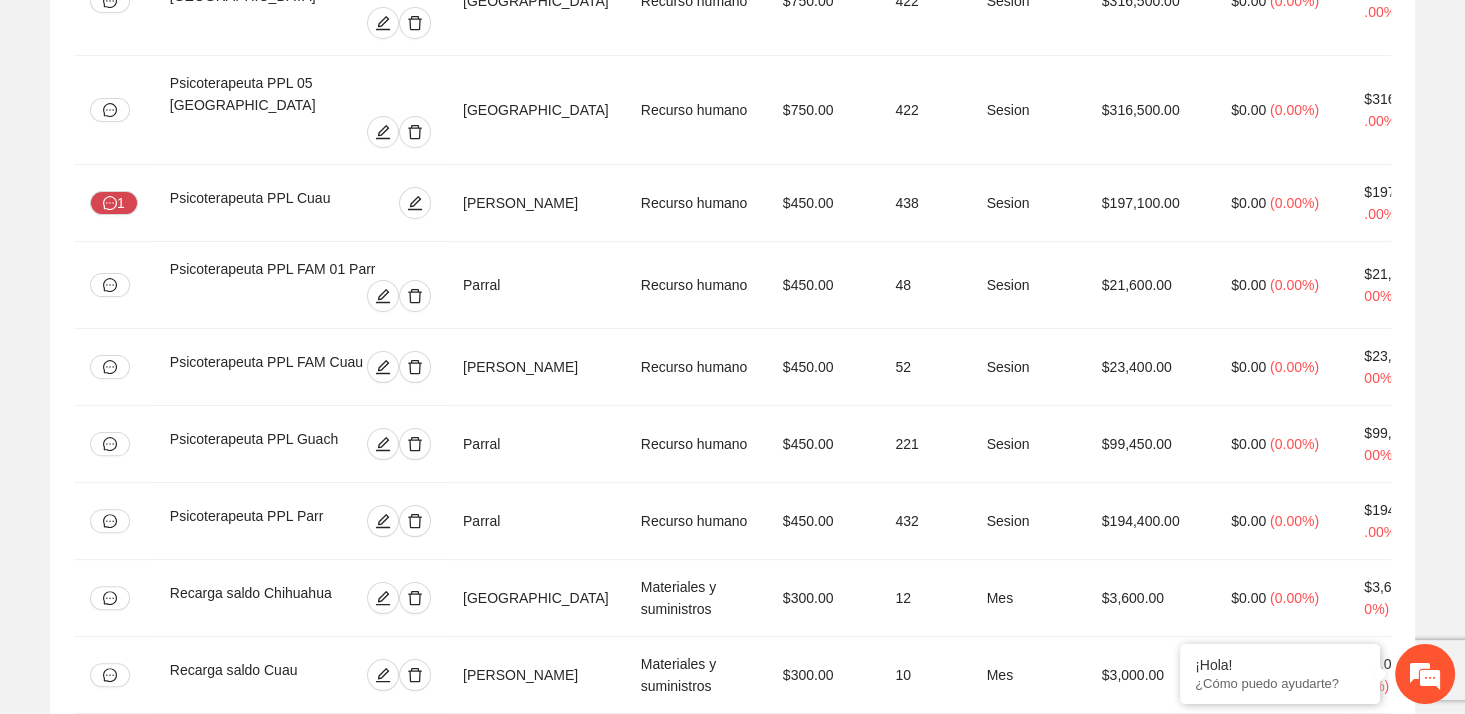 click 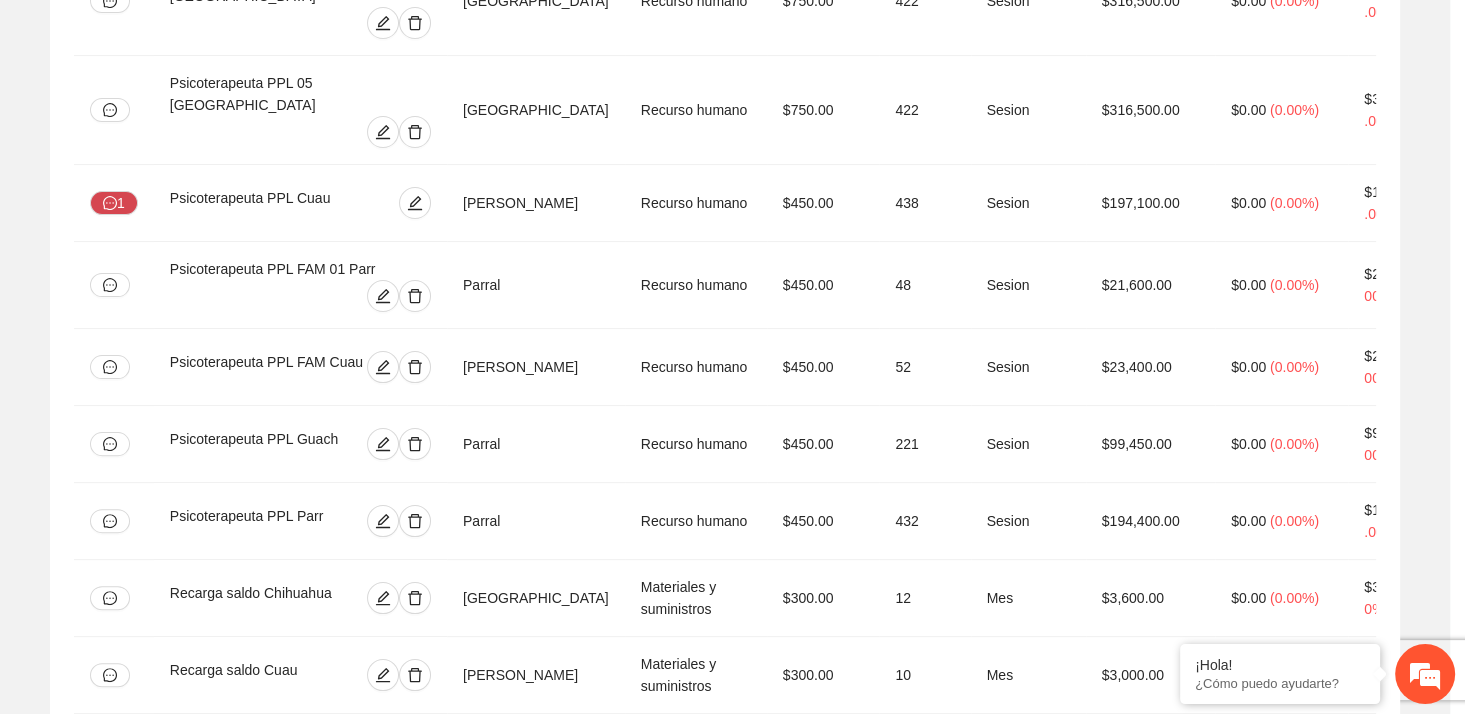 type on "*" 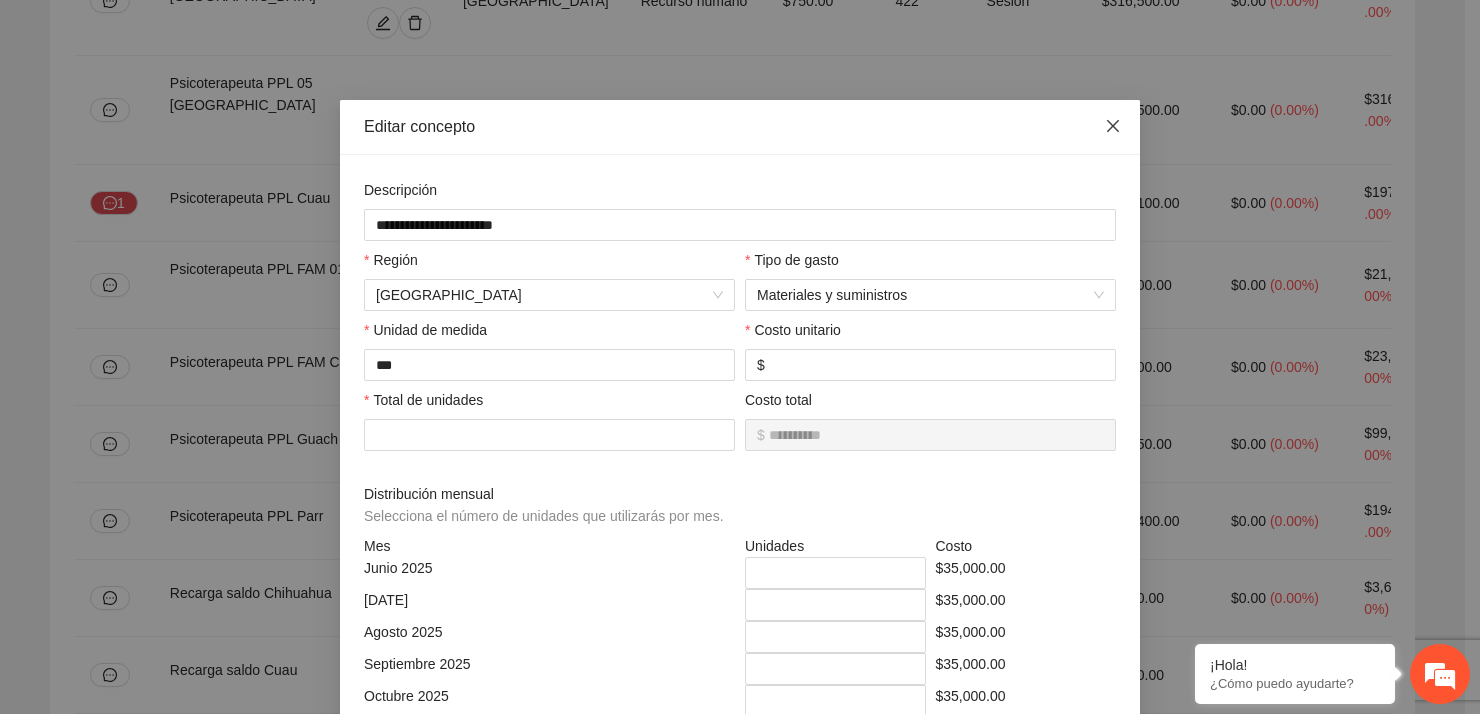 click at bounding box center [1113, 127] 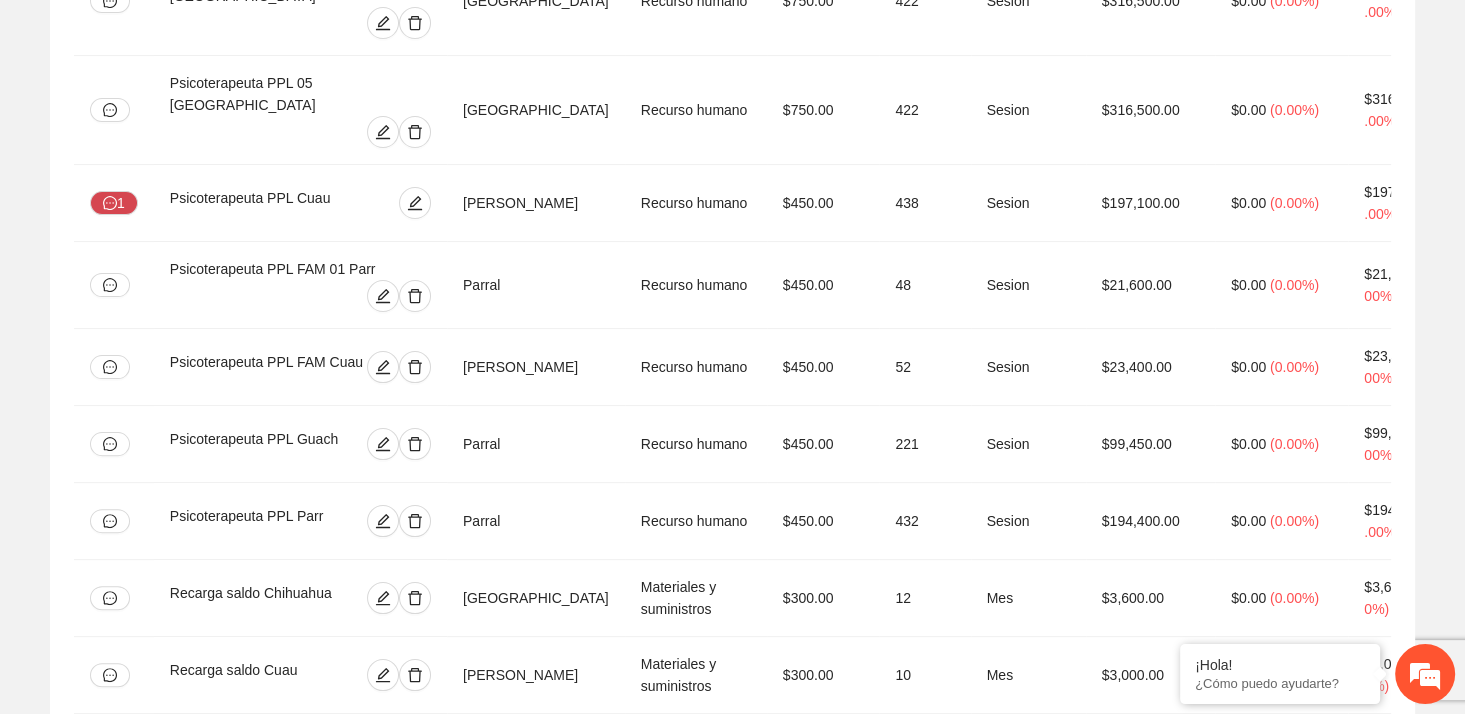 click 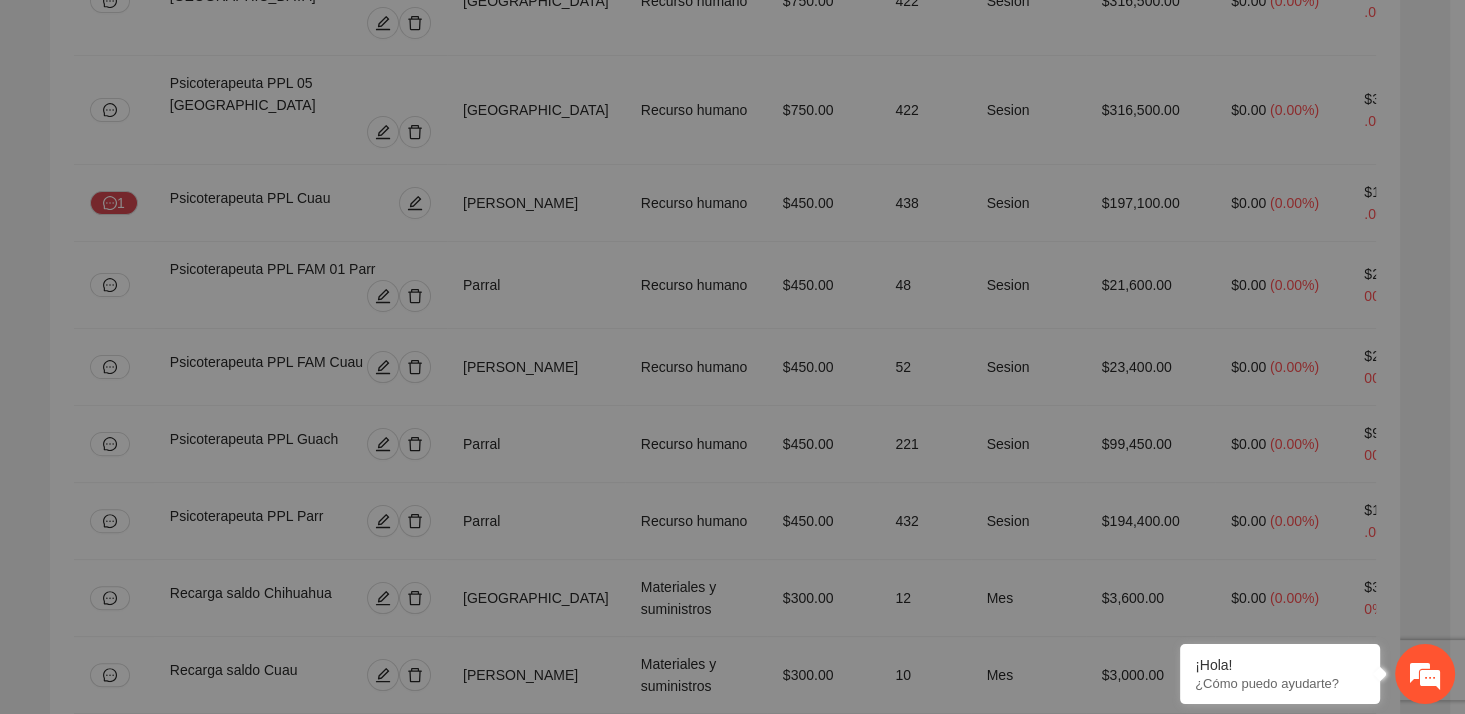 type on "*" 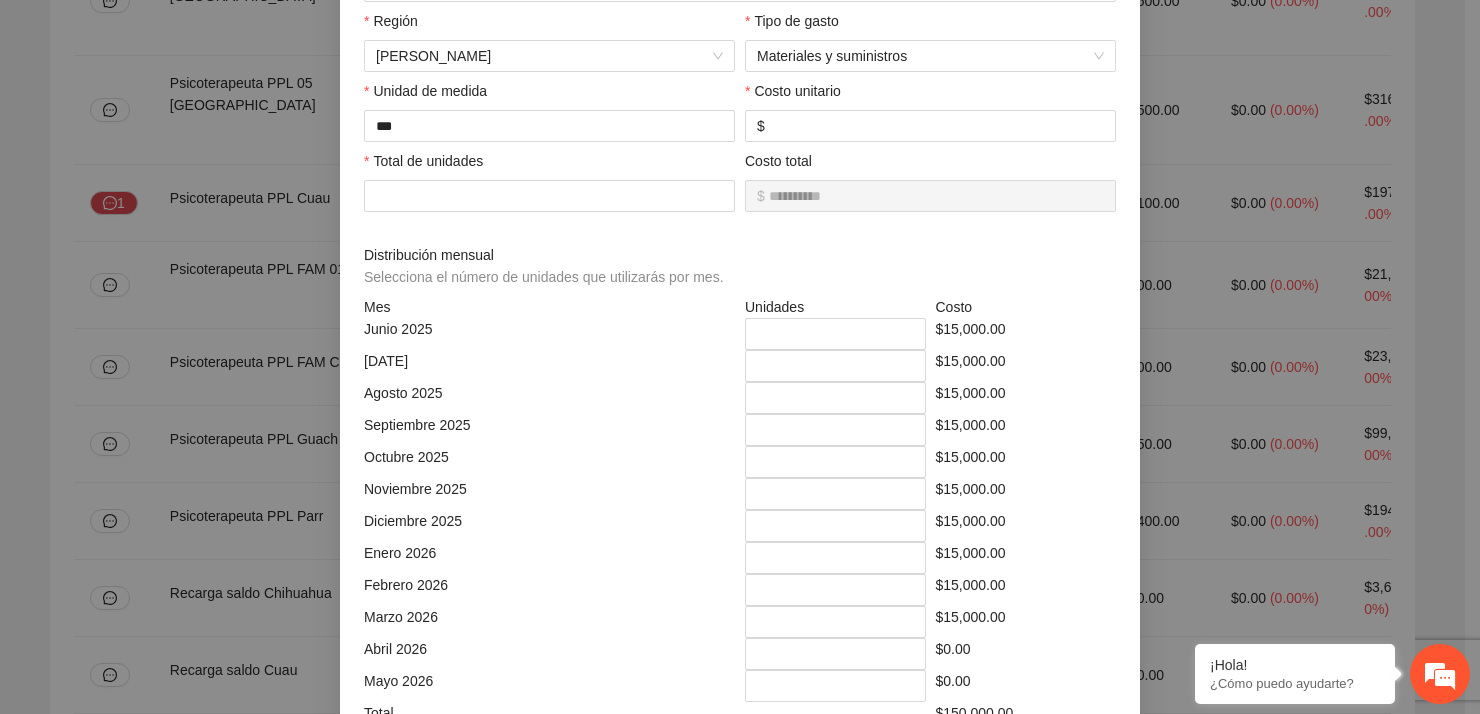 scroll, scrollTop: 306, scrollLeft: 0, axis: vertical 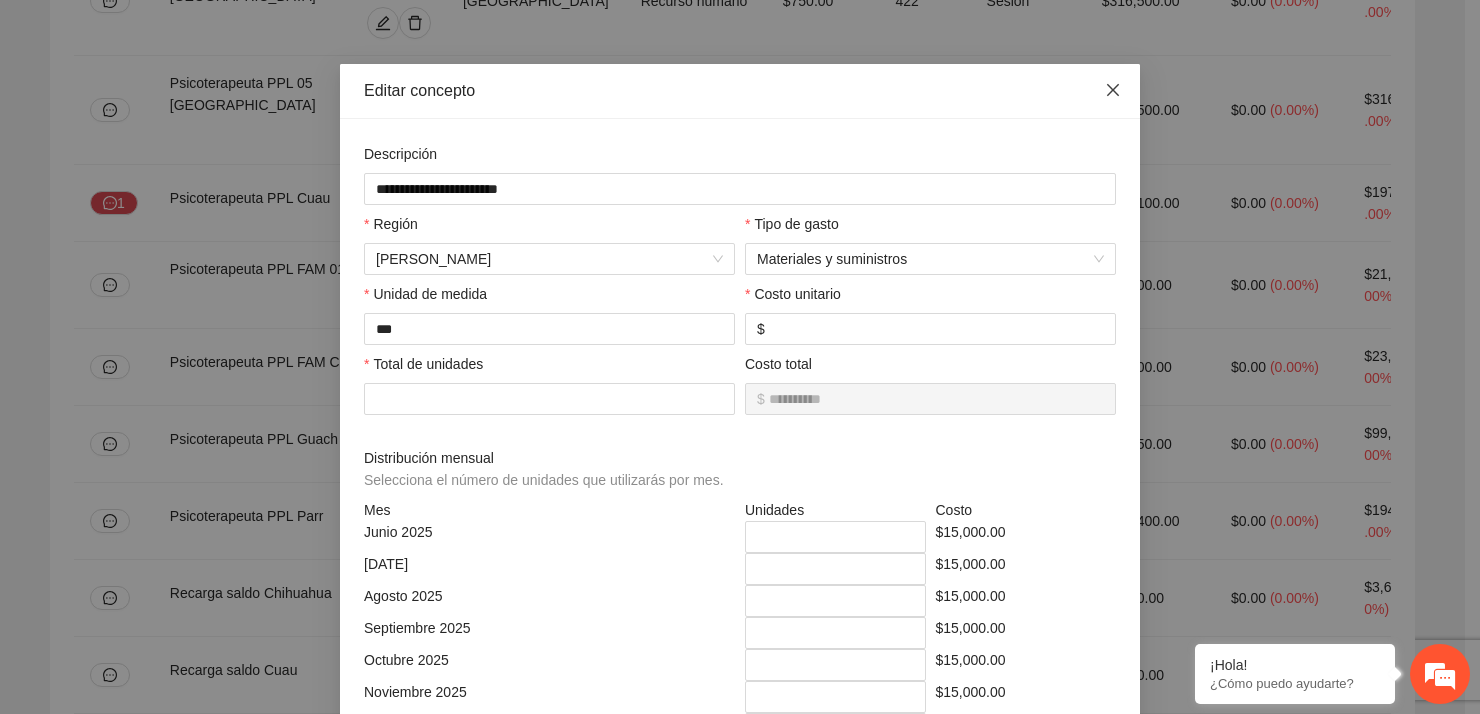 click 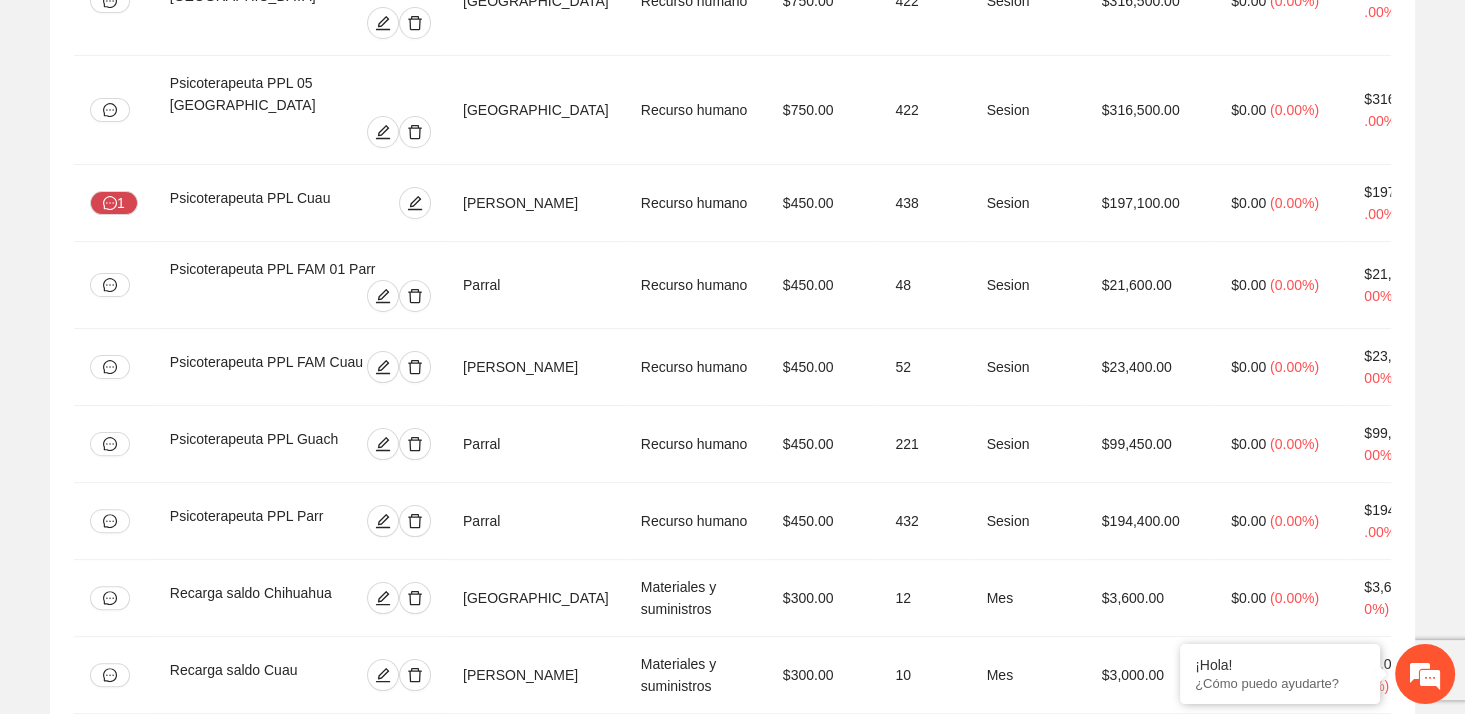 click at bounding box center [383, 1080] 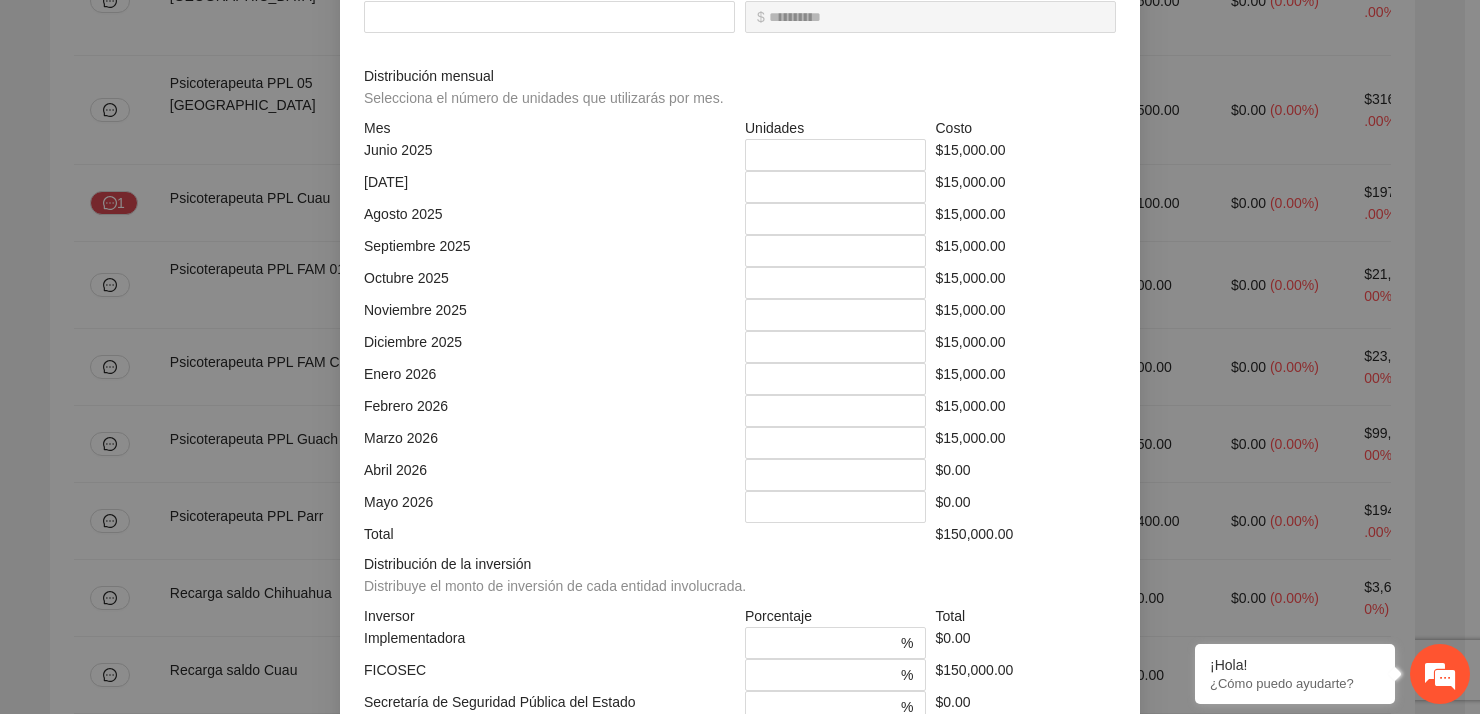 scroll, scrollTop: 439, scrollLeft: 0, axis: vertical 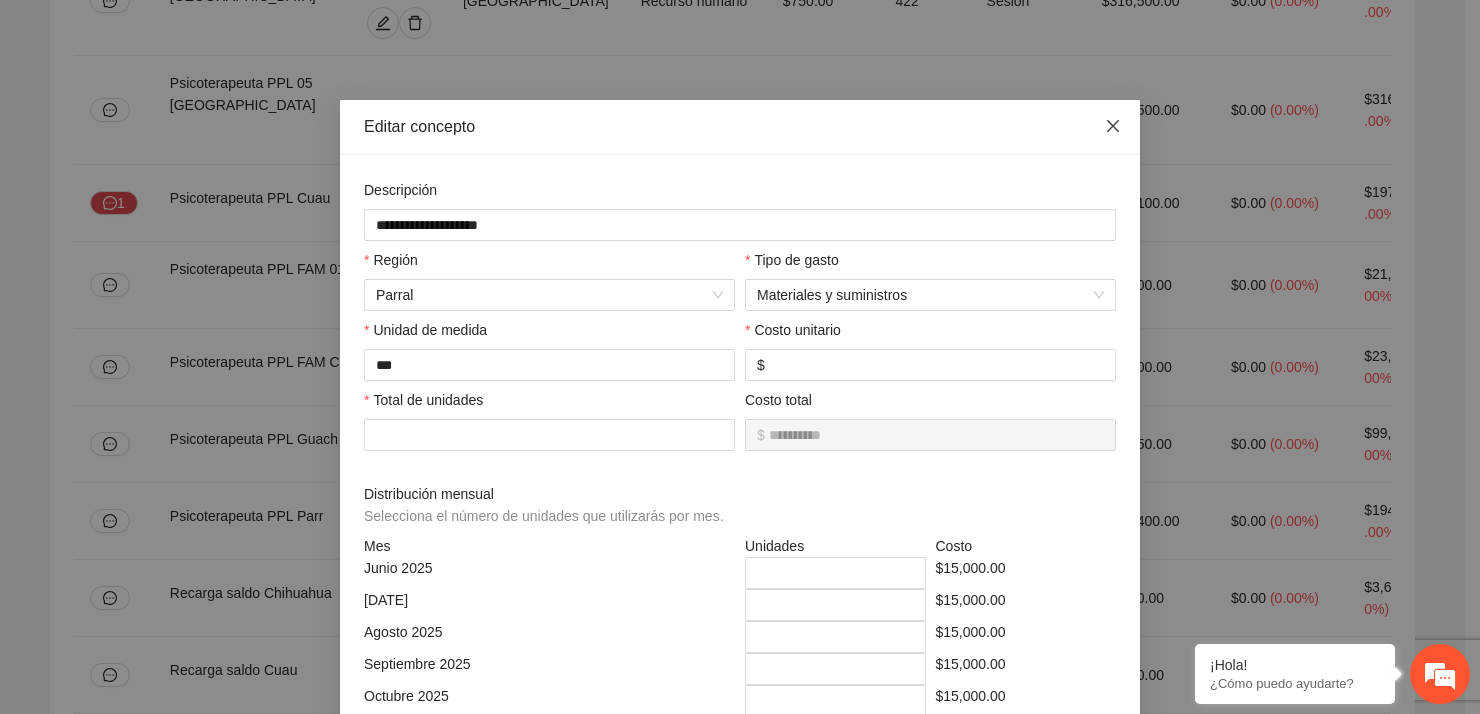 click at bounding box center [1113, 127] 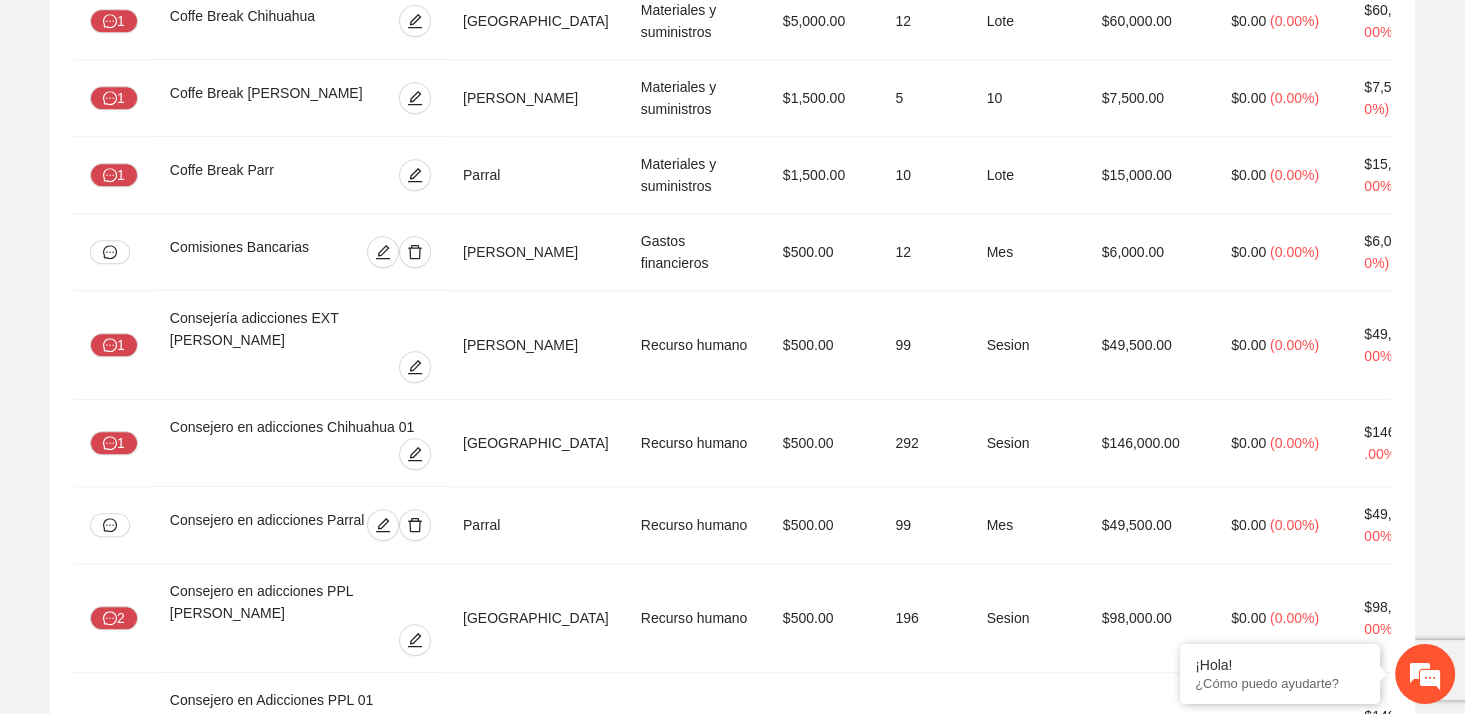 scroll, scrollTop: 1186, scrollLeft: 0, axis: vertical 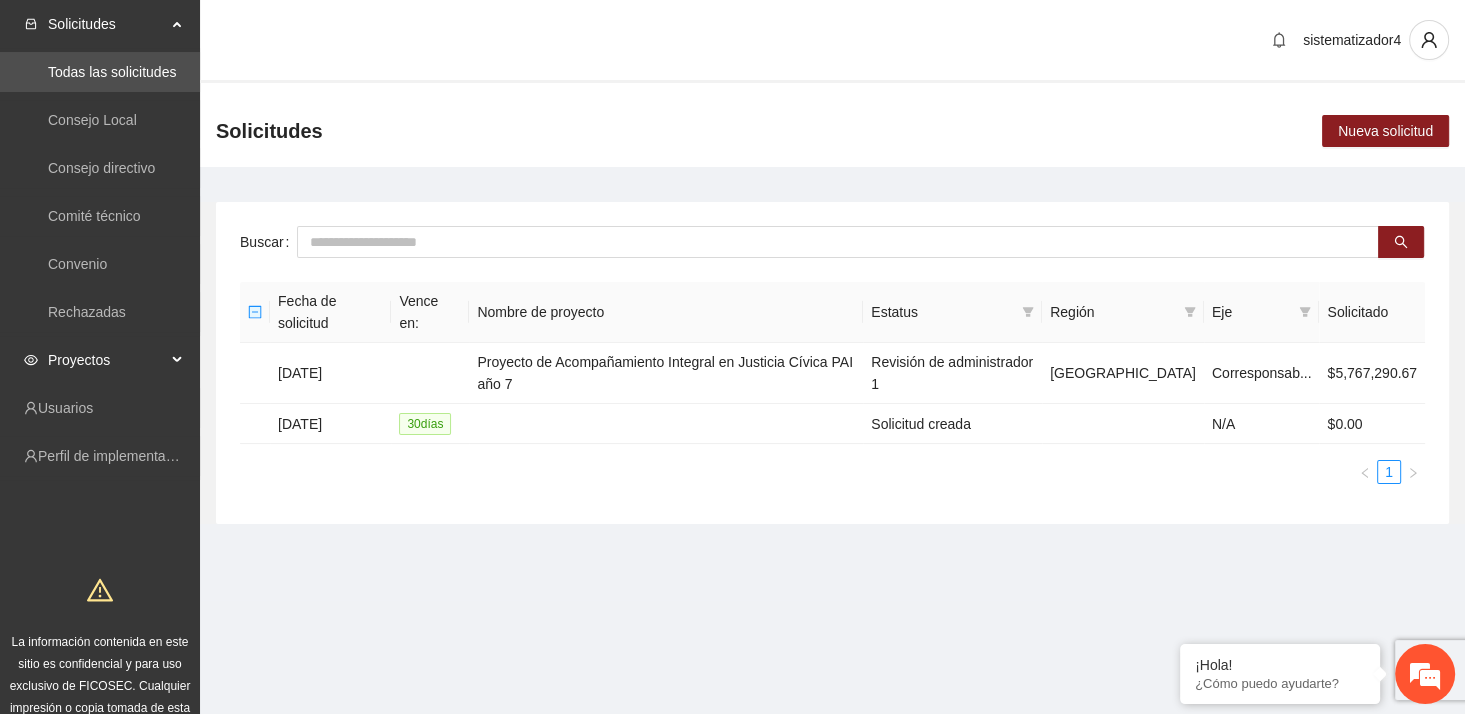 click on "Proyectos" at bounding box center [107, 360] 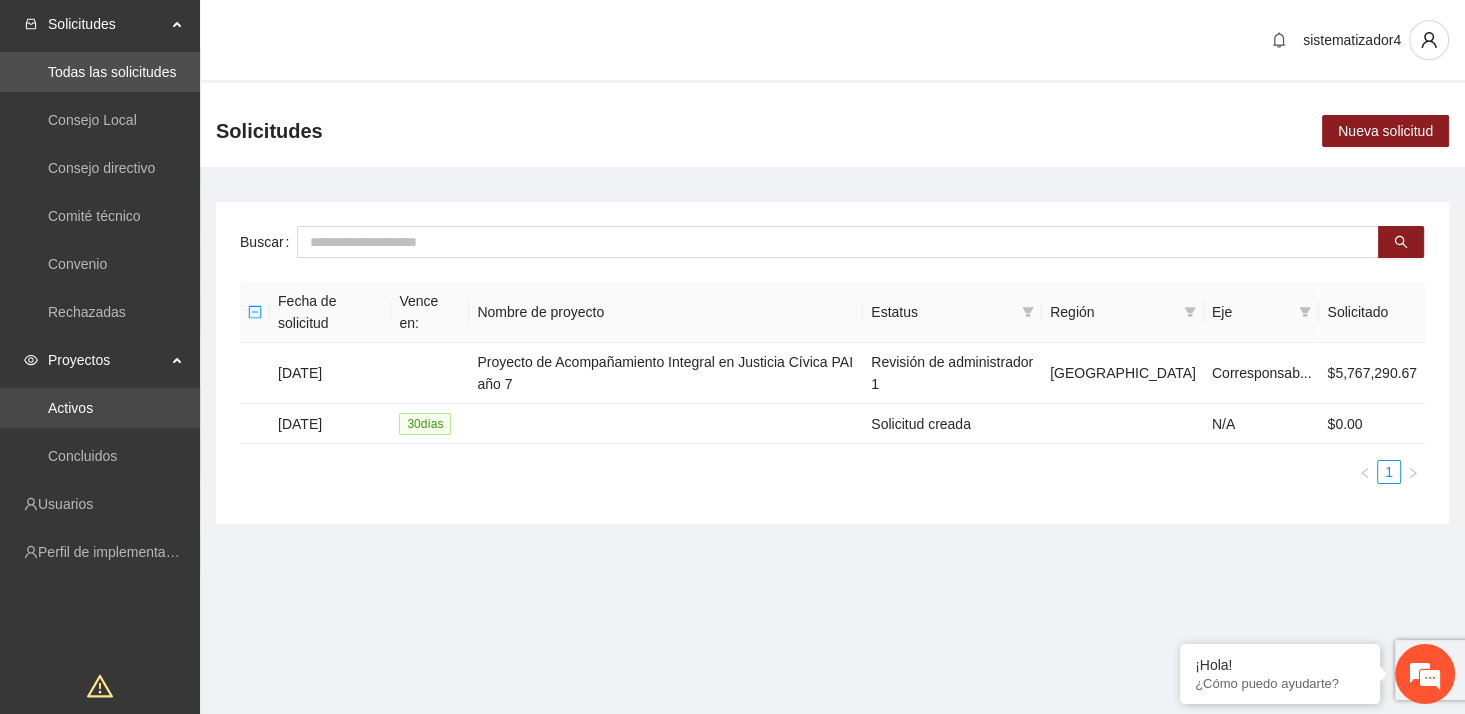 click on "Activos" at bounding box center (70, 408) 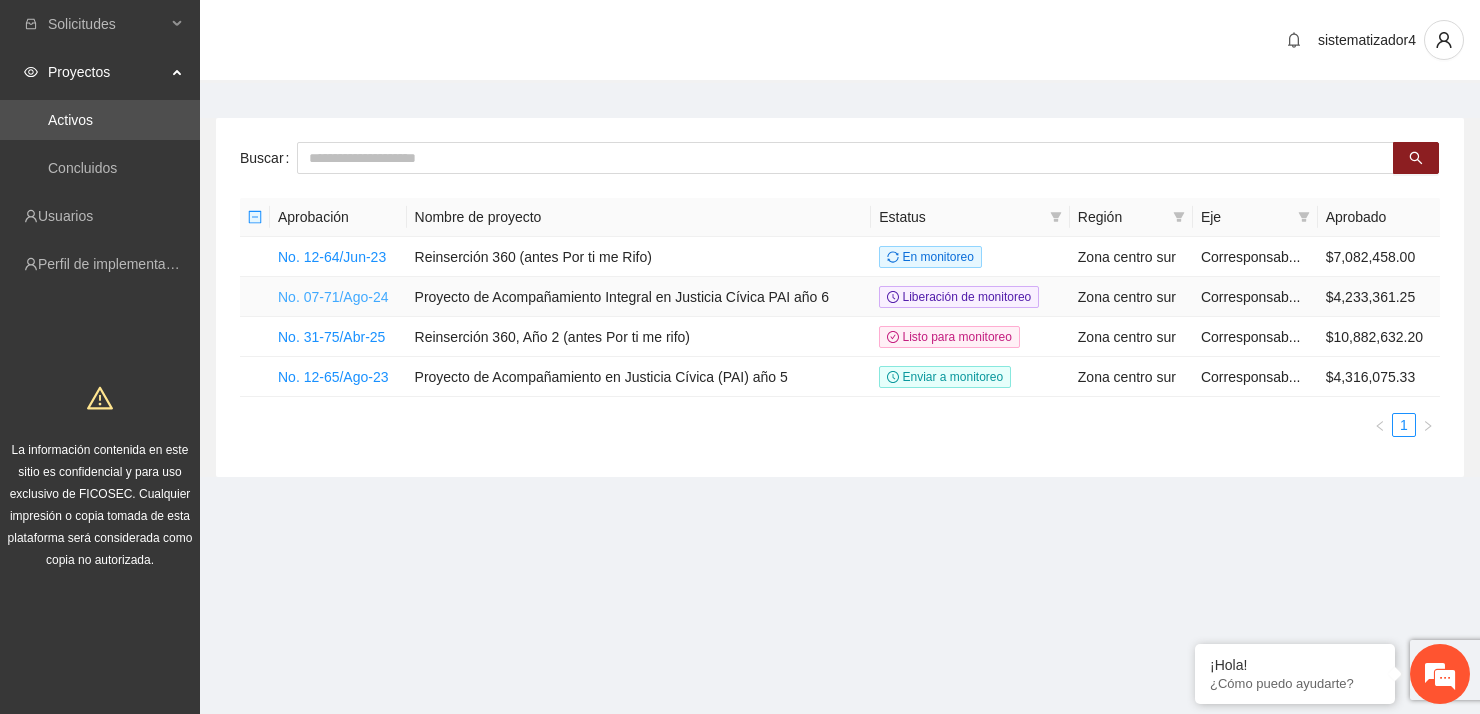 click on "No. 07-71/Ago-24" at bounding box center [333, 297] 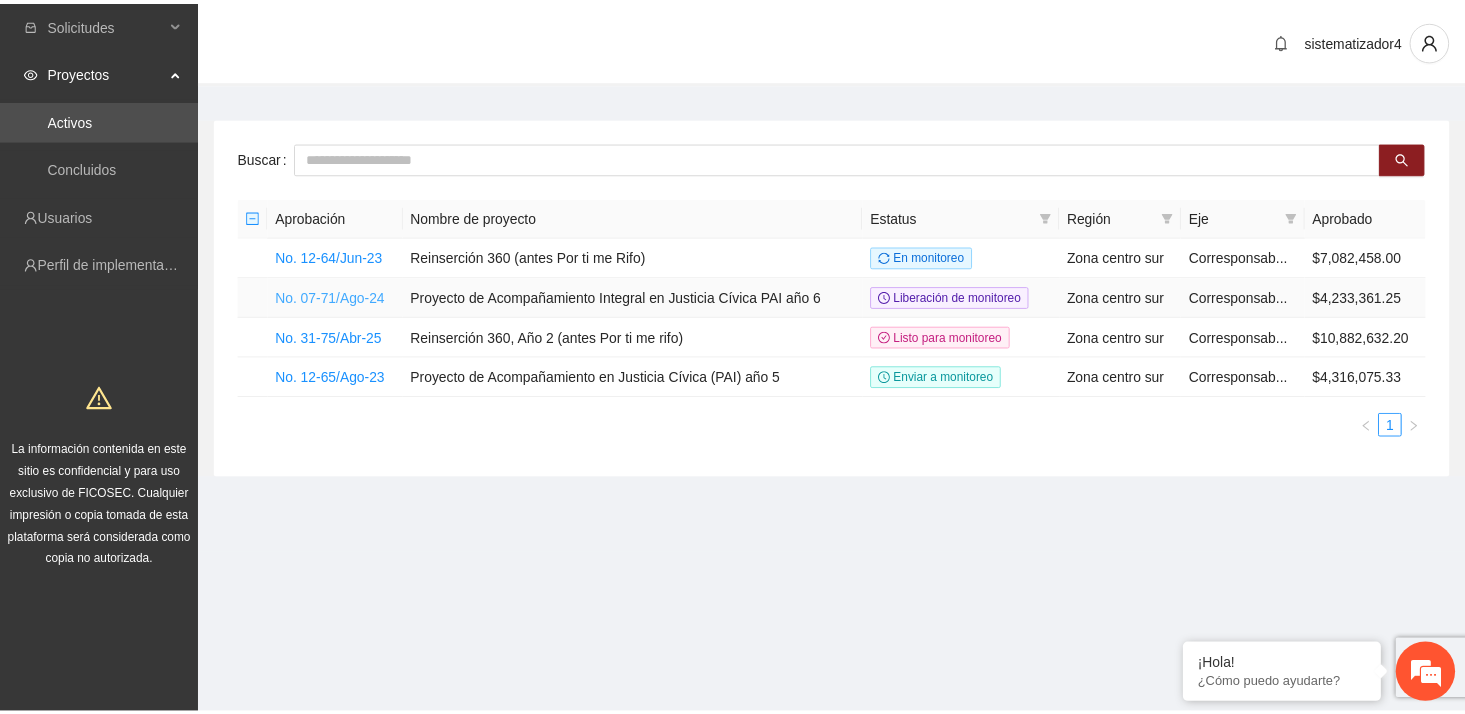 scroll, scrollTop: 0, scrollLeft: 0, axis: both 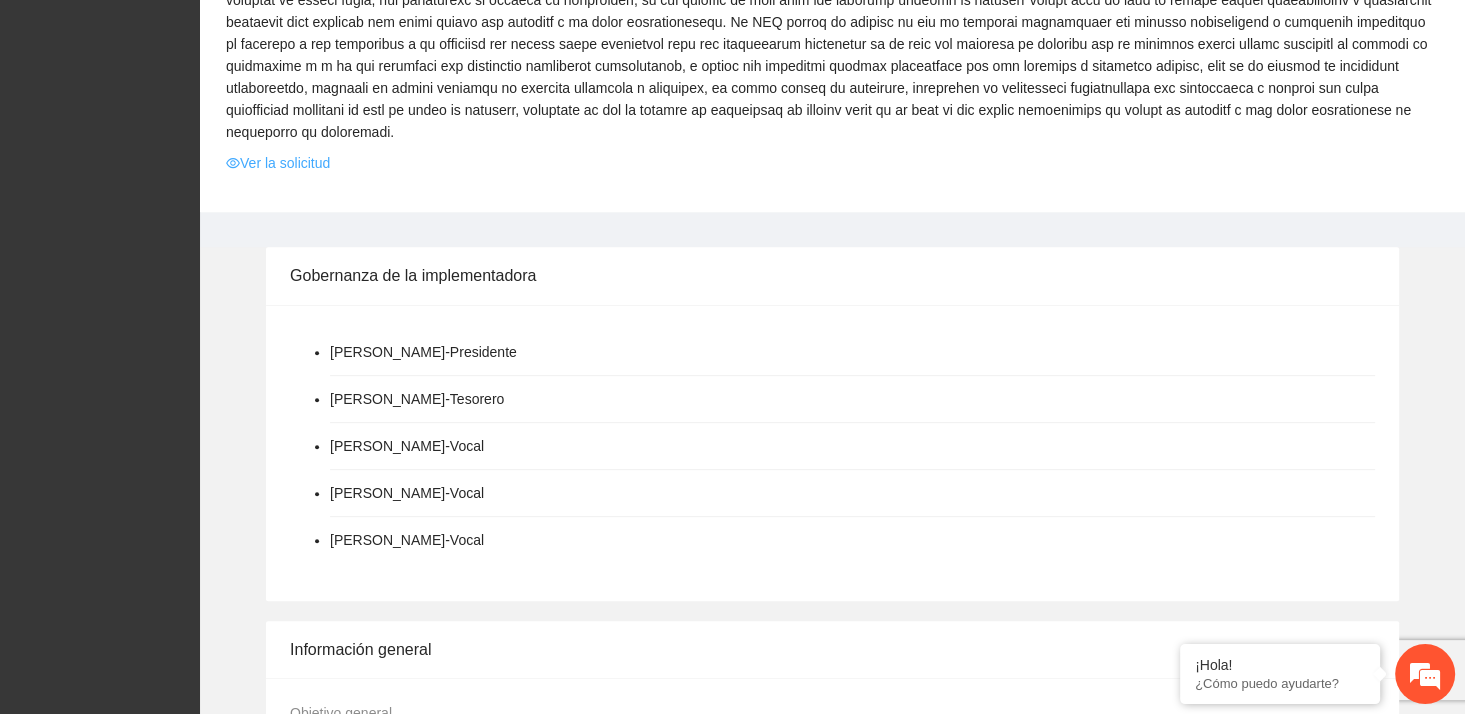 click on "Ver la solicitud" at bounding box center [278, 163] 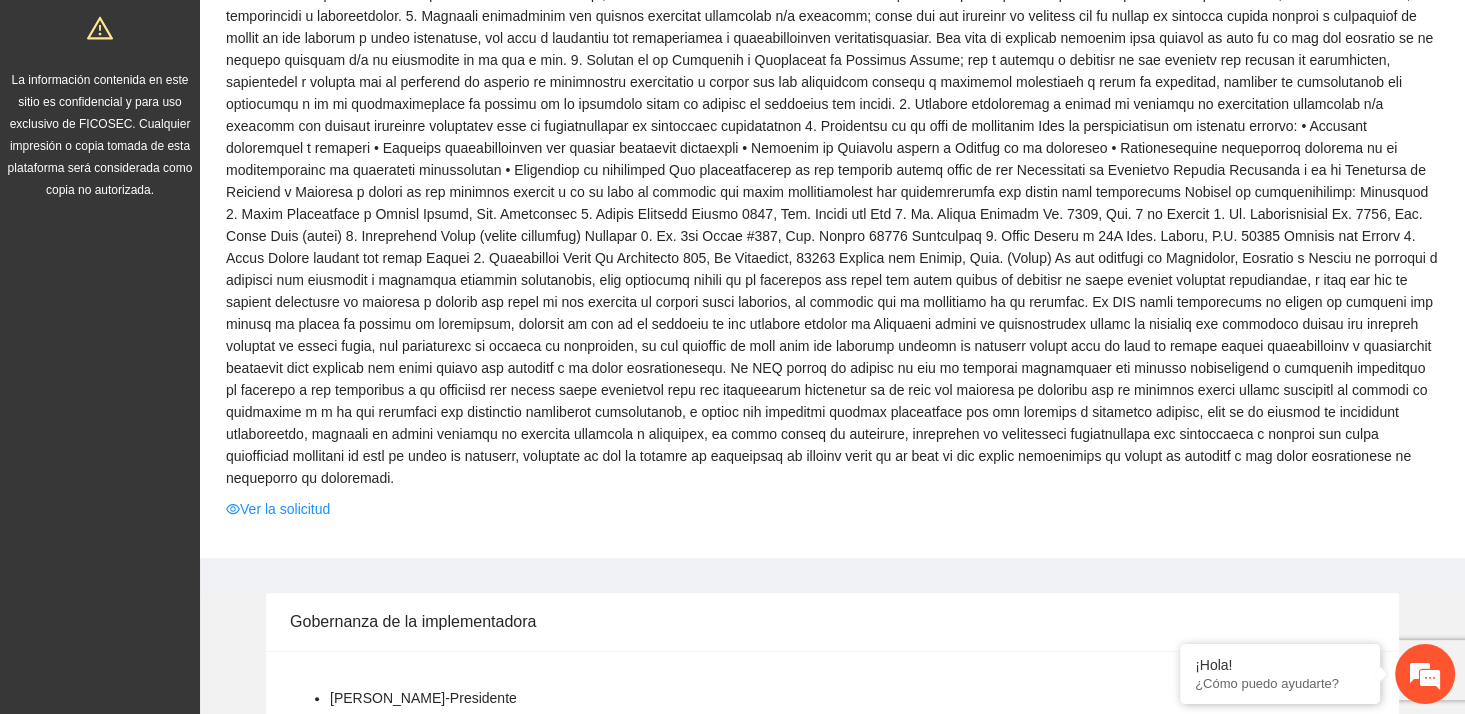 scroll, scrollTop: 373, scrollLeft: 0, axis: vertical 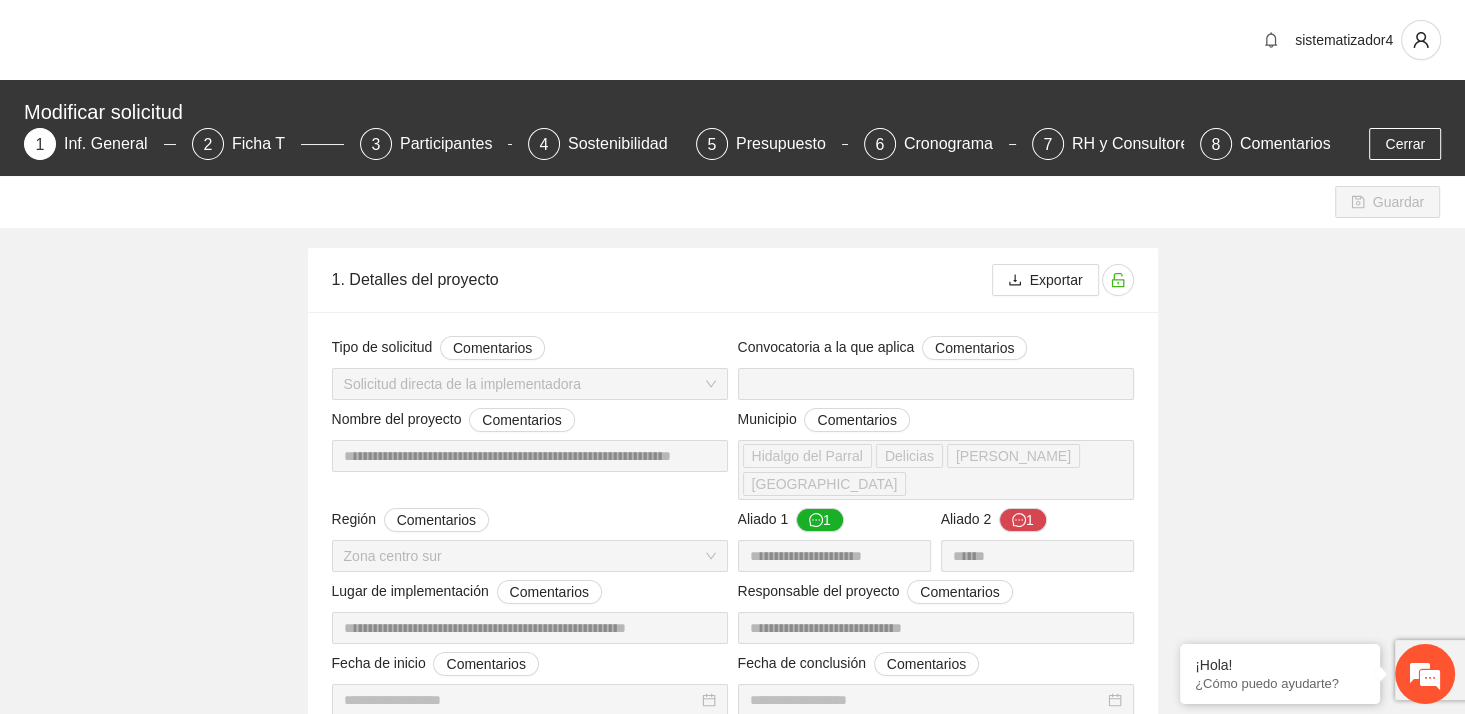 type on "**********" 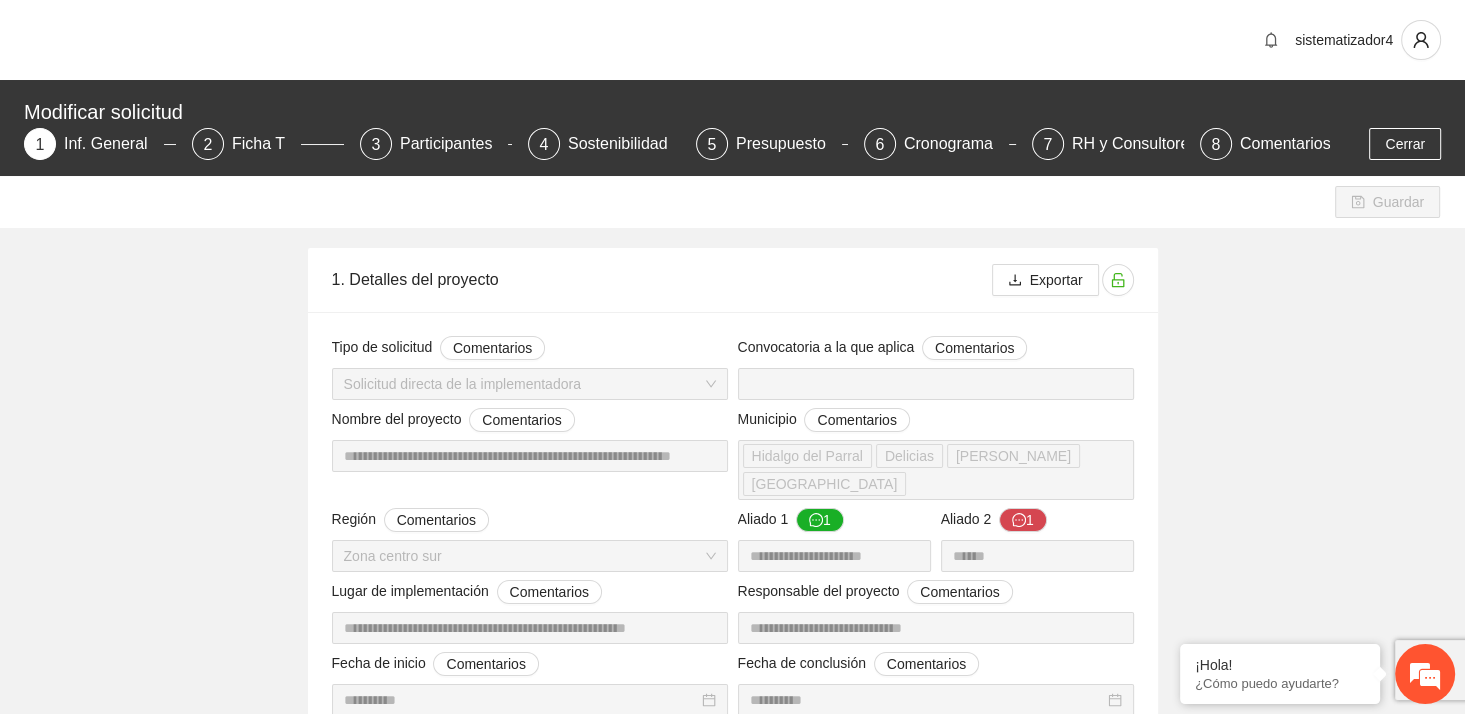 type 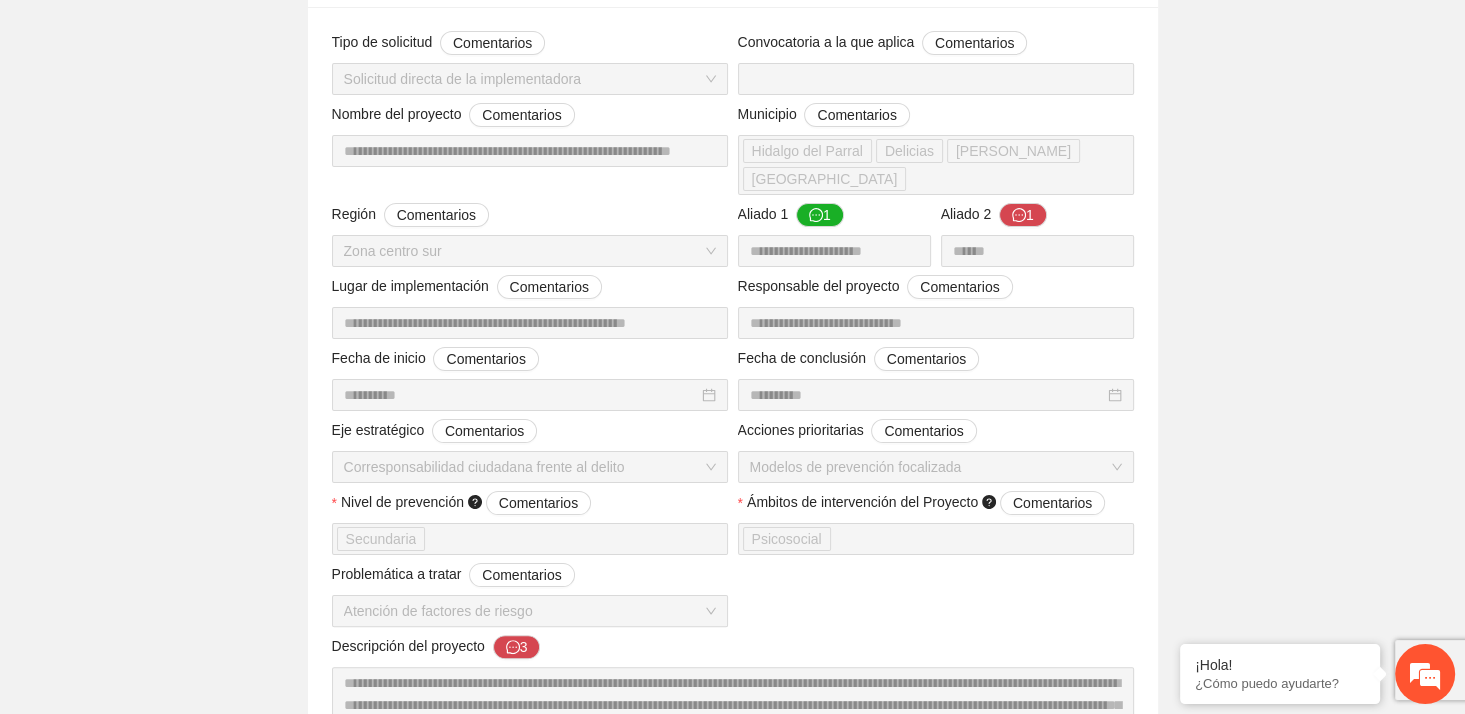 scroll, scrollTop: 318, scrollLeft: 0, axis: vertical 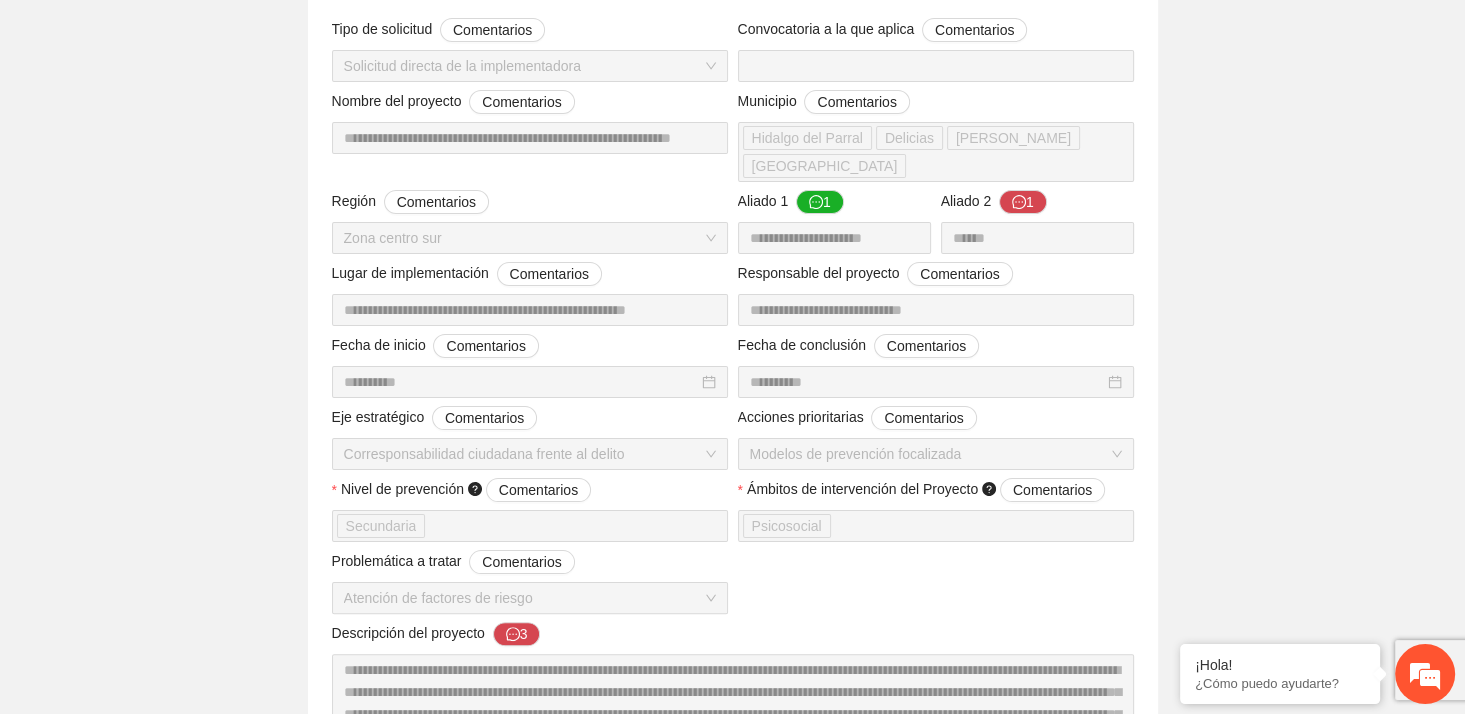 click on "**********" at bounding box center [733, 2156] 